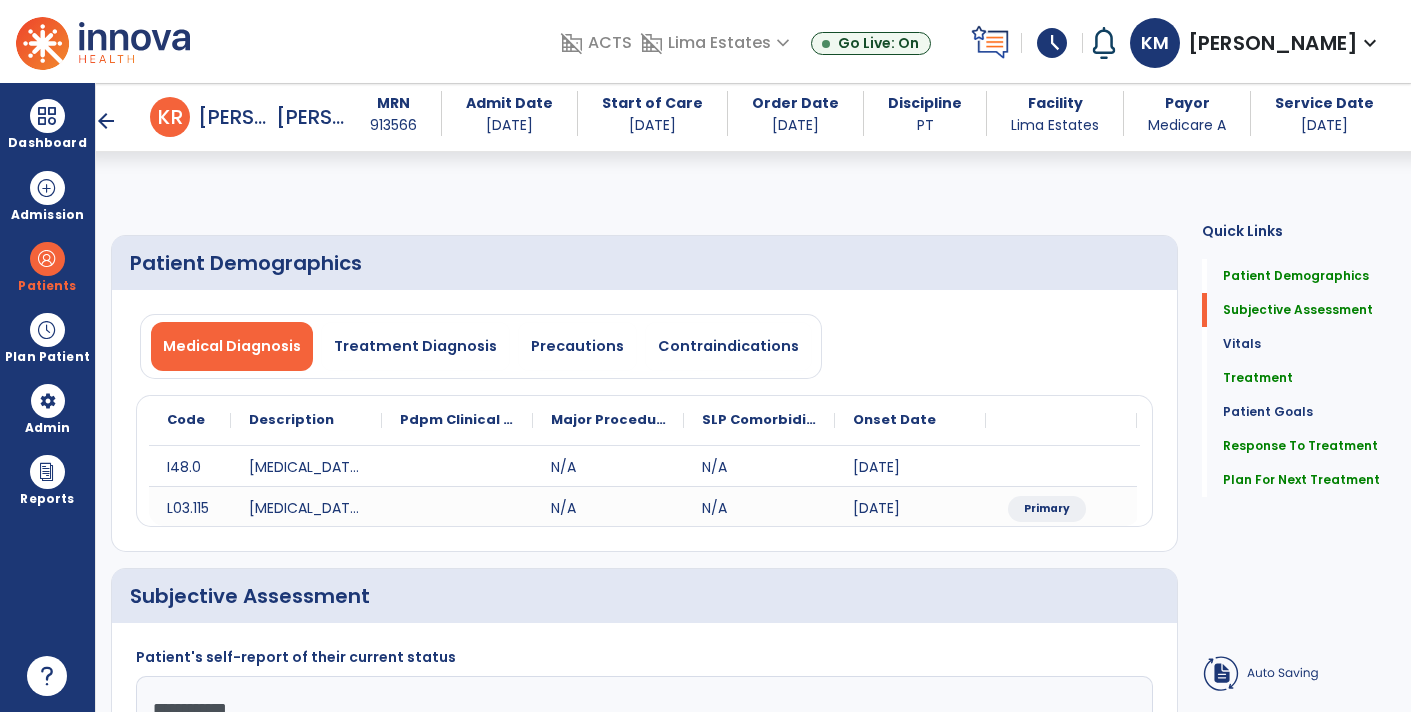 select on "*" 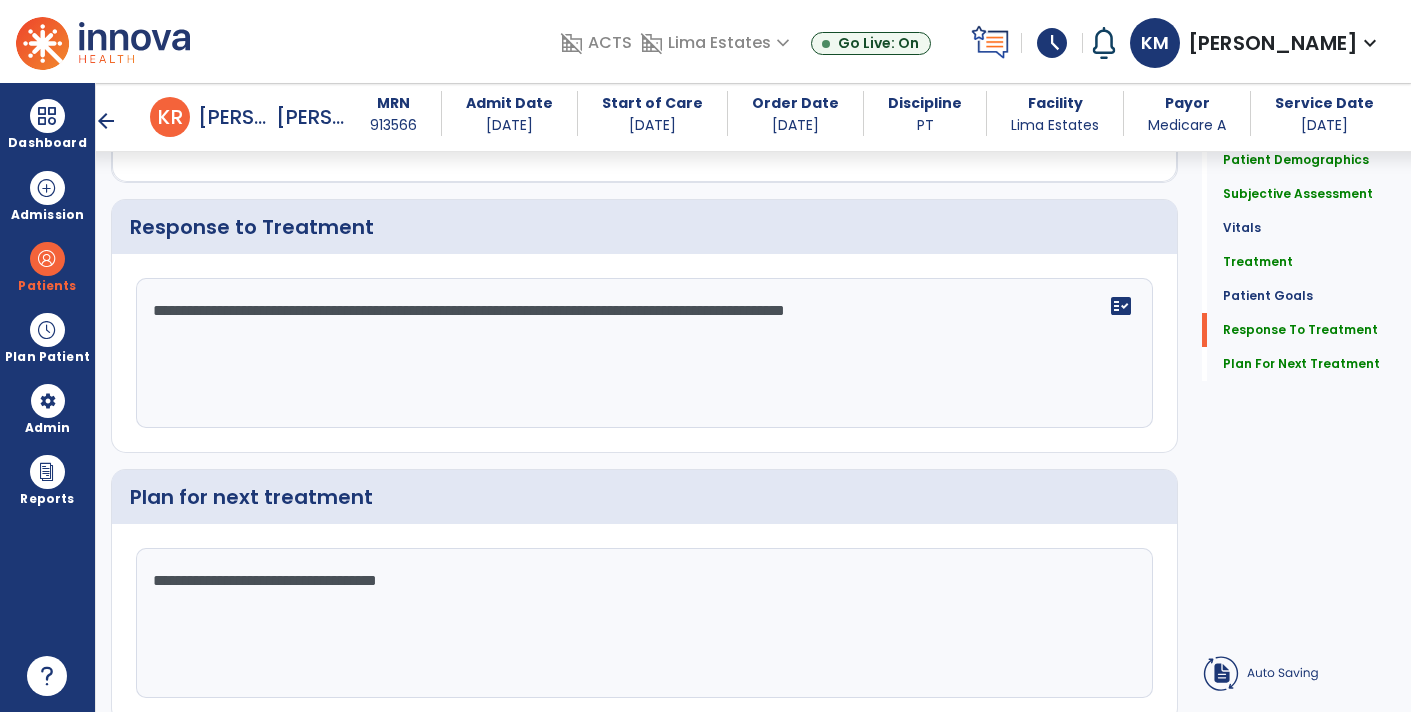 scroll, scrollTop: 2439, scrollLeft: 0, axis: vertical 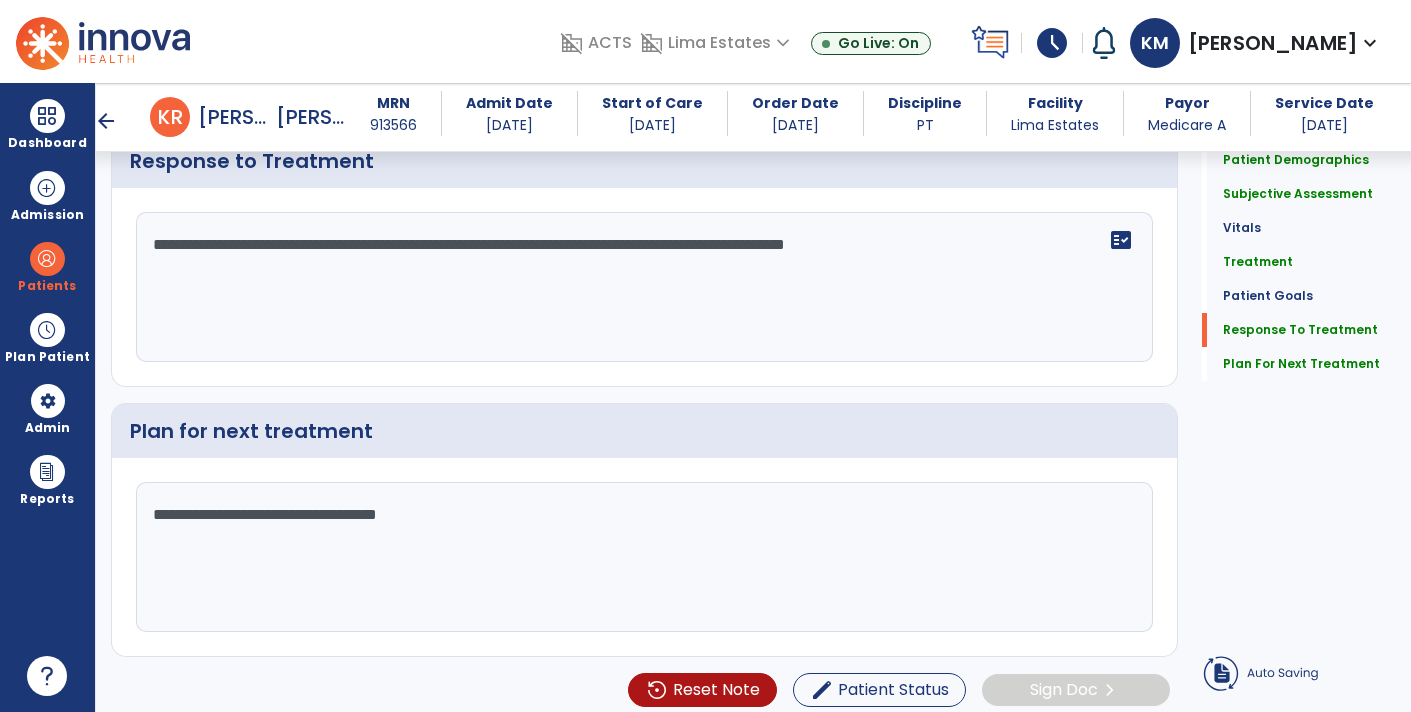 click on "arrow_back" at bounding box center [106, 121] 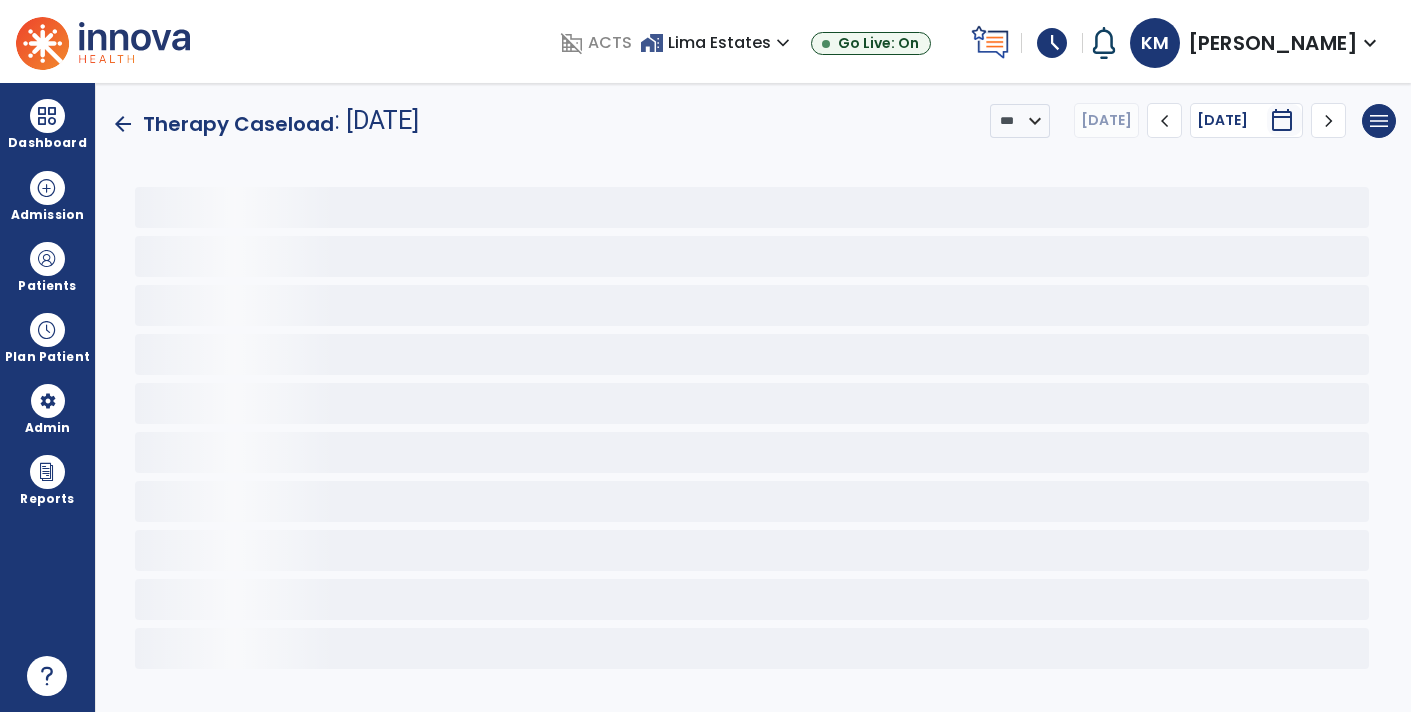 scroll, scrollTop: 0, scrollLeft: 0, axis: both 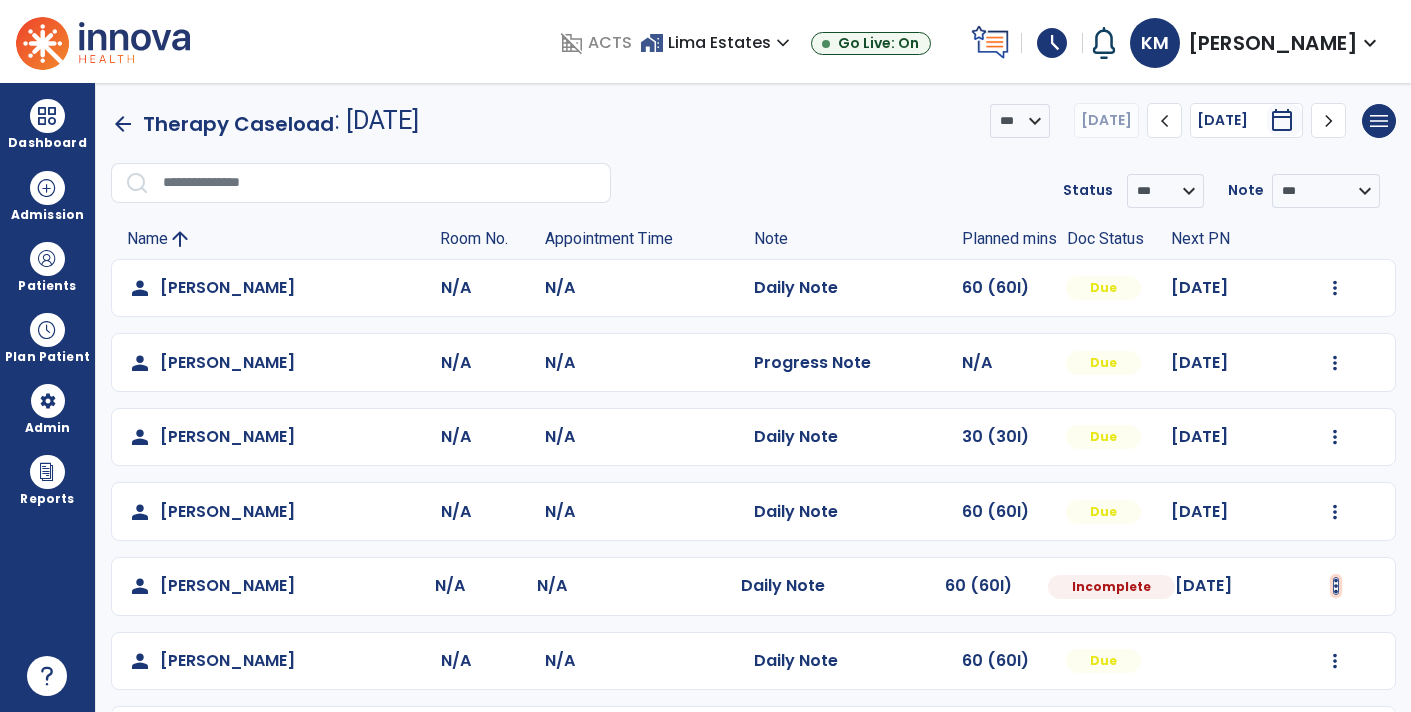click at bounding box center [1335, 288] 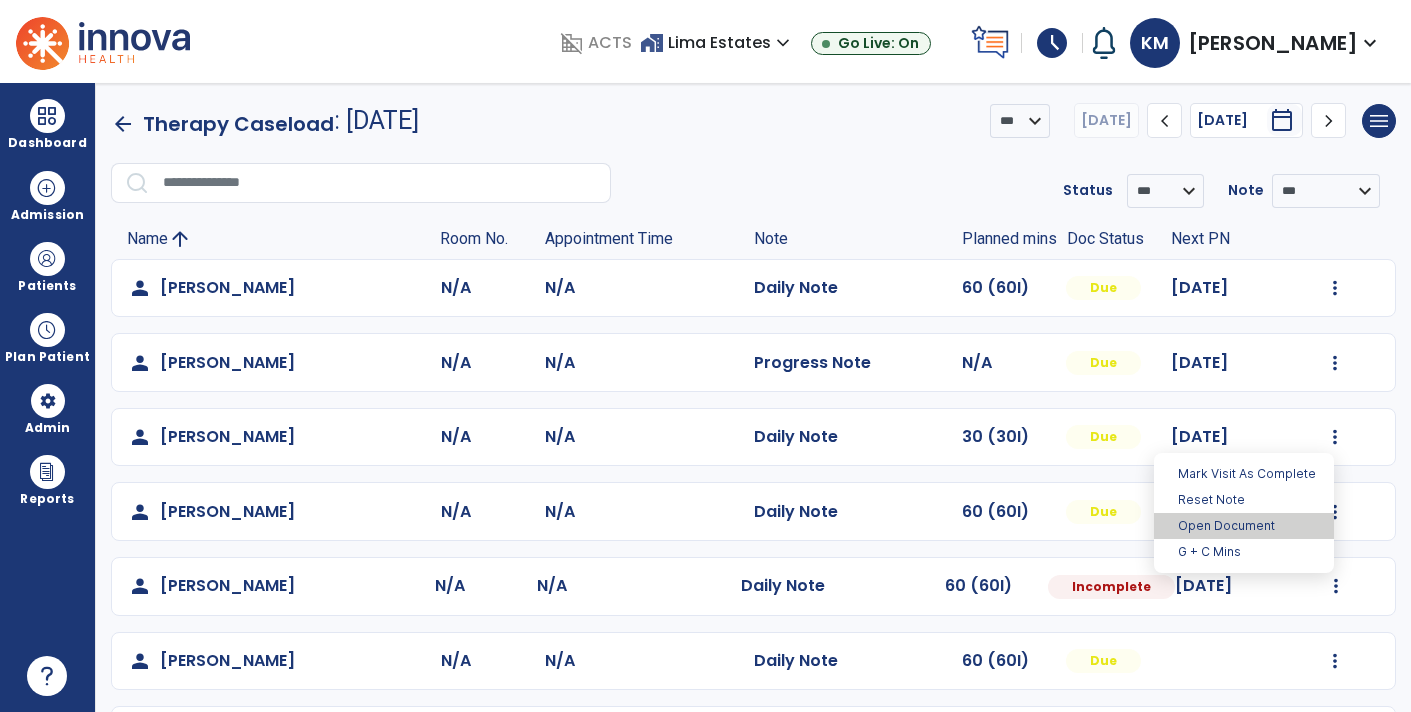 click on "Open Document" at bounding box center [1244, 526] 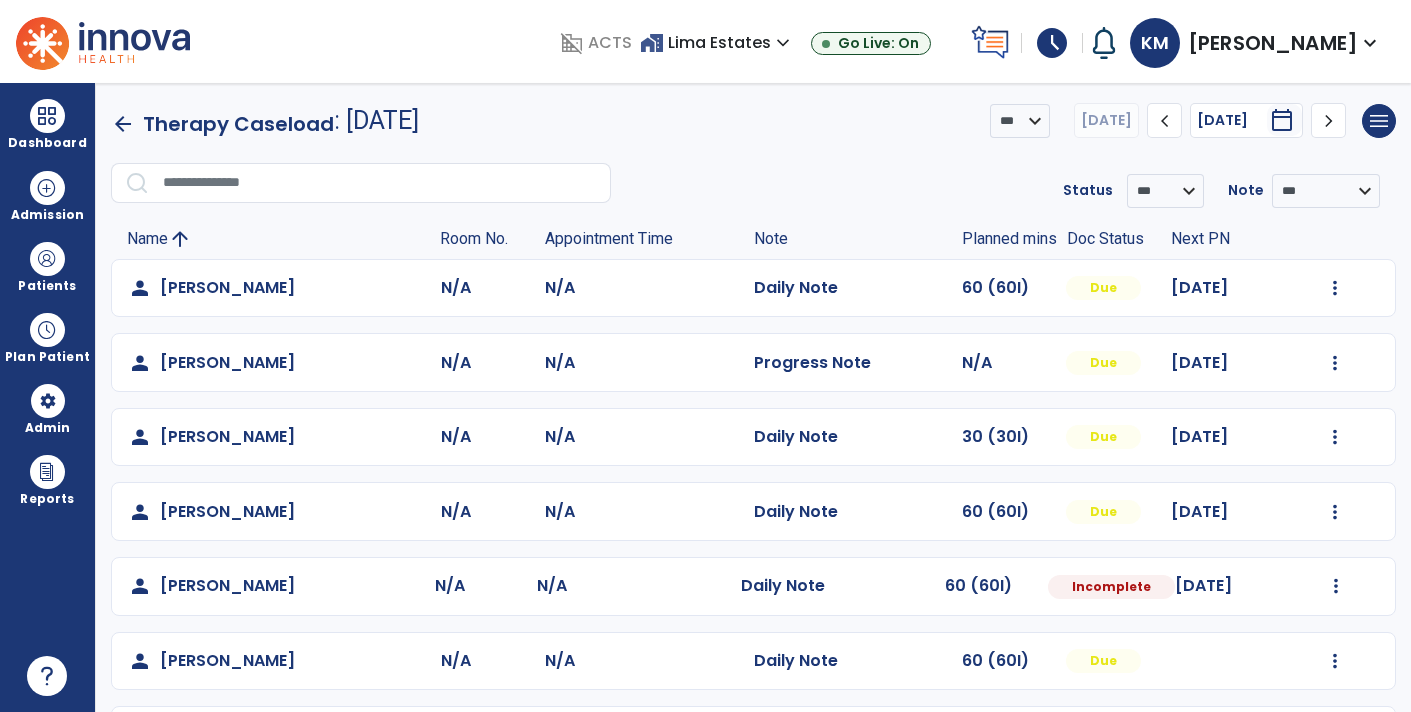 select on "*" 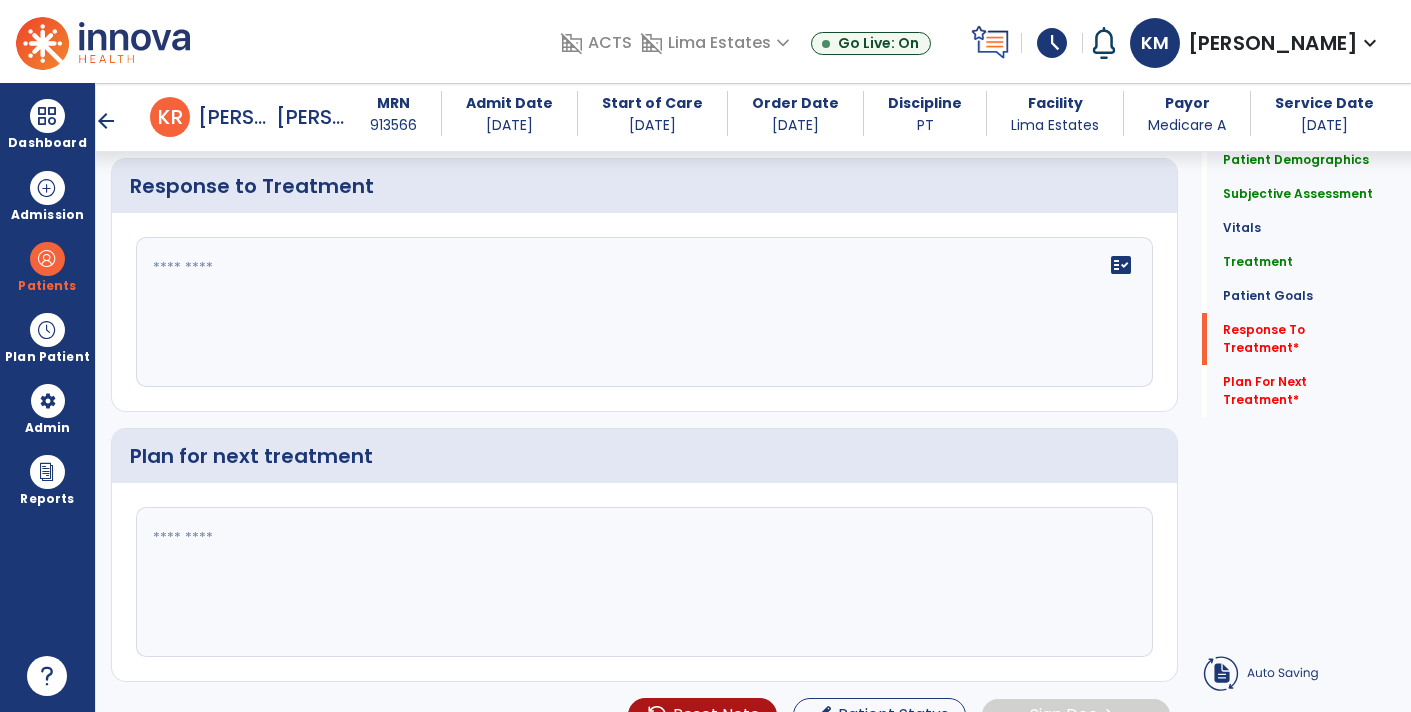 scroll, scrollTop: 2435, scrollLeft: 0, axis: vertical 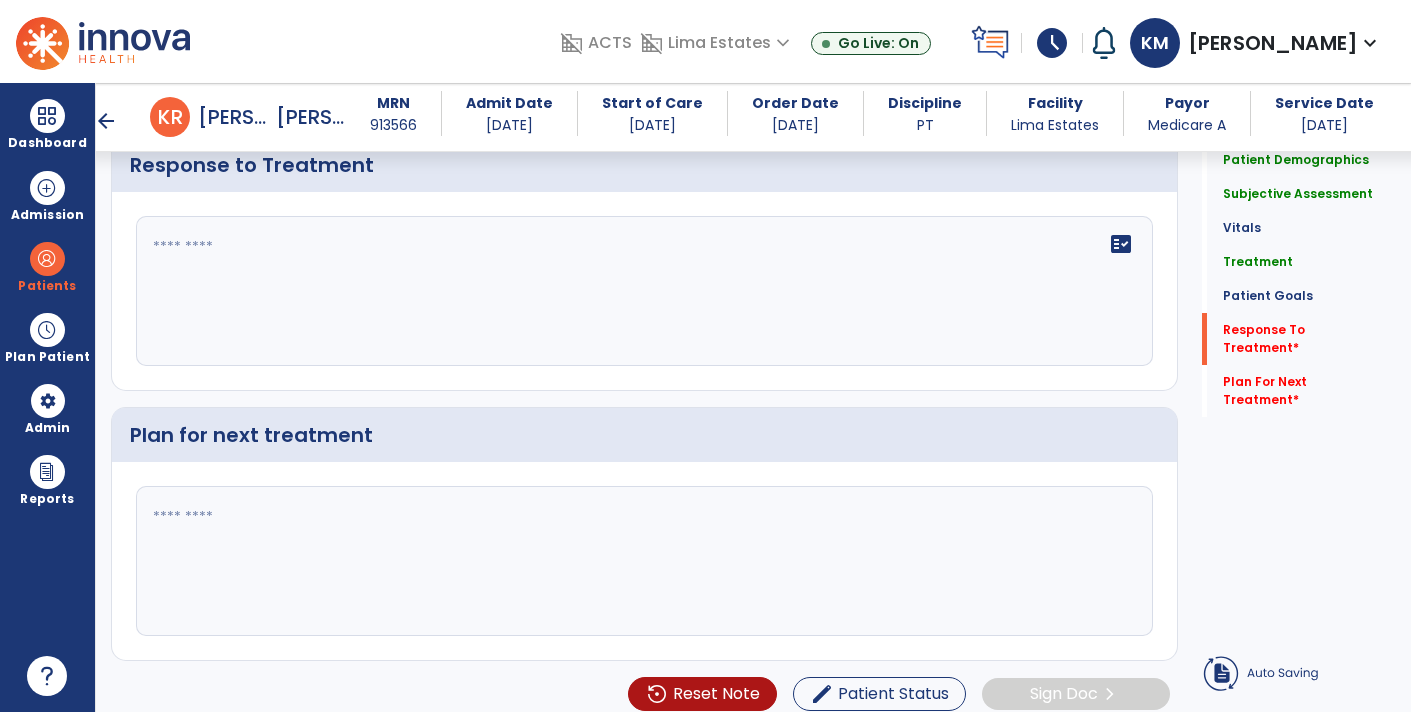 click on "fact_check" 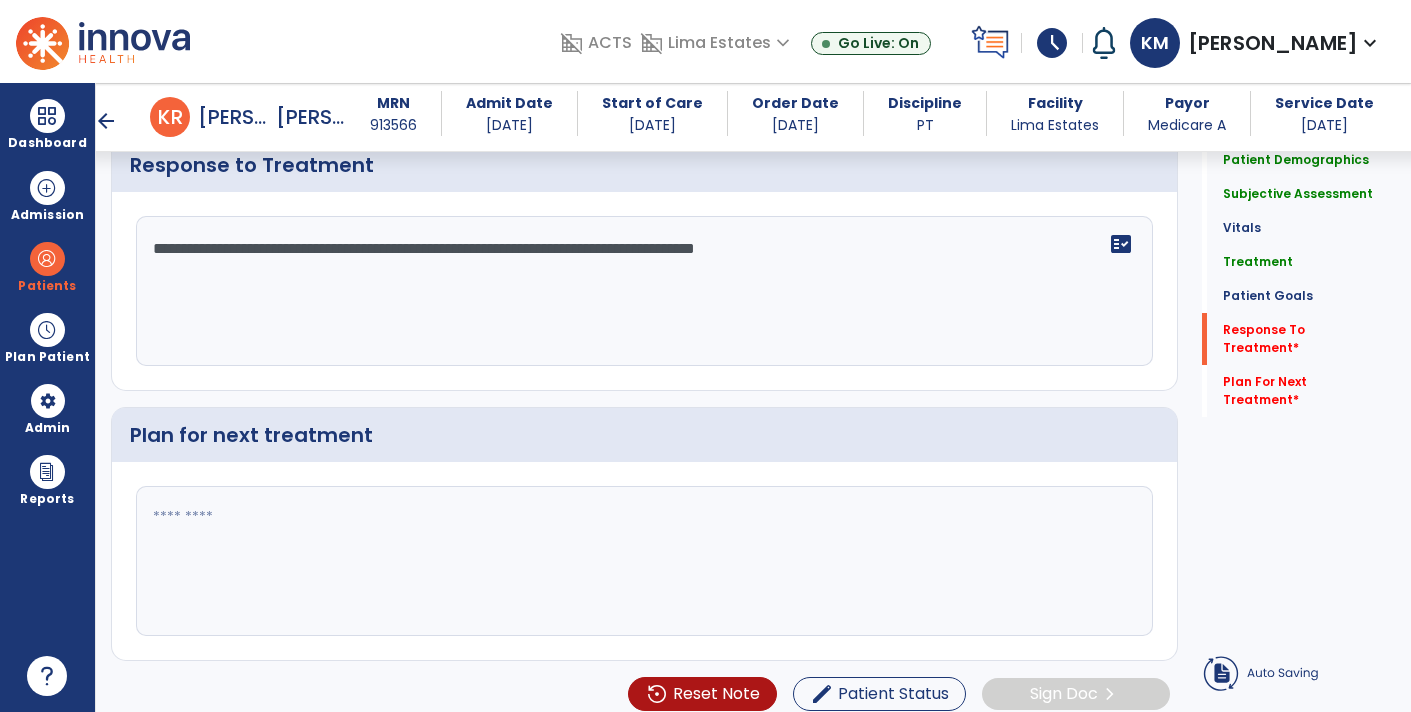 type on "**********" 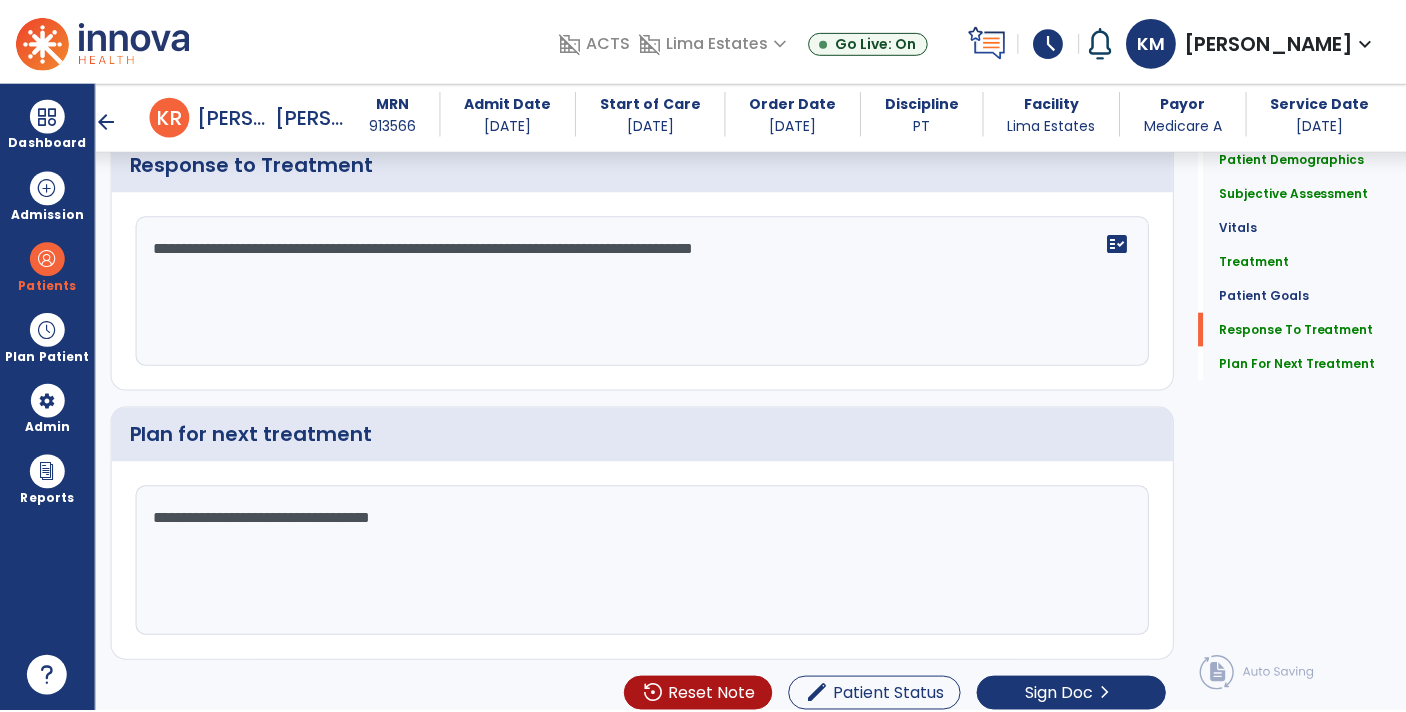 scroll, scrollTop: 2435, scrollLeft: 0, axis: vertical 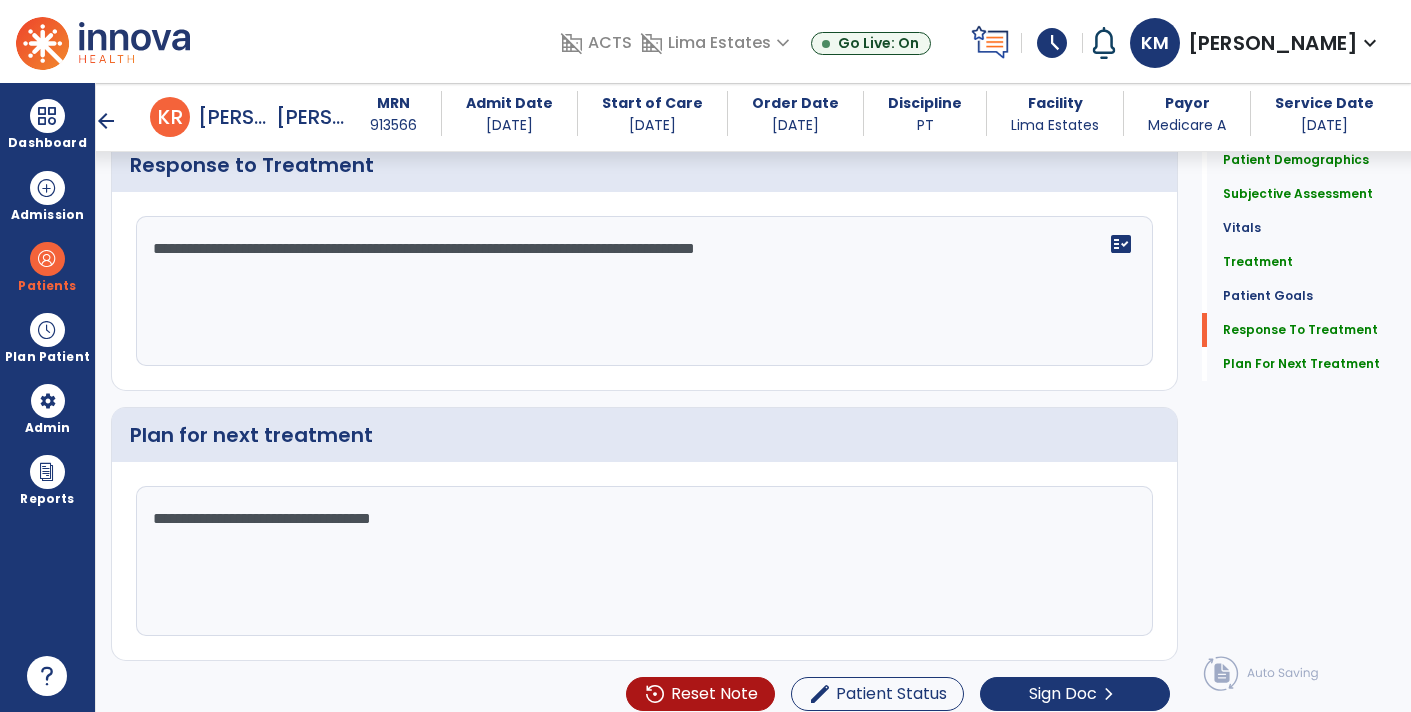 click on "**********" 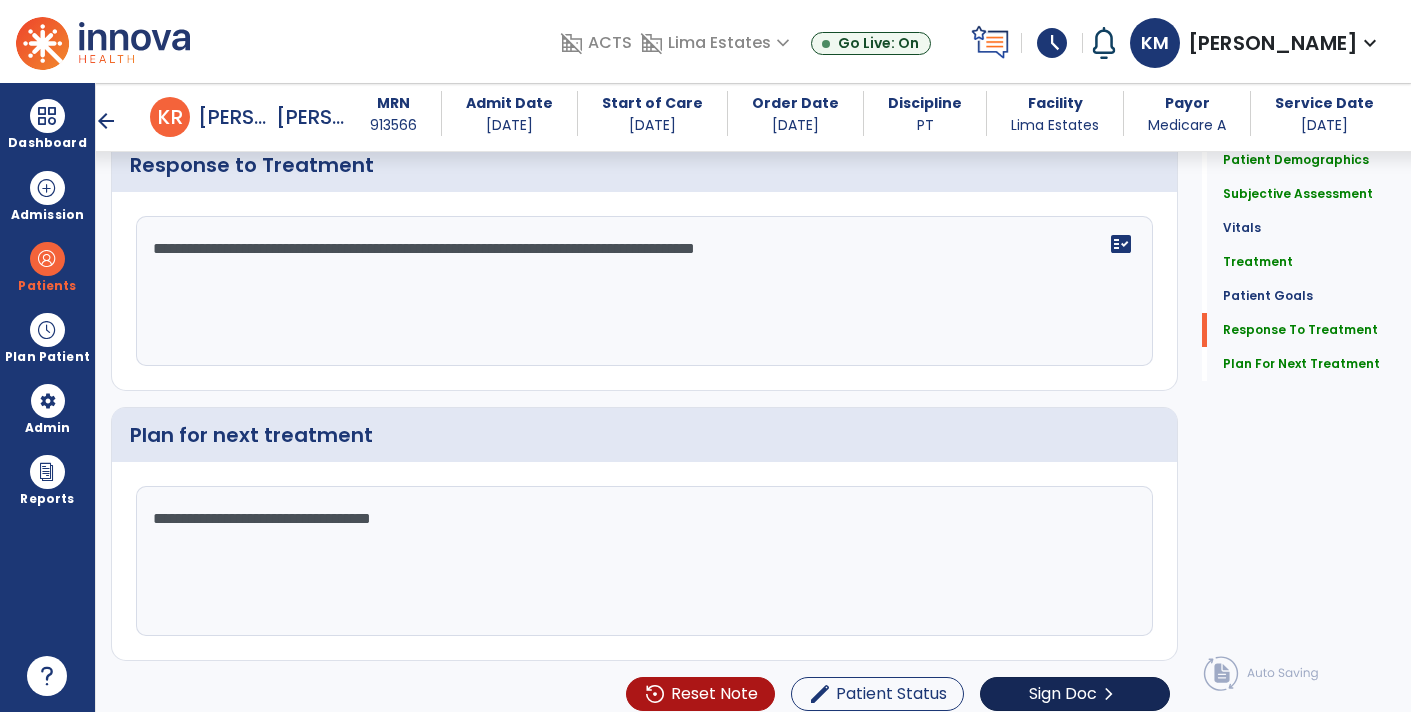type on "**********" 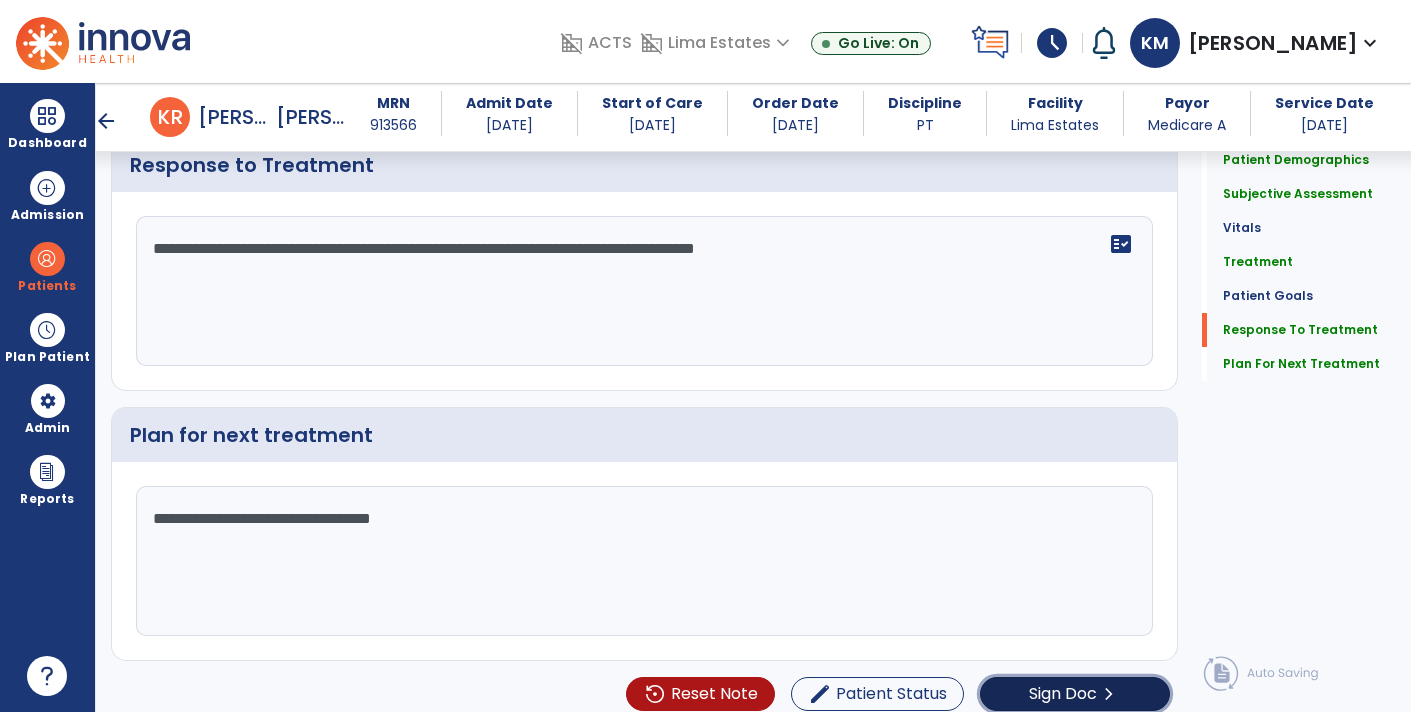 click on "Sign Doc" 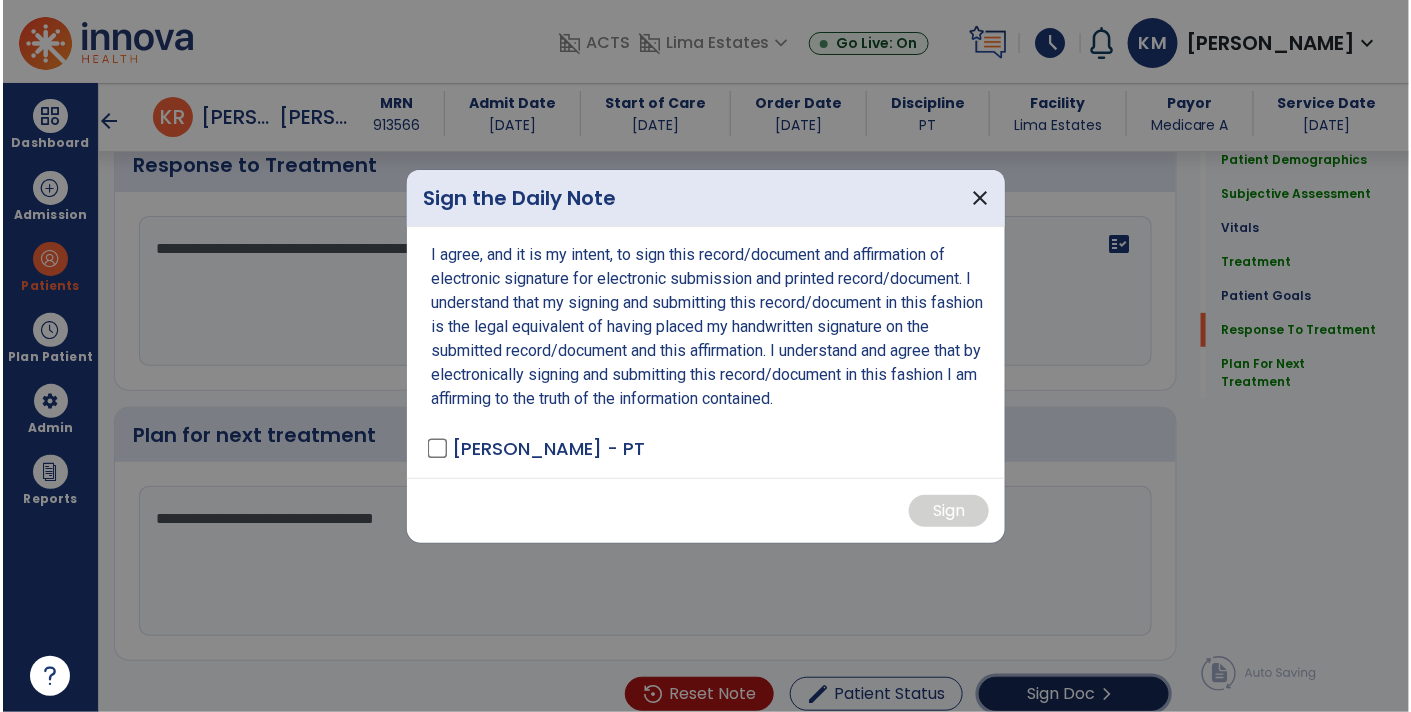 scroll, scrollTop: 2435, scrollLeft: 0, axis: vertical 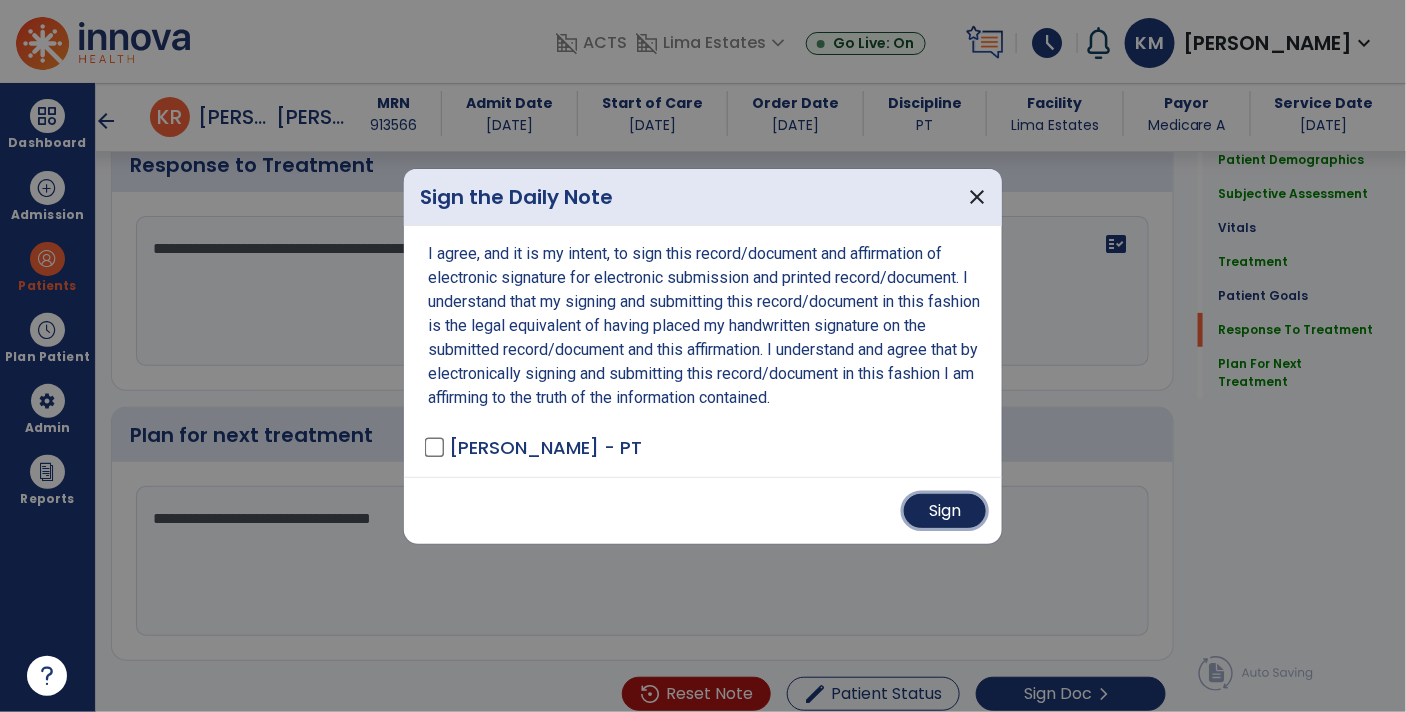 click on "Sign" at bounding box center (945, 511) 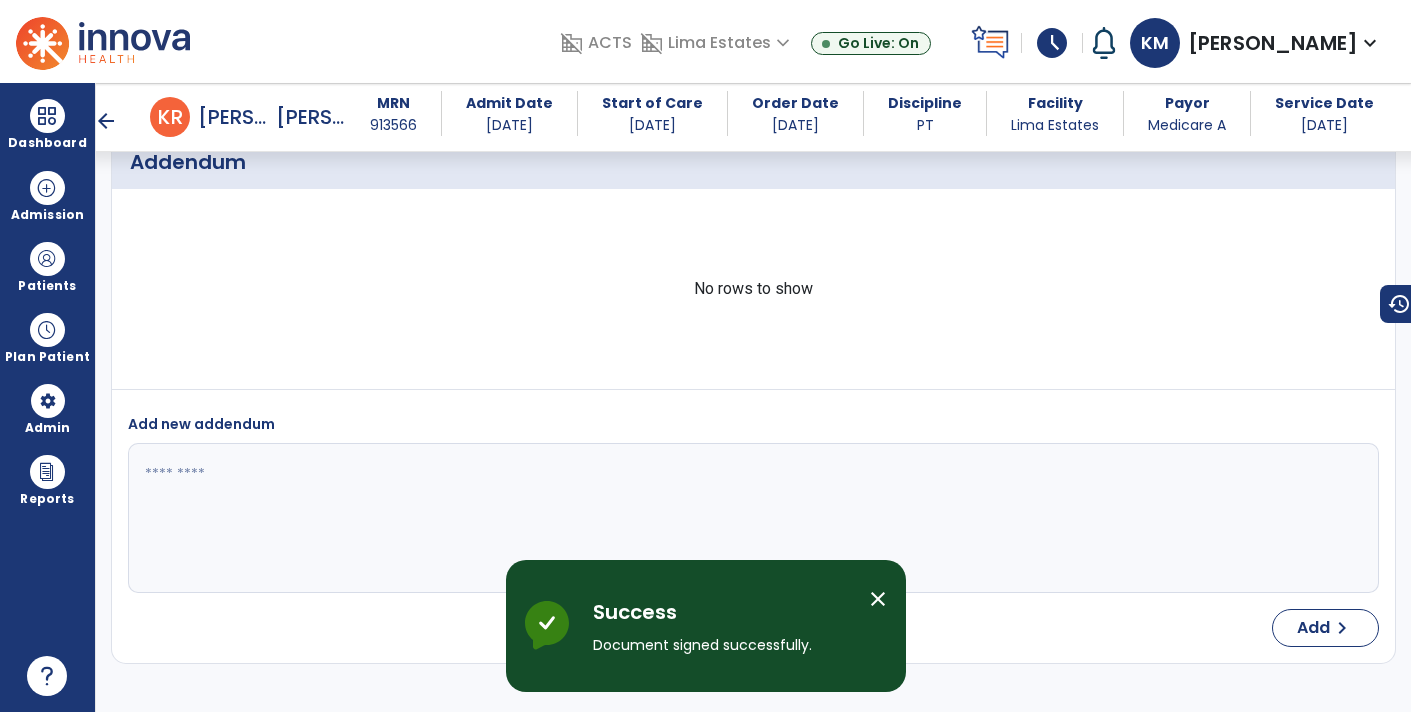 scroll, scrollTop: 3459, scrollLeft: 0, axis: vertical 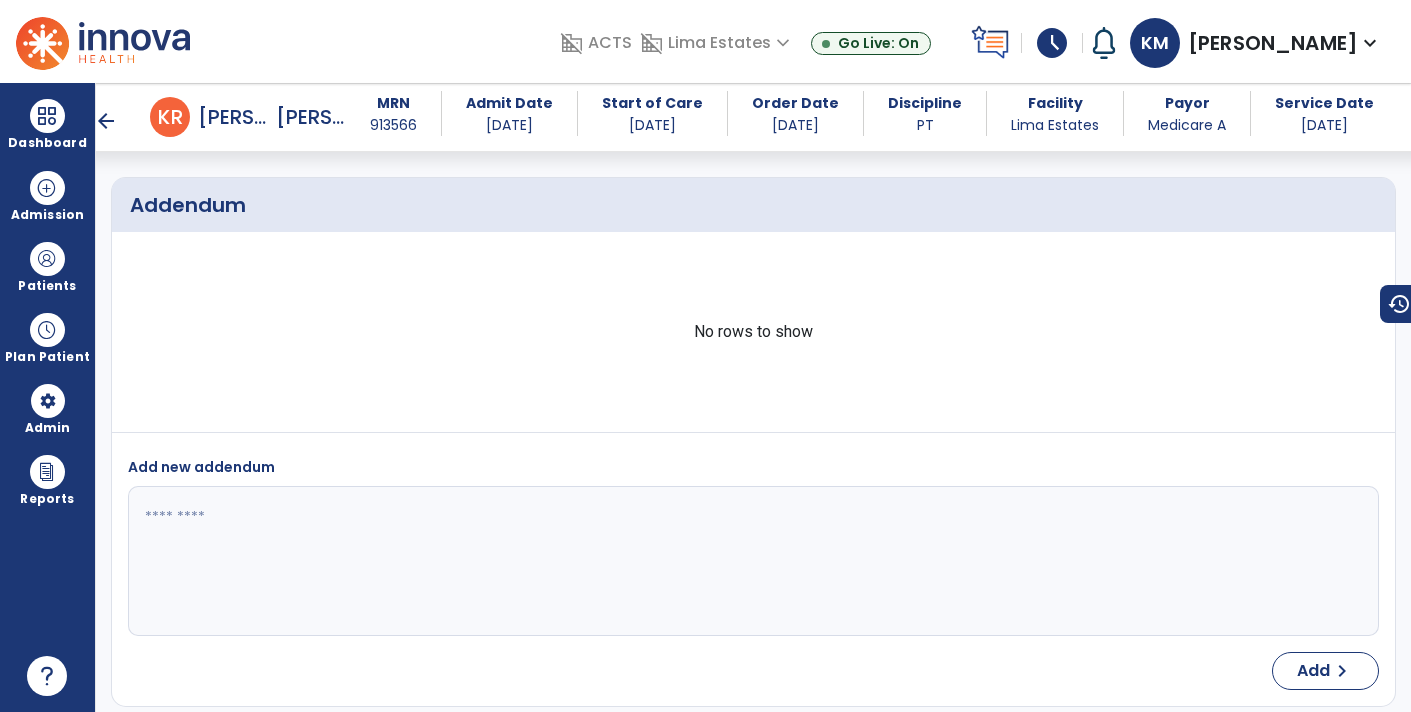 click on "arrow_back" at bounding box center (106, 121) 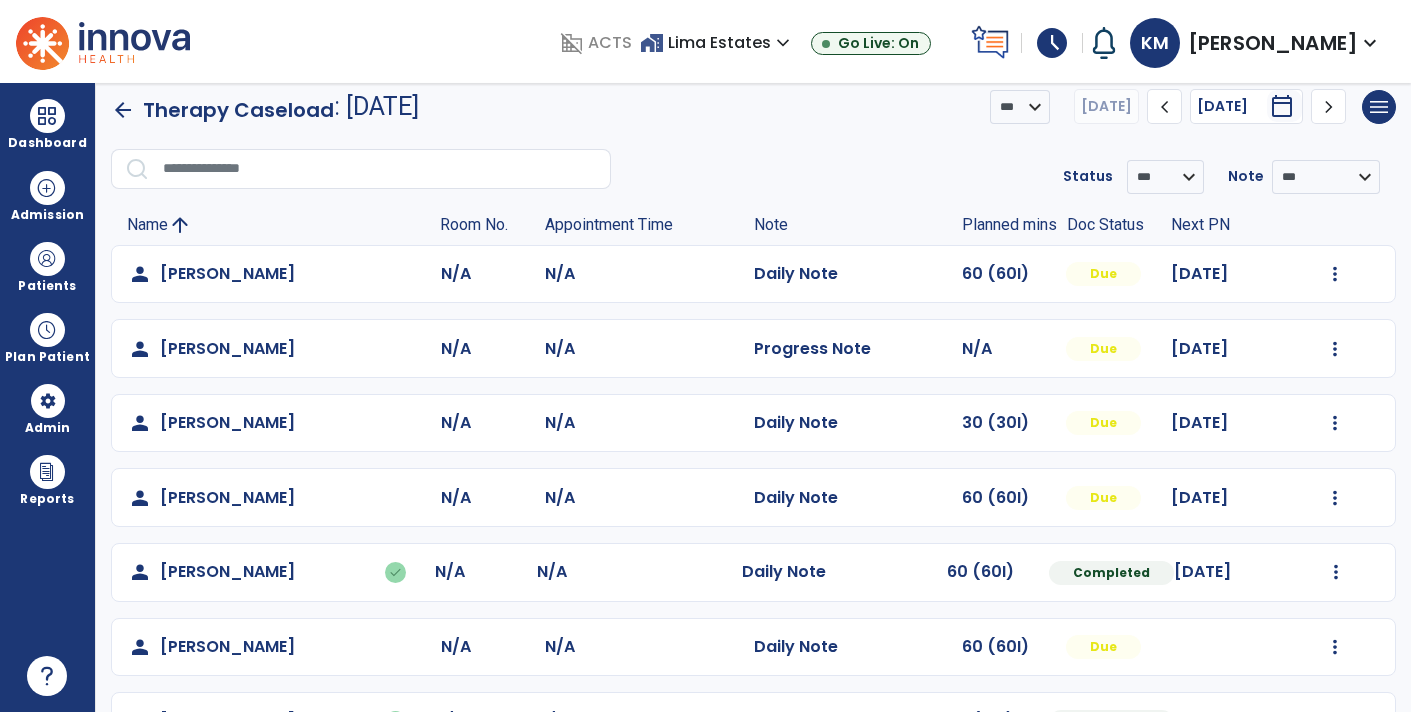 scroll, scrollTop: 0, scrollLeft: 0, axis: both 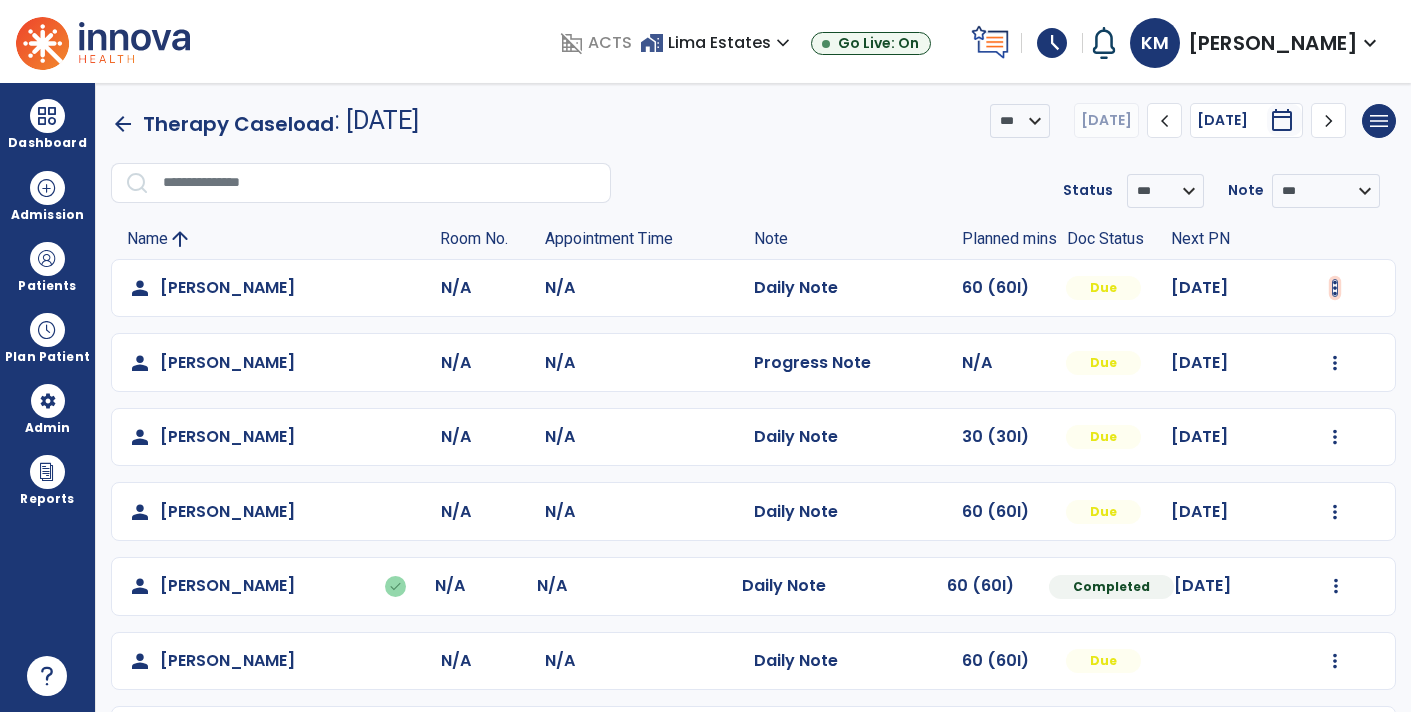 click at bounding box center [1335, 288] 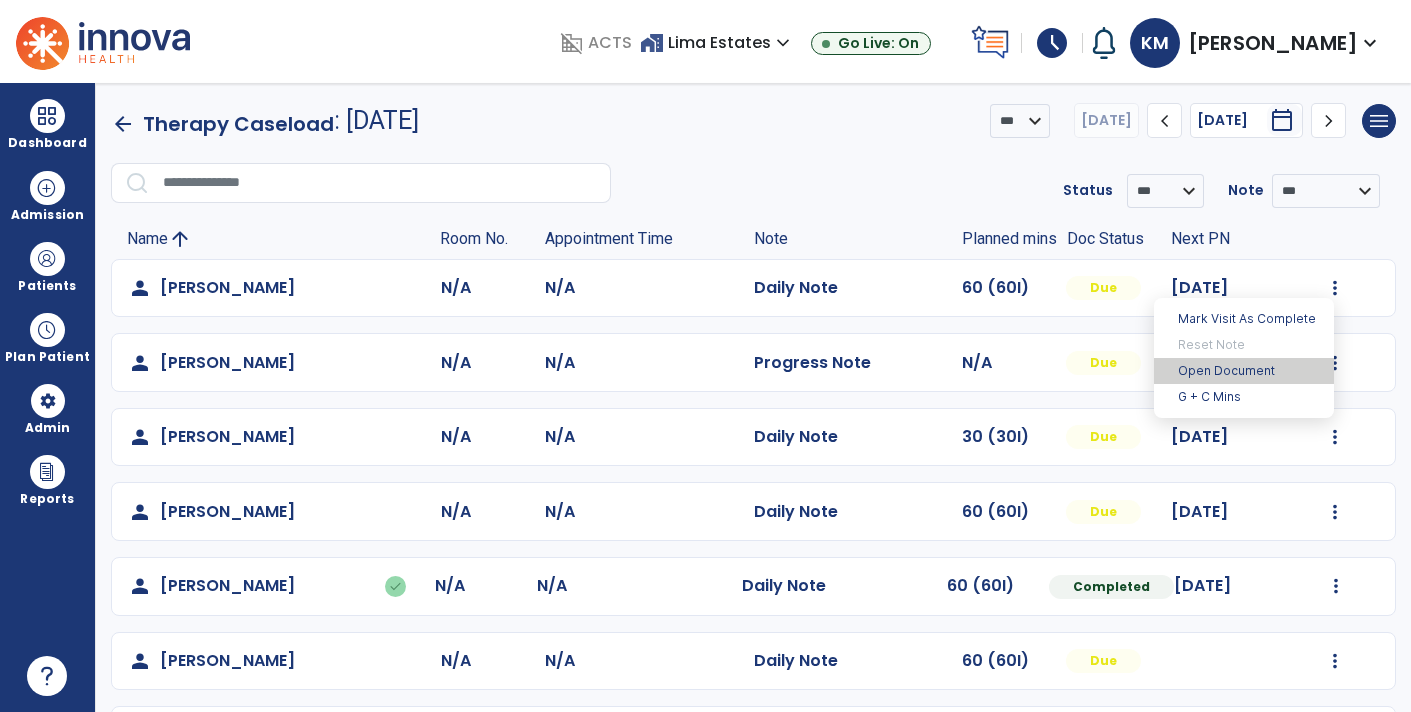 click on "Open Document" at bounding box center (1244, 371) 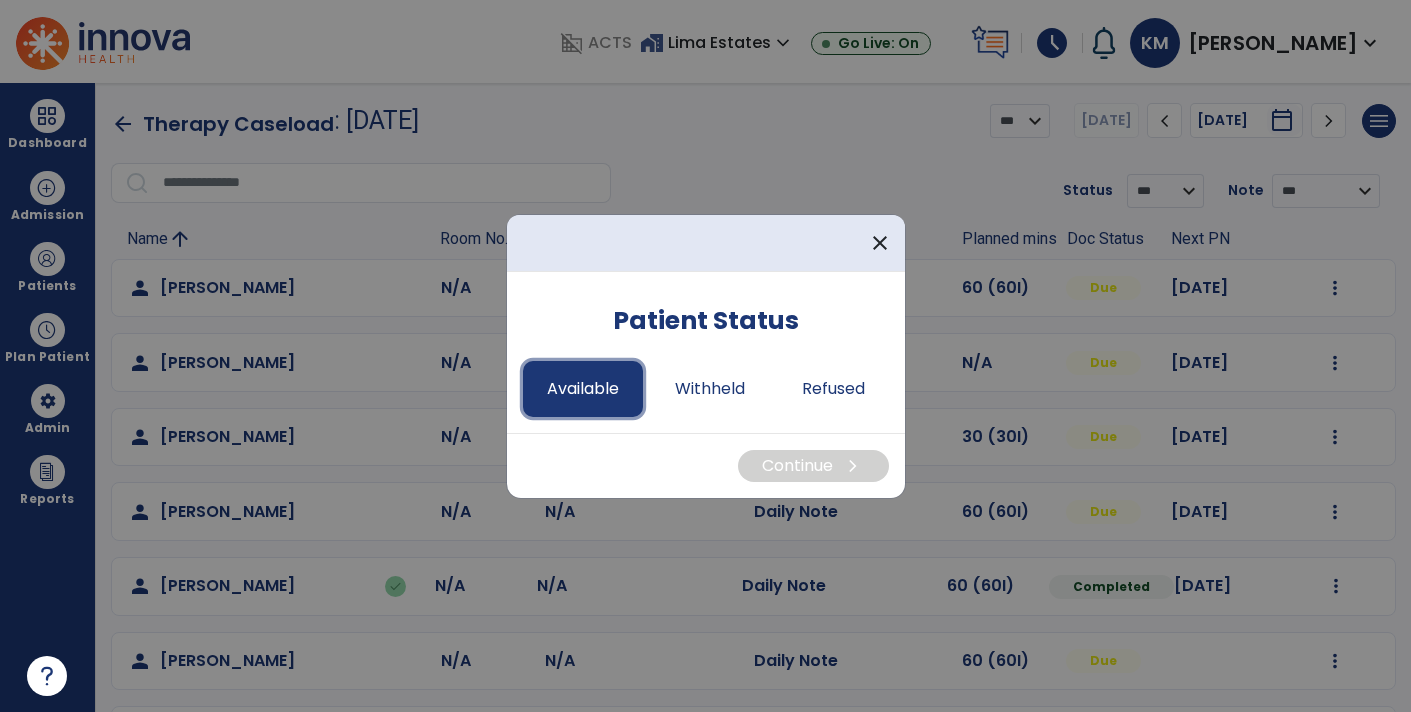click on "Available" at bounding box center [583, 389] 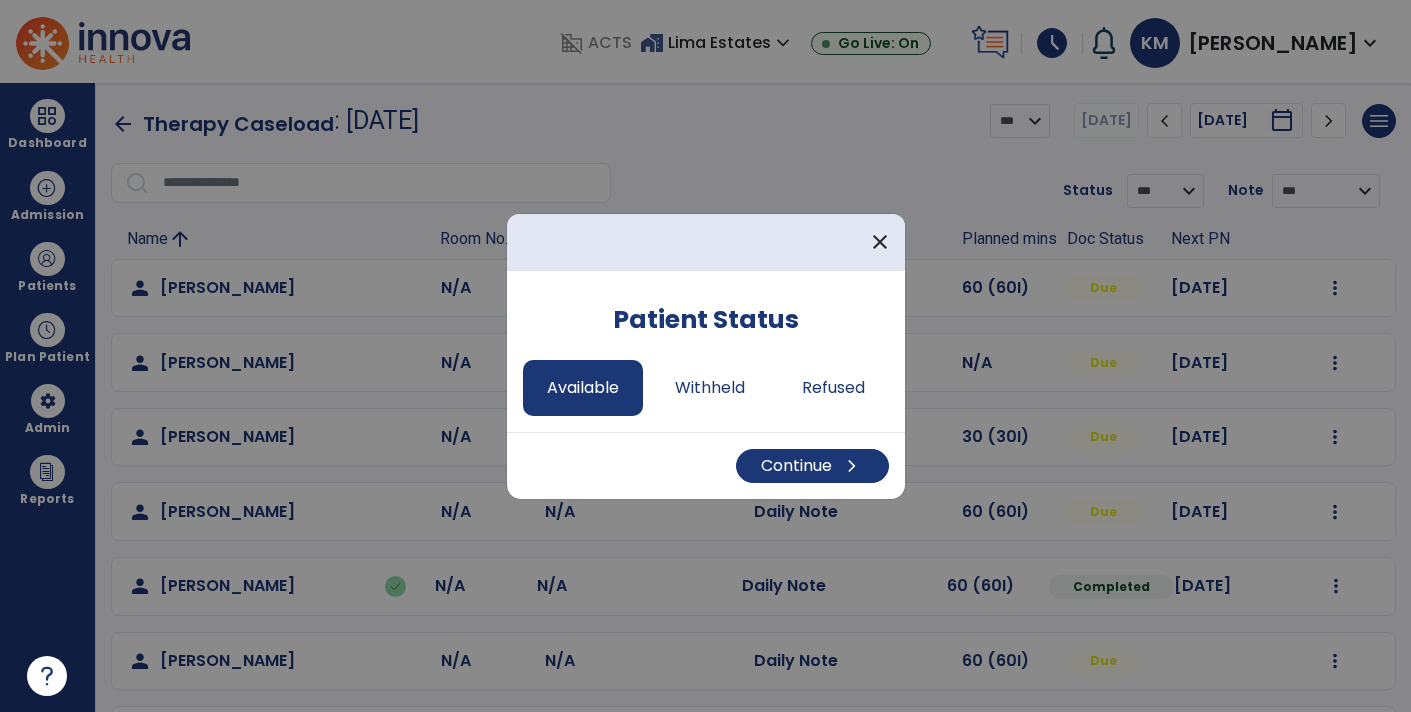 click on "Continue   chevron_right" at bounding box center (706, 465) 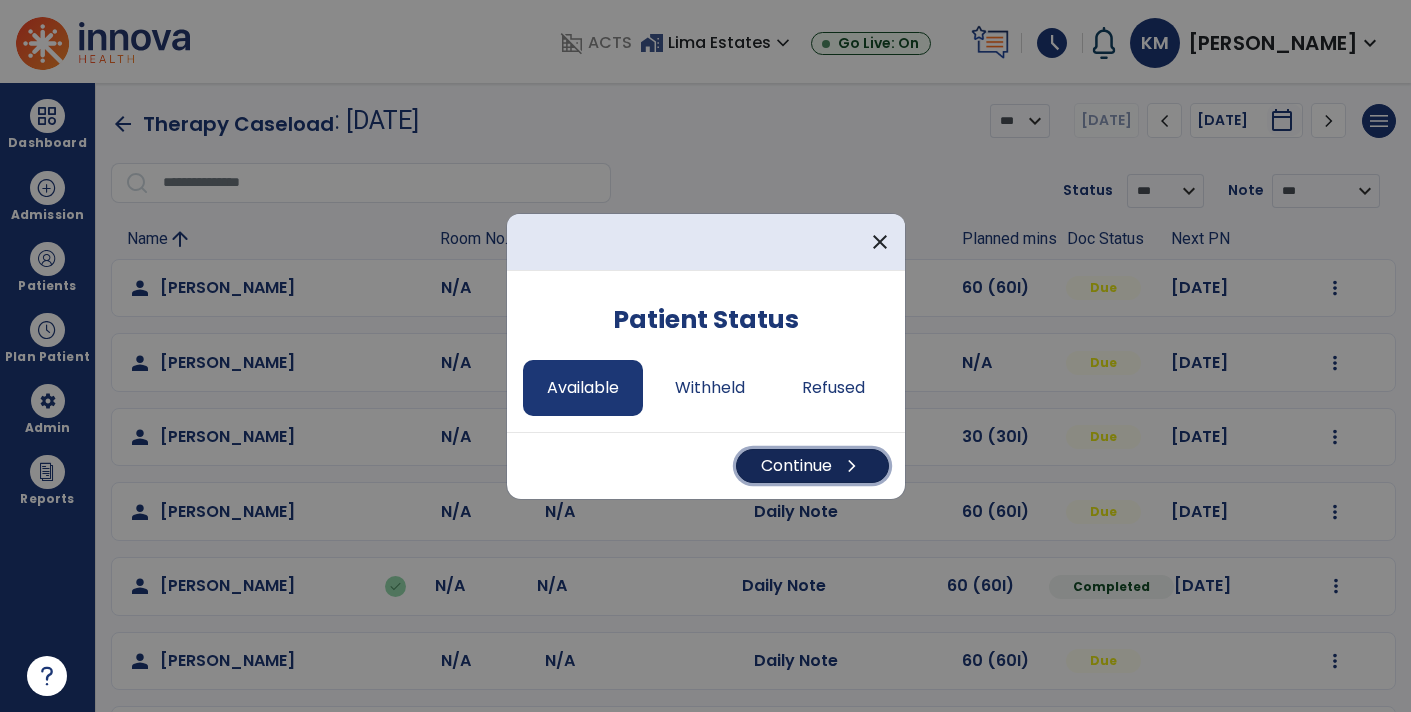 click on "Continue   chevron_right" at bounding box center (812, 466) 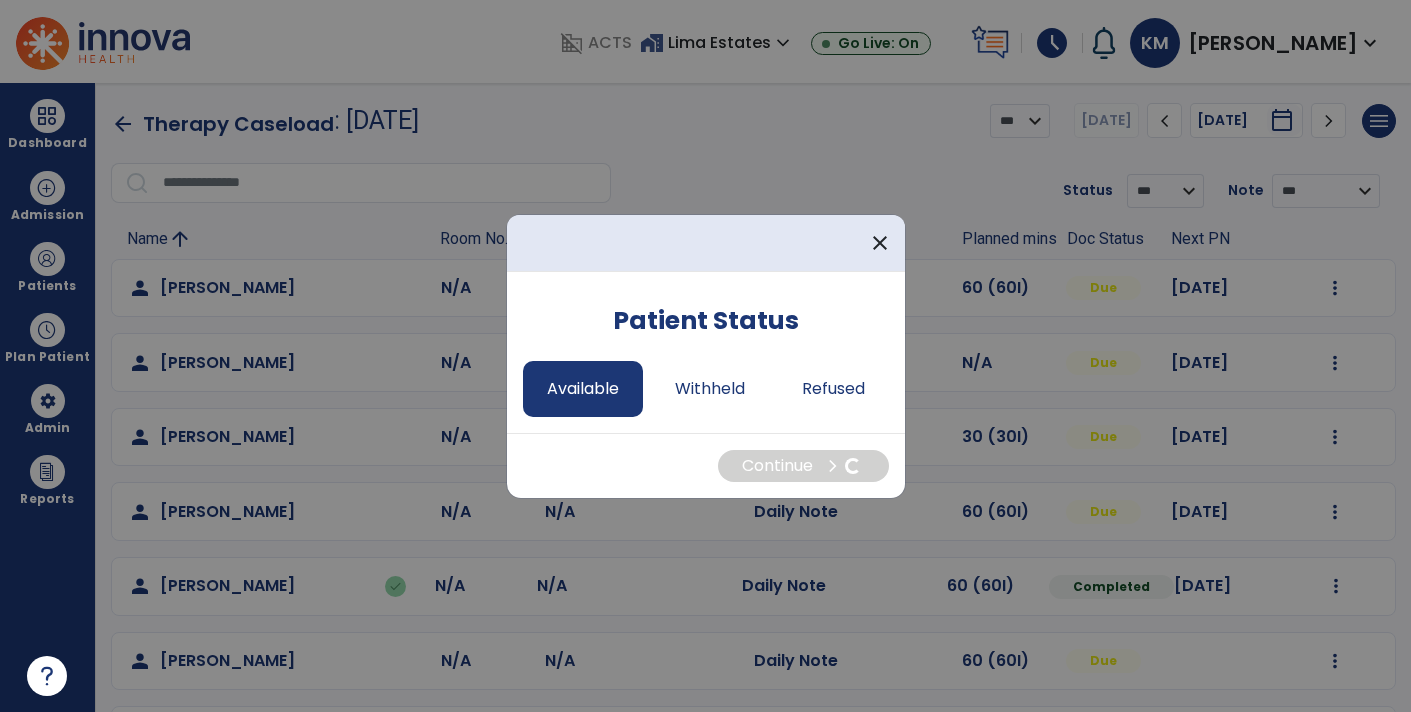 select on "*" 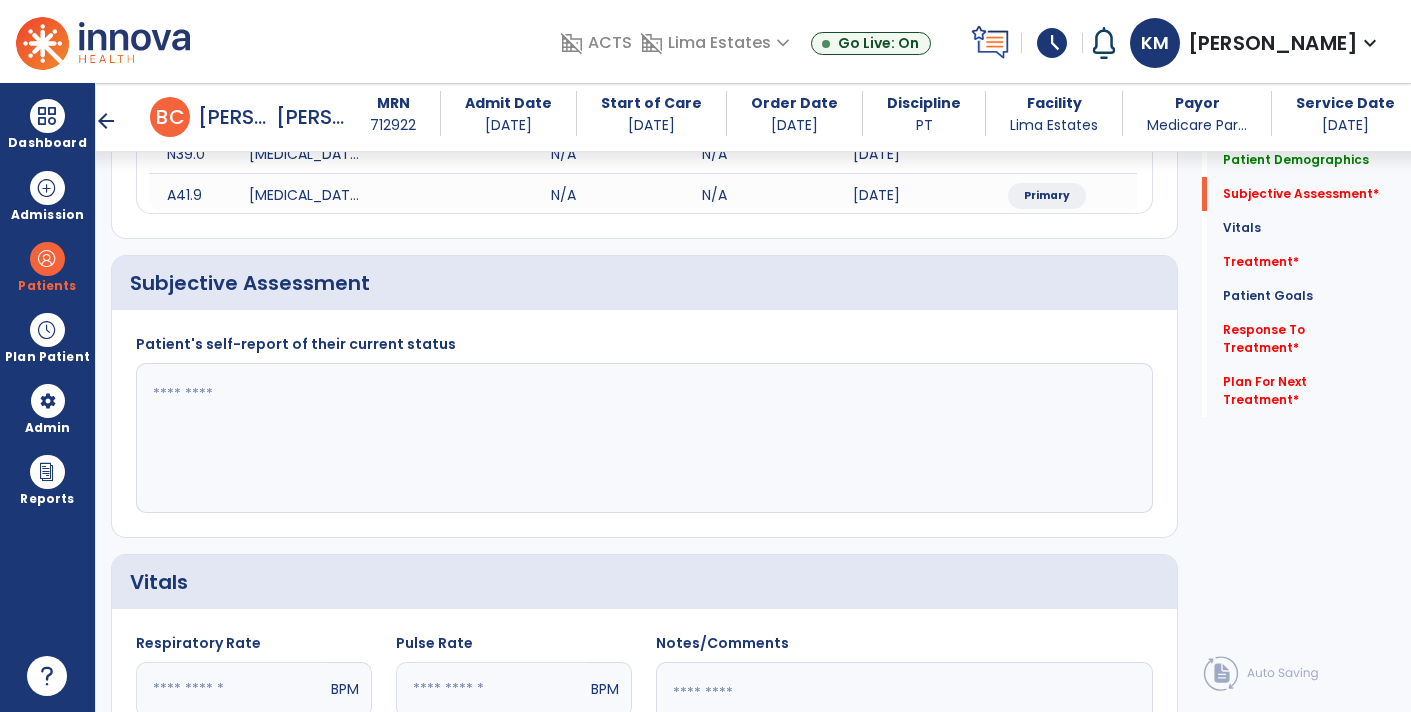 scroll, scrollTop: 348, scrollLeft: 0, axis: vertical 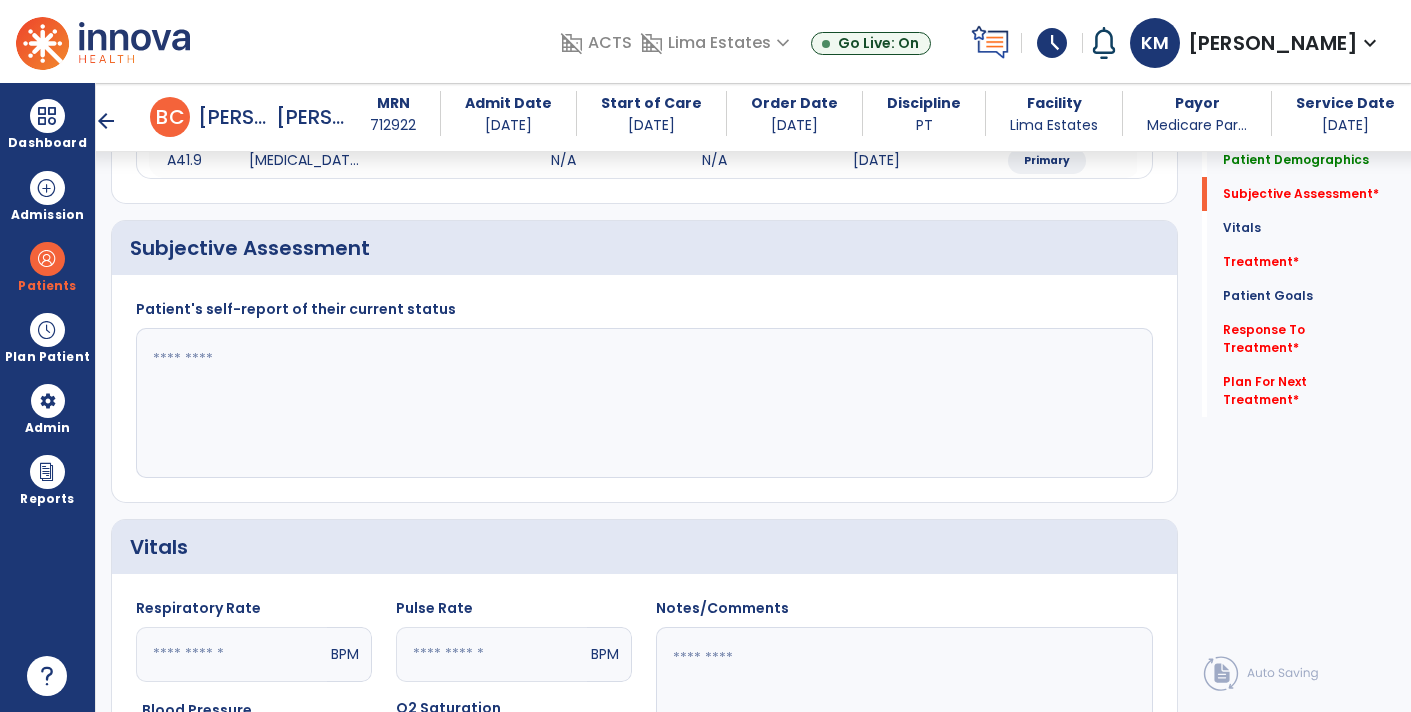 click 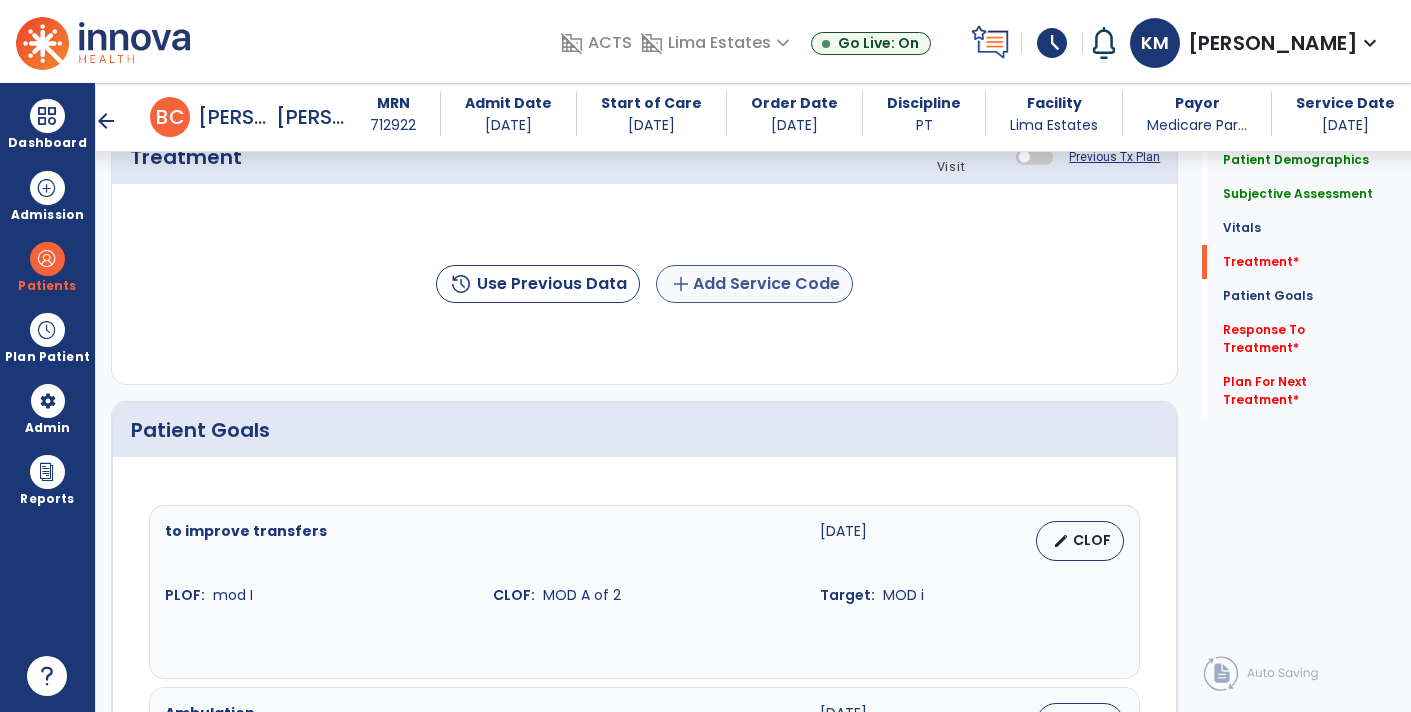 type on "**********" 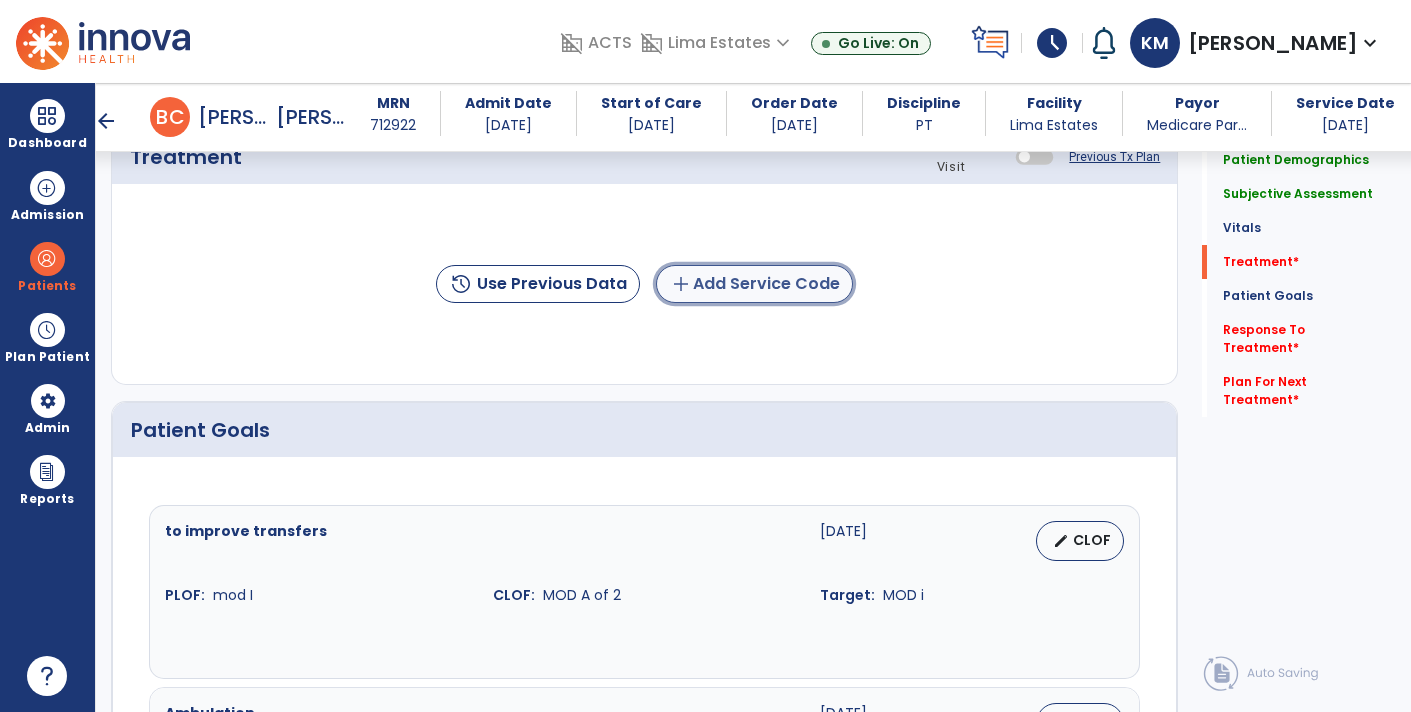 click on "add  Add Service Code" 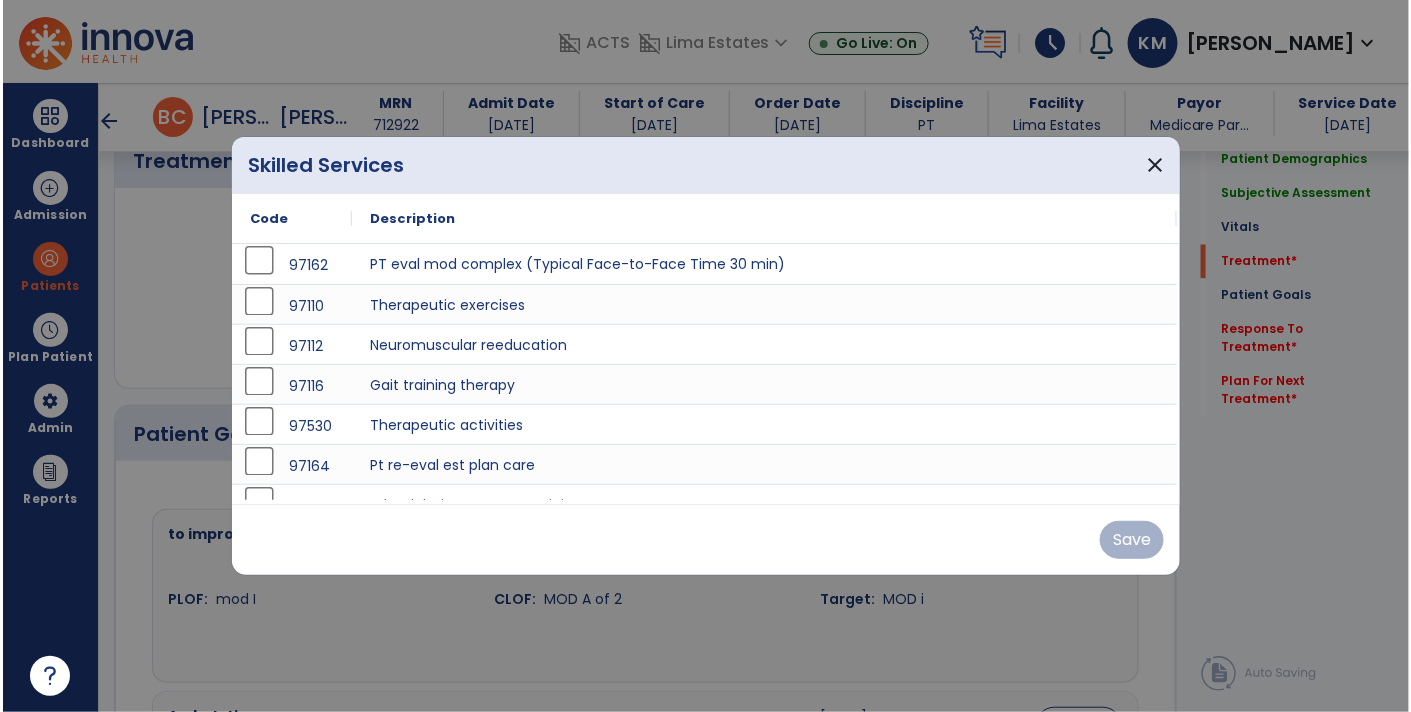 scroll, scrollTop: 1160, scrollLeft: 0, axis: vertical 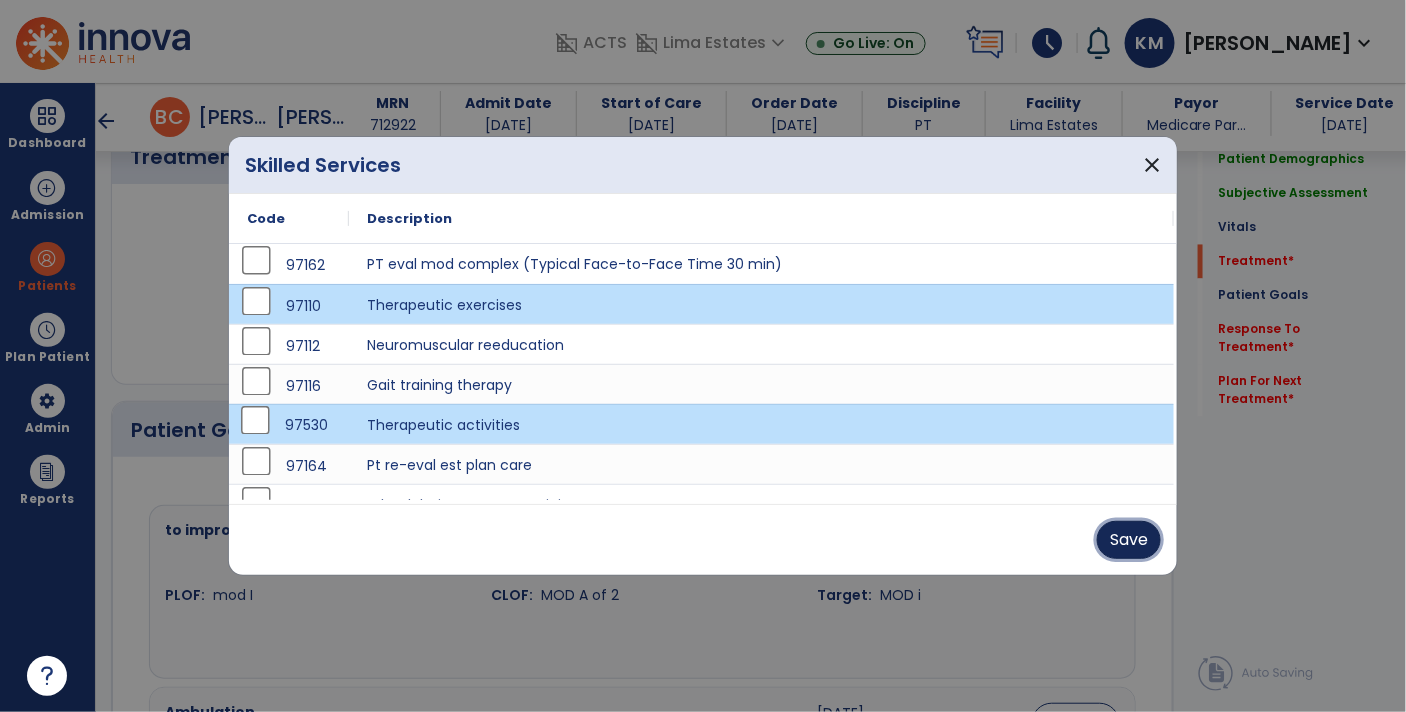 click on "Save" at bounding box center (1129, 540) 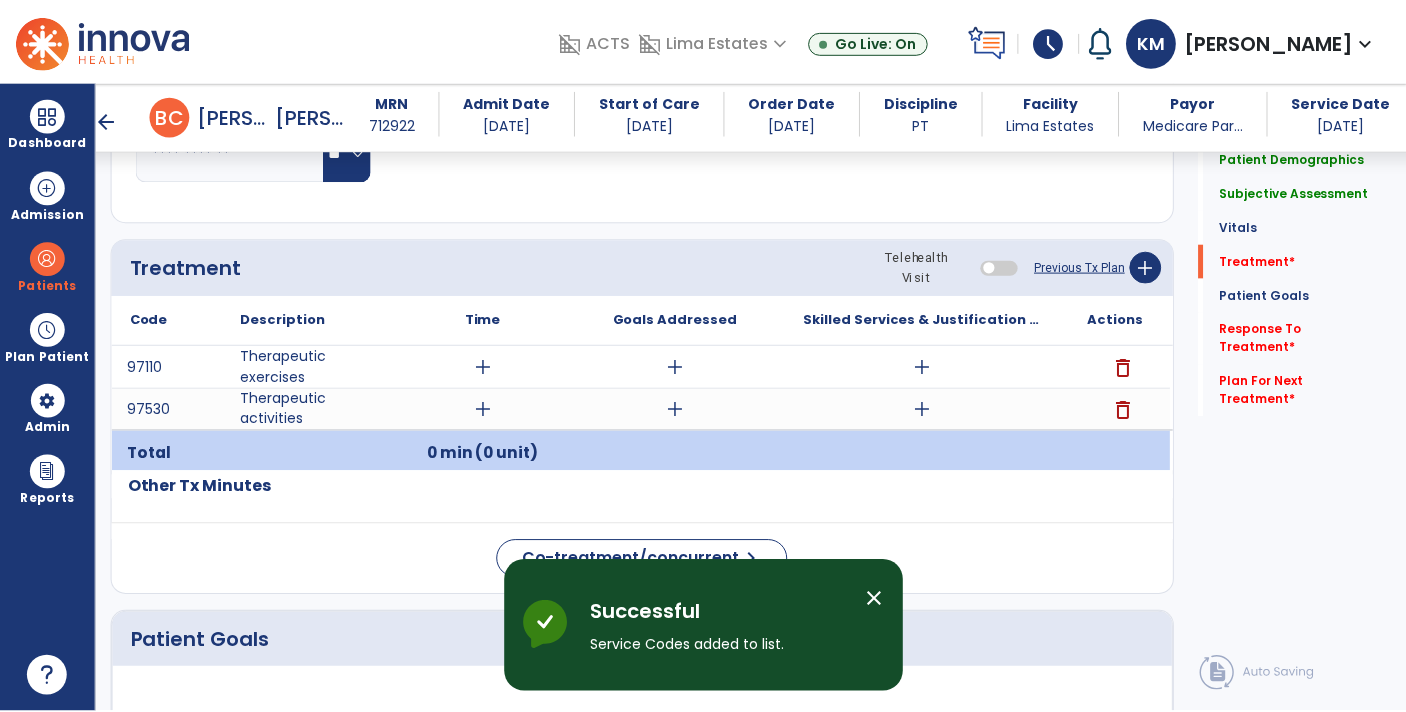 scroll, scrollTop: 1048, scrollLeft: 0, axis: vertical 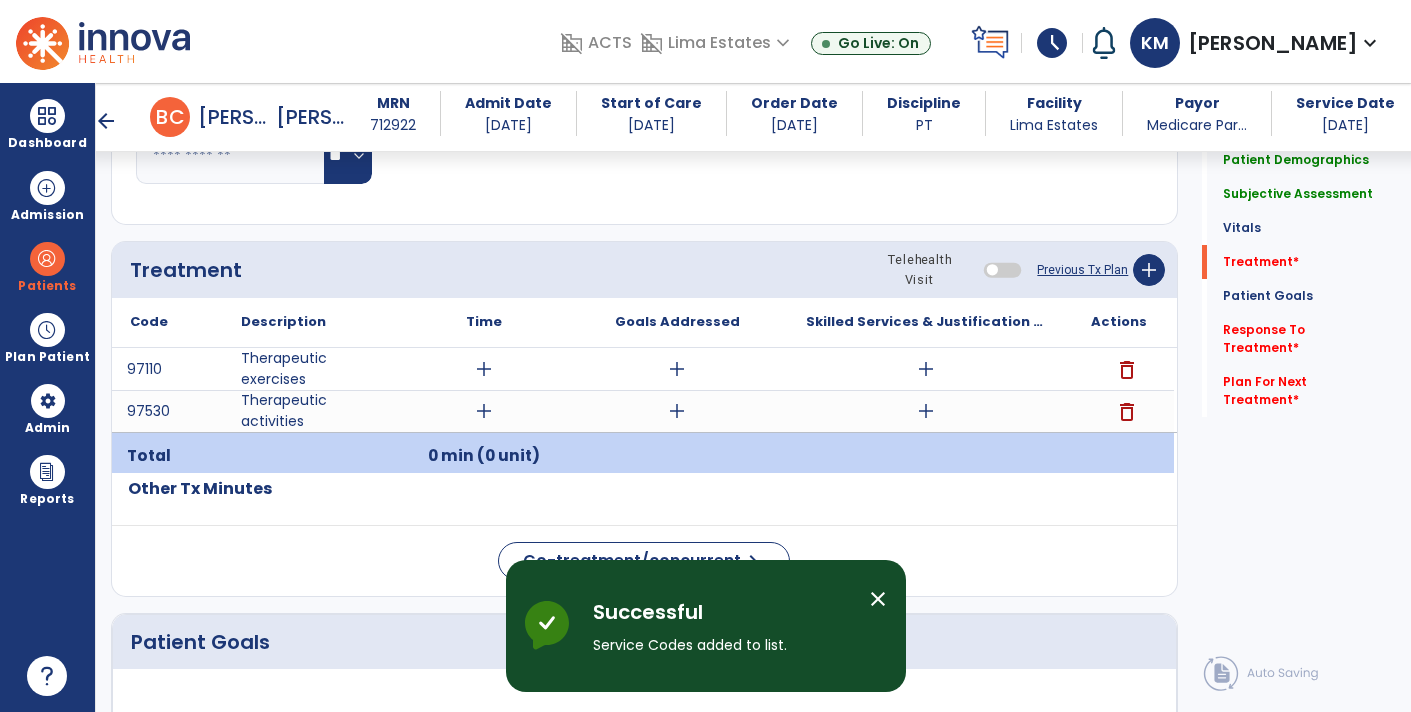 click on "add" at bounding box center [926, 369] 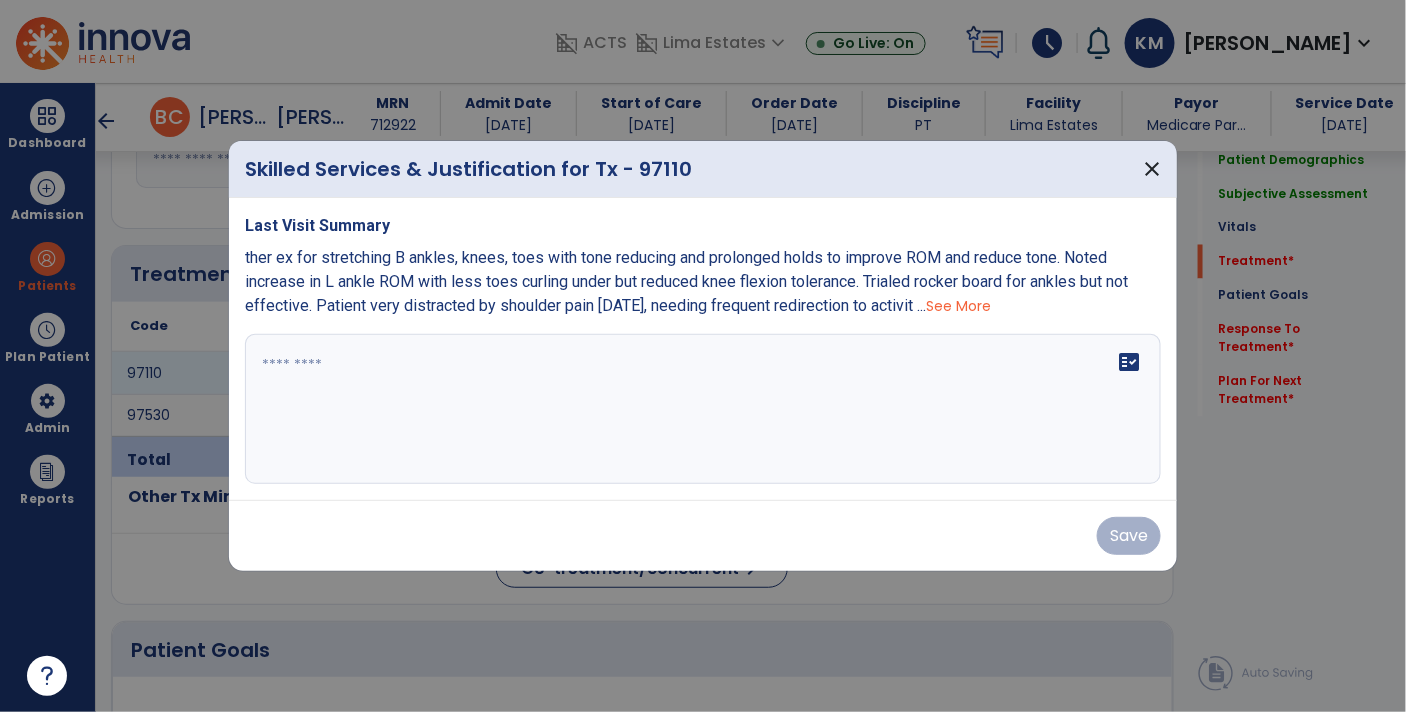 scroll, scrollTop: 1048, scrollLeft: 0, axis: vertical 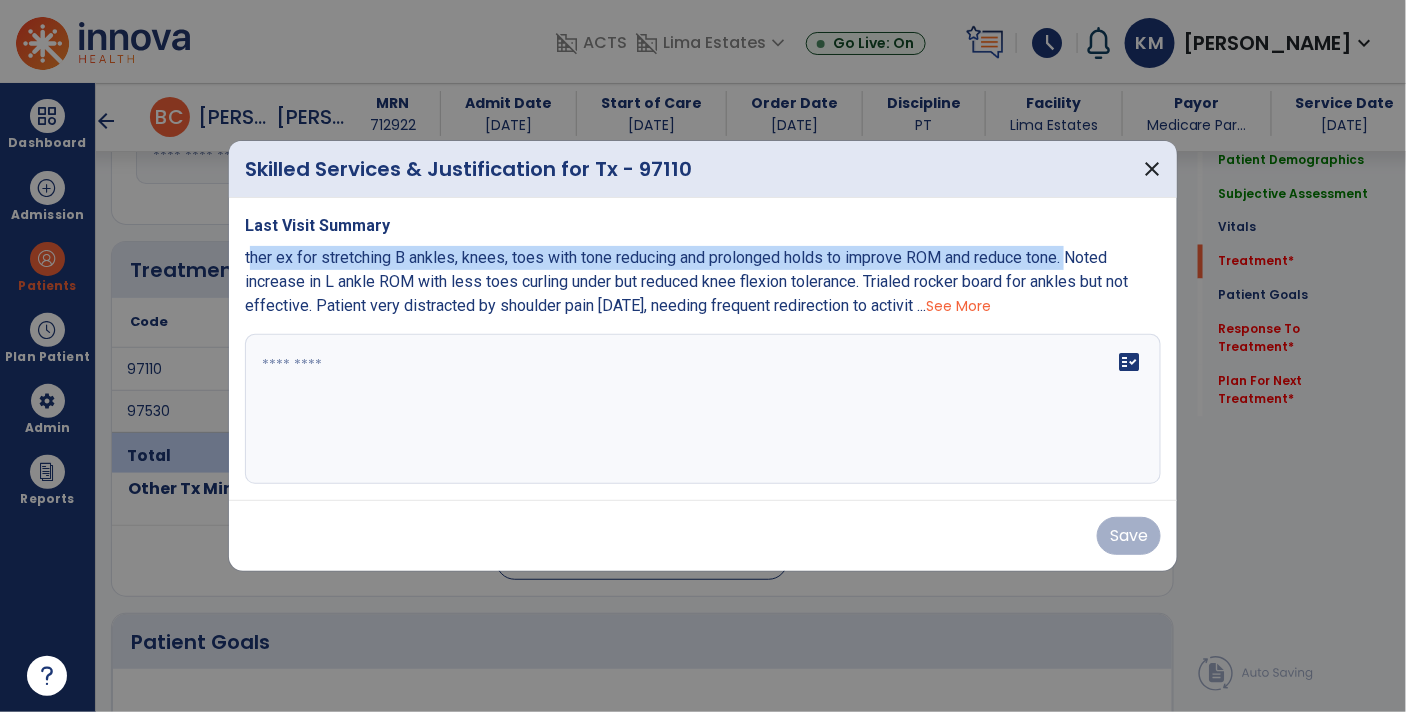 copy on "ther ex for stretching B ankles, knees, toes with tone reducing and prolonged holds to improve ROM and reduce tone." 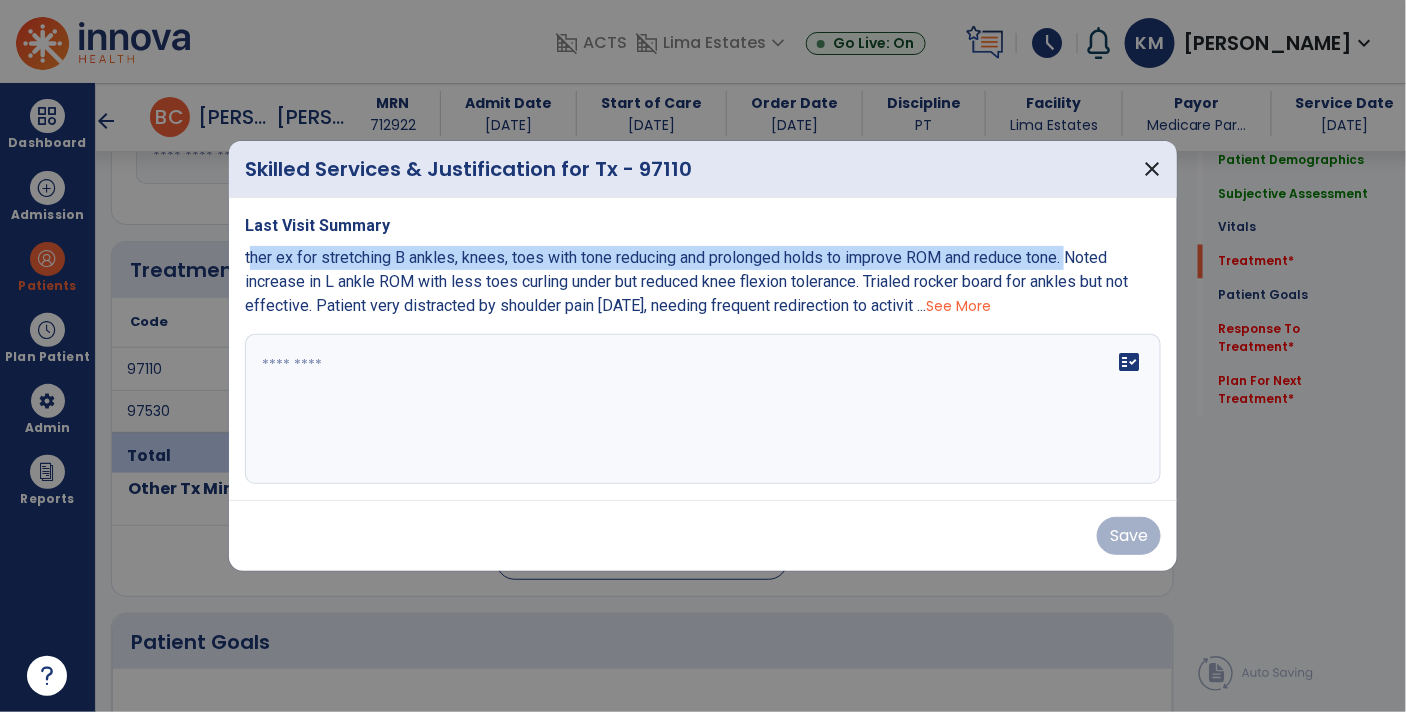 click at bounding box center (703, 409) 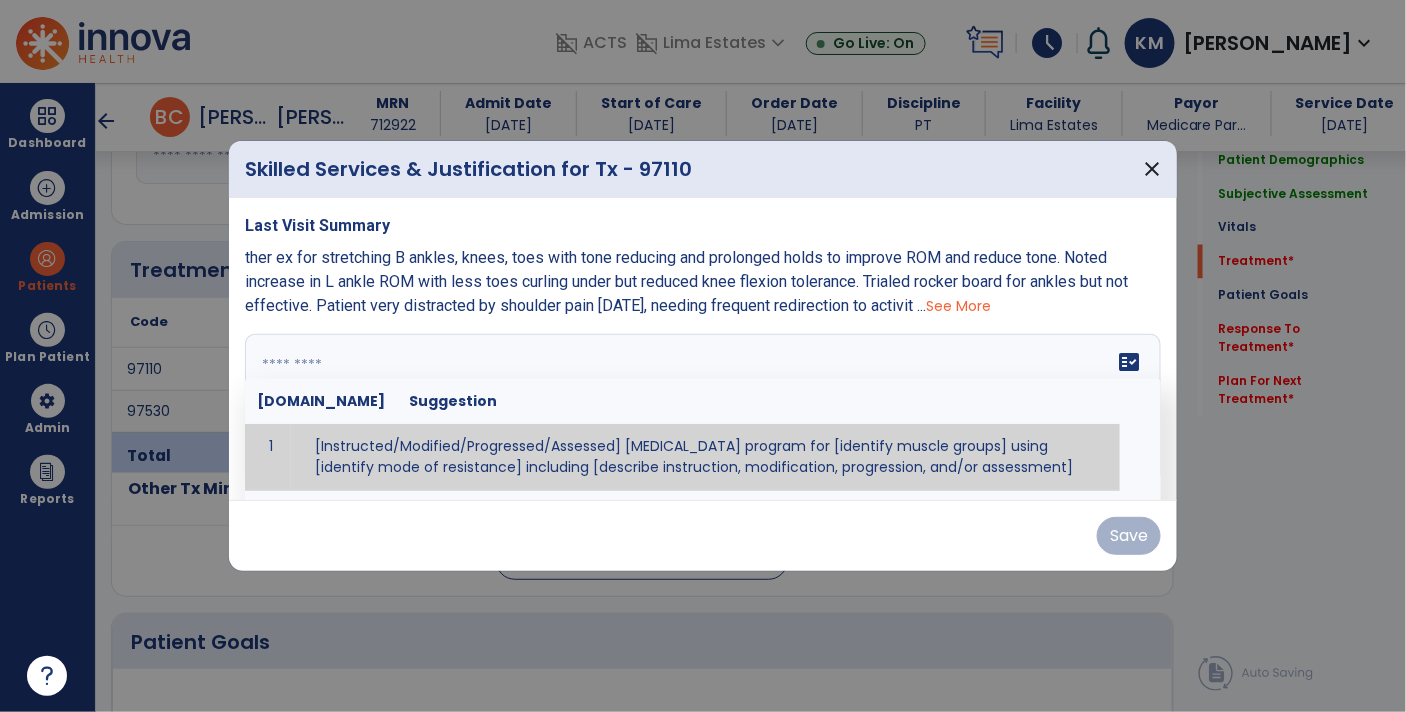 click at bounding box center (701, 409) 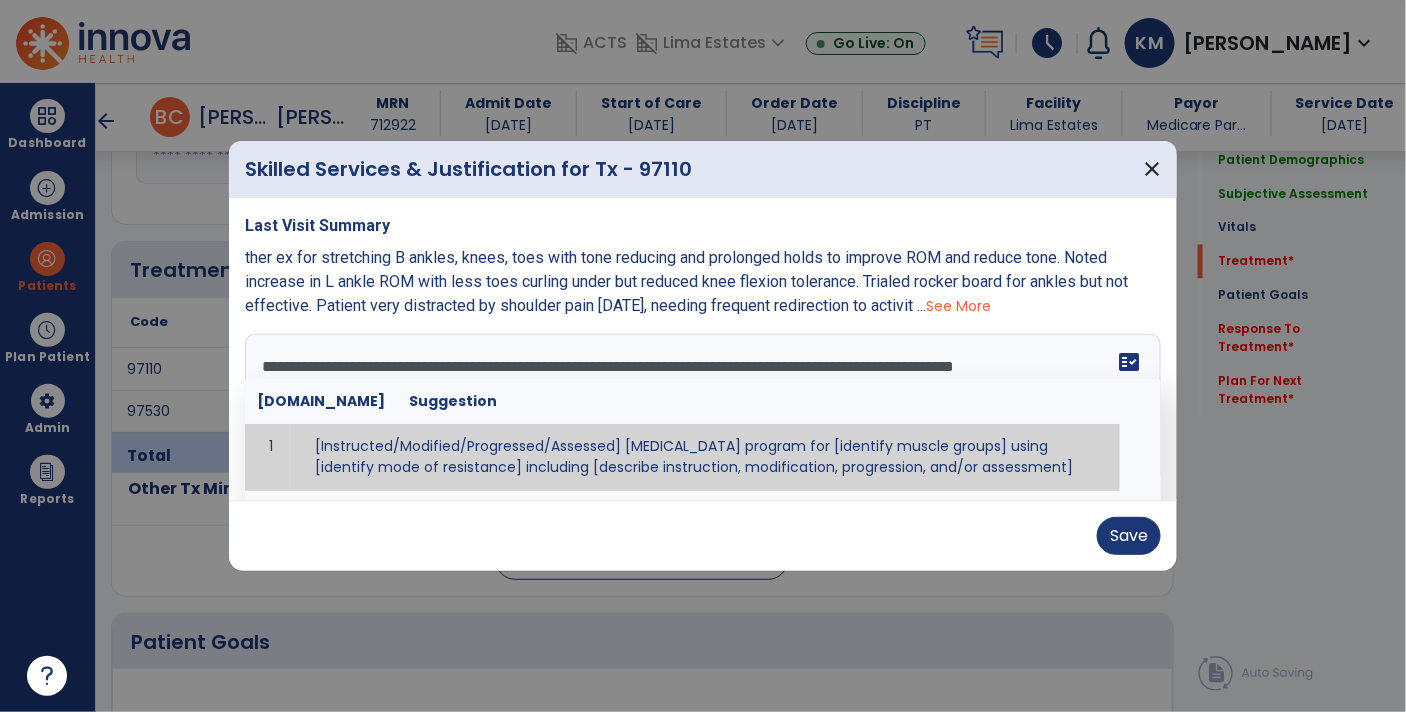 click on "**********" at bounding box center (701, 409) 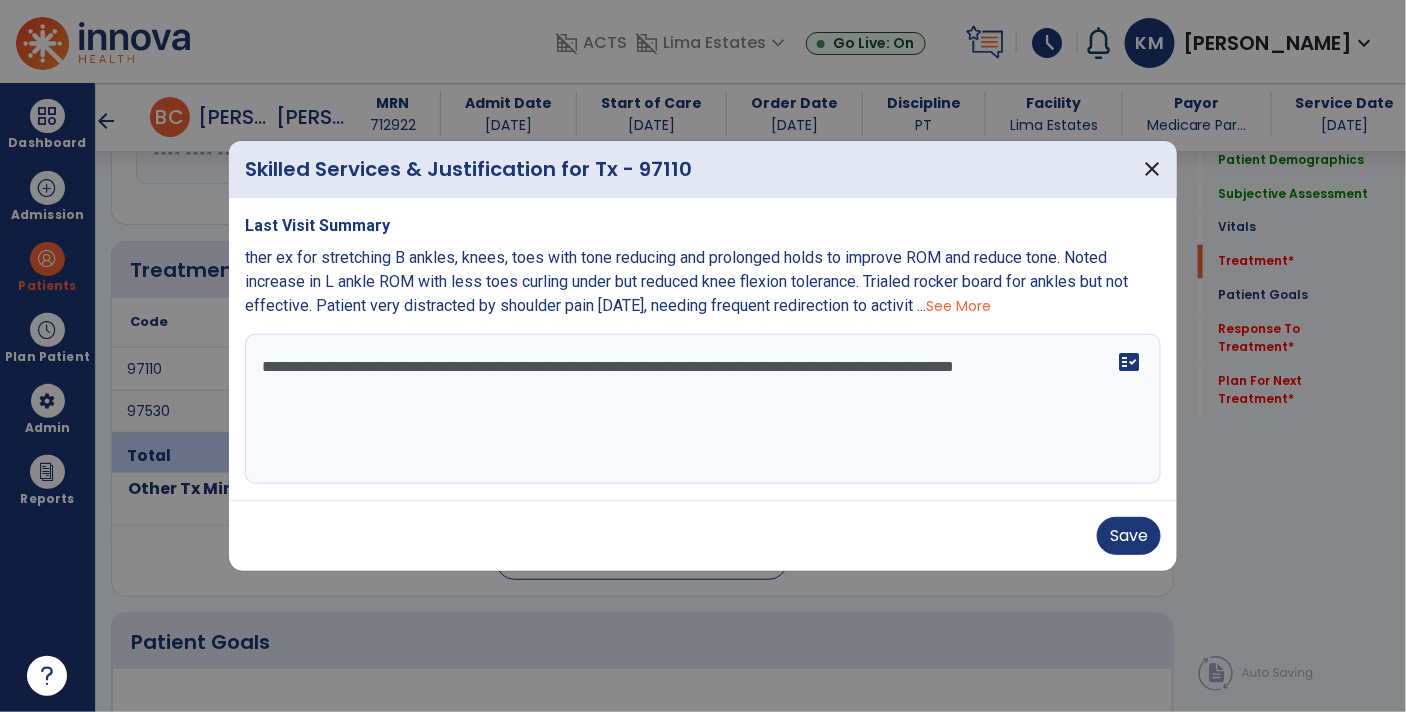 click on "**********" at bounding box center (703, 409) 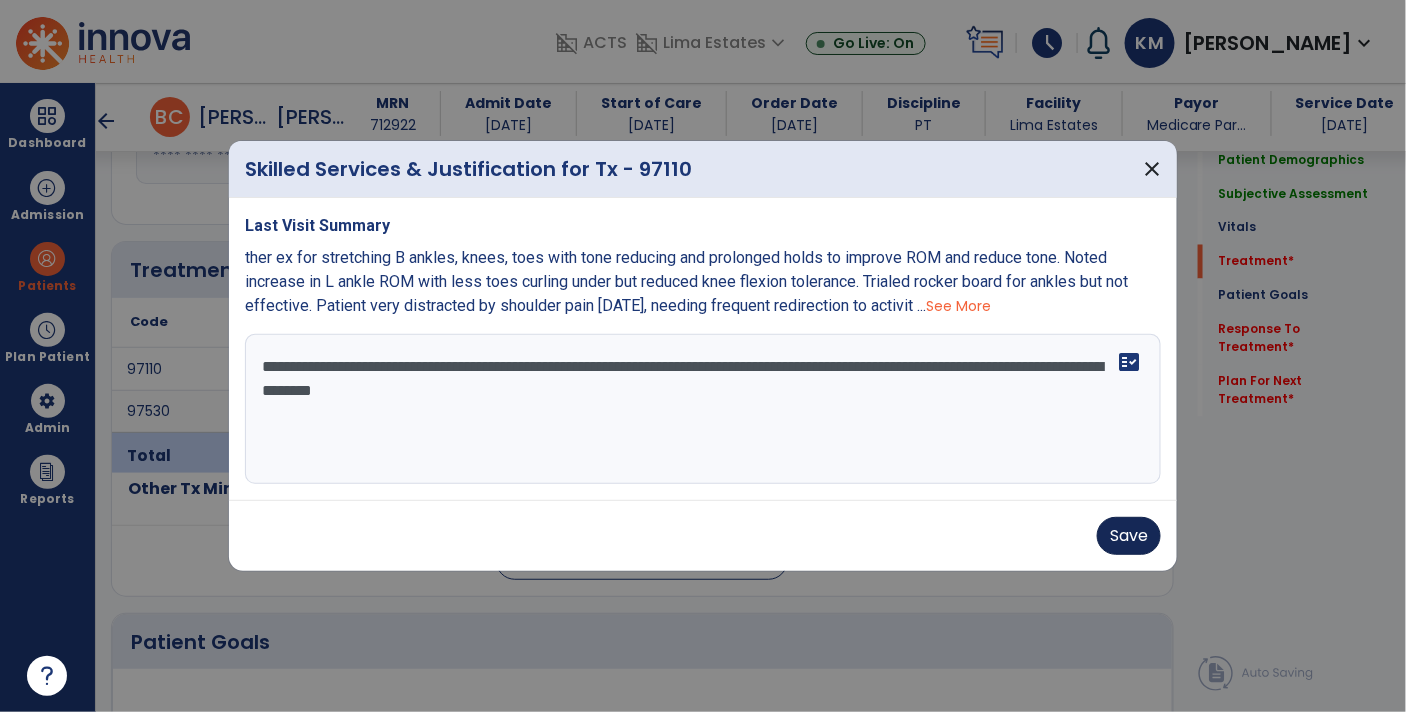 type on "**********" 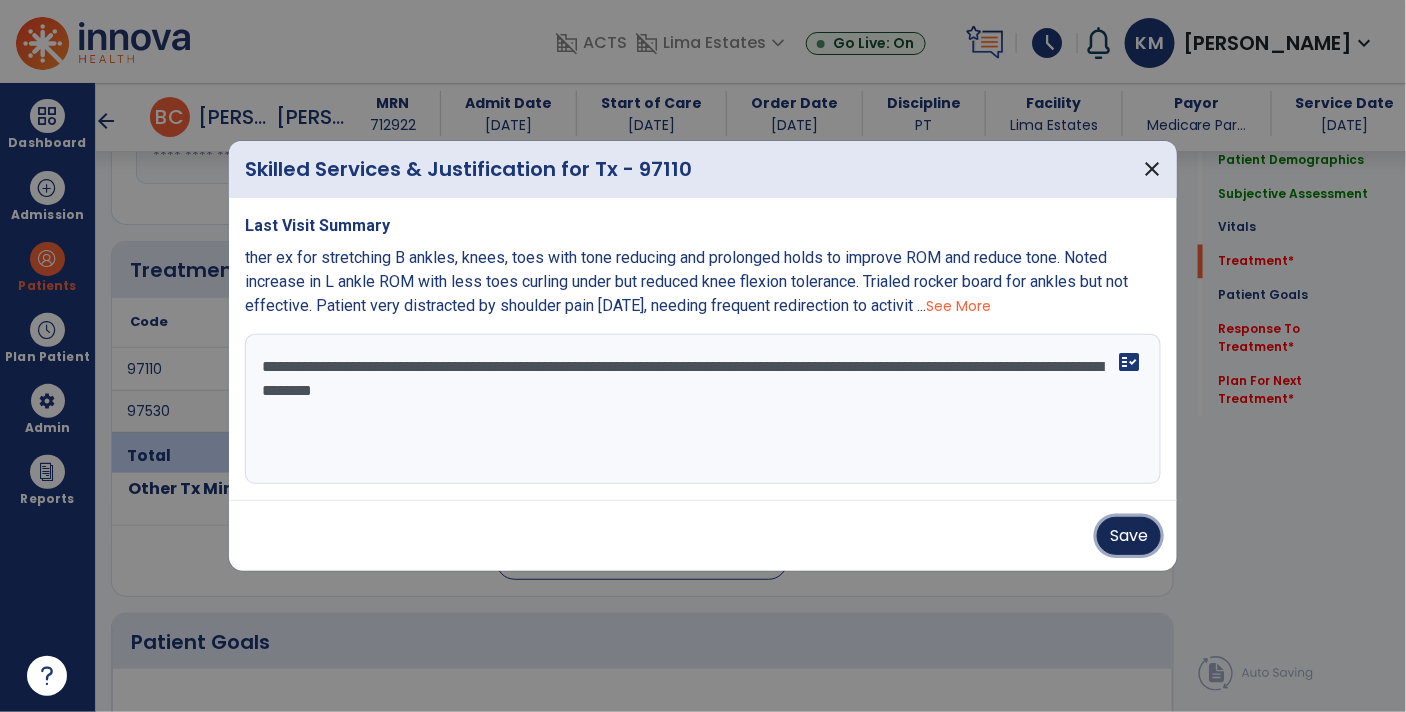 click on "Save" at bounding box center (1129, 536) 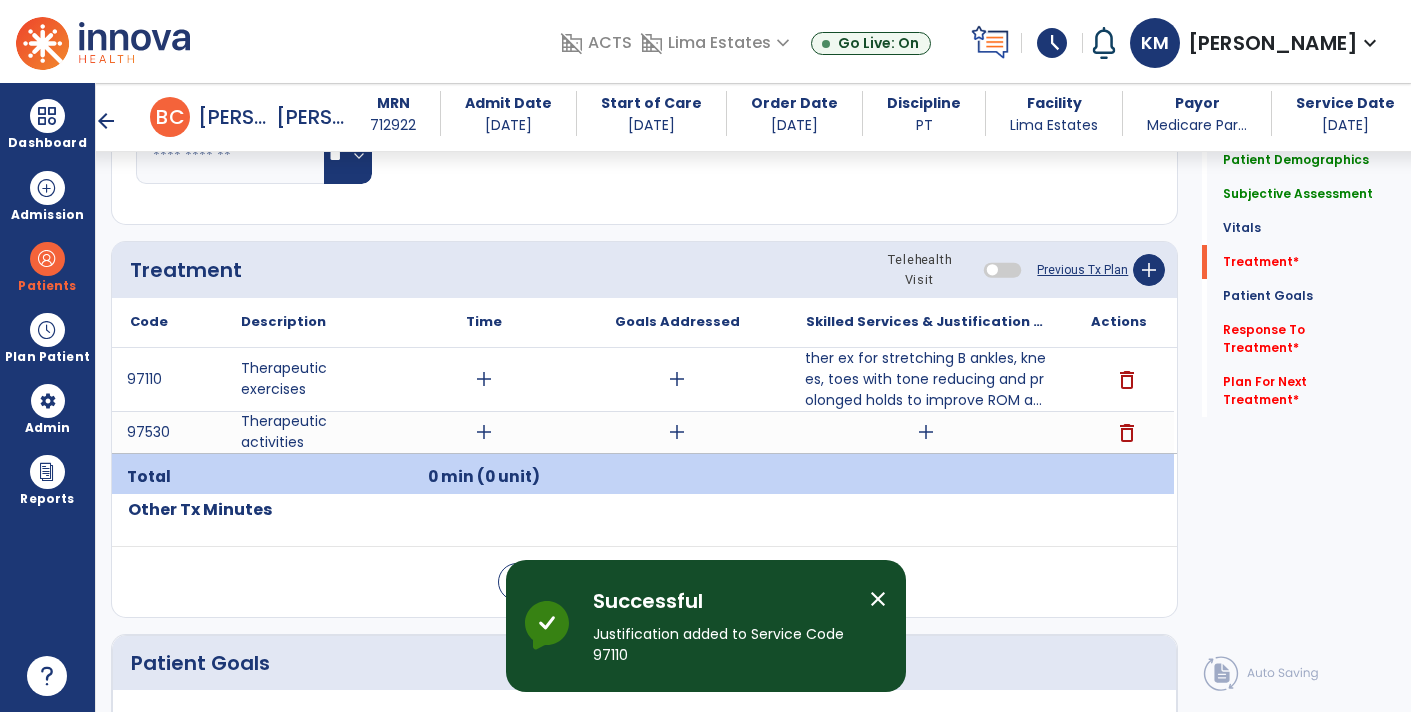 click on "add" at bounding box center [484, 379] 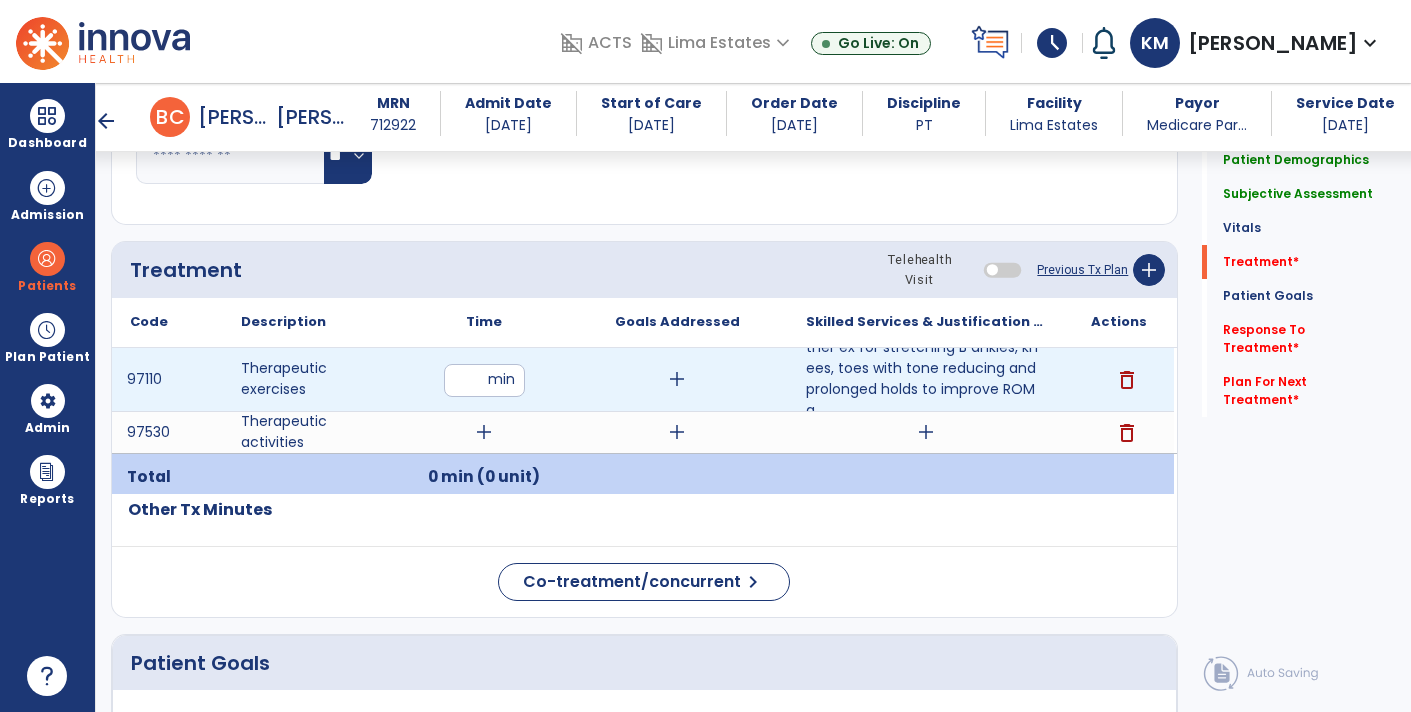 type on "**" 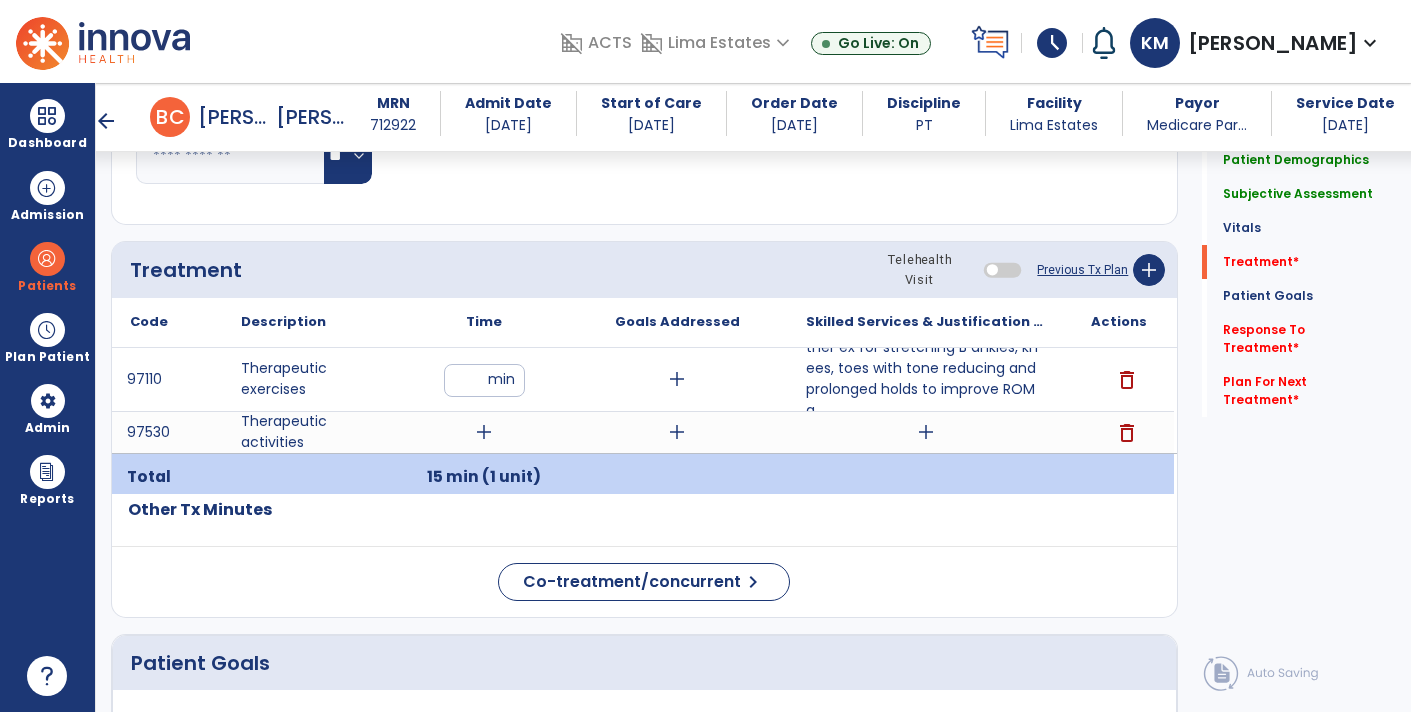click on "add" at bounding box center (484, 432) 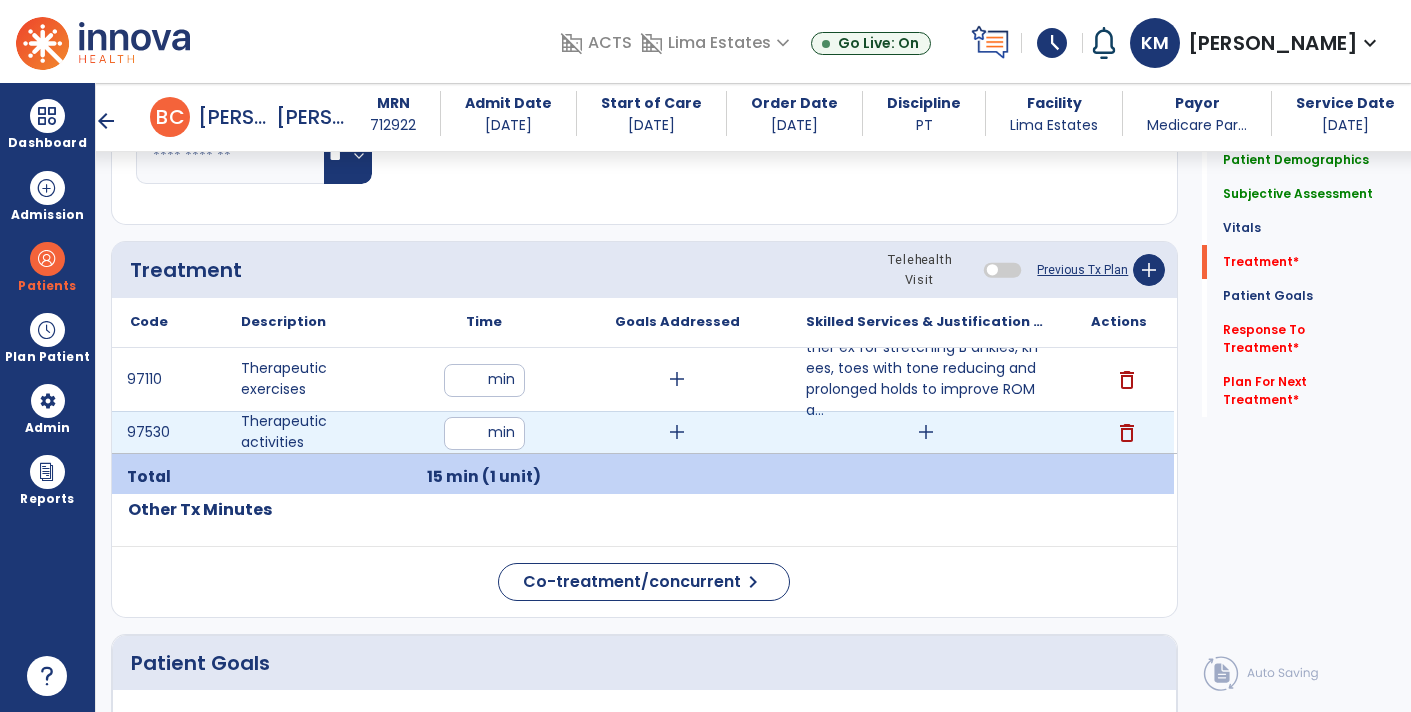 type on "**" 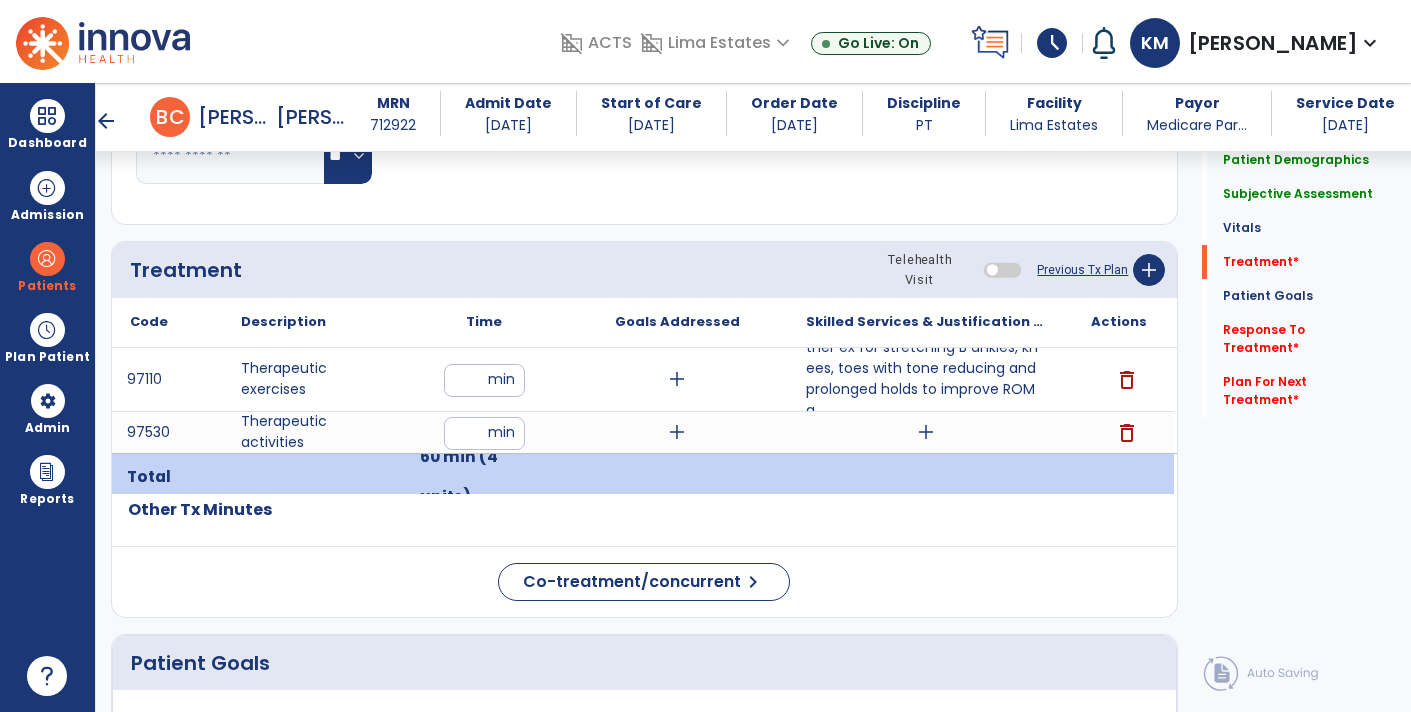 click on "**" at bounding box center [484, 433] 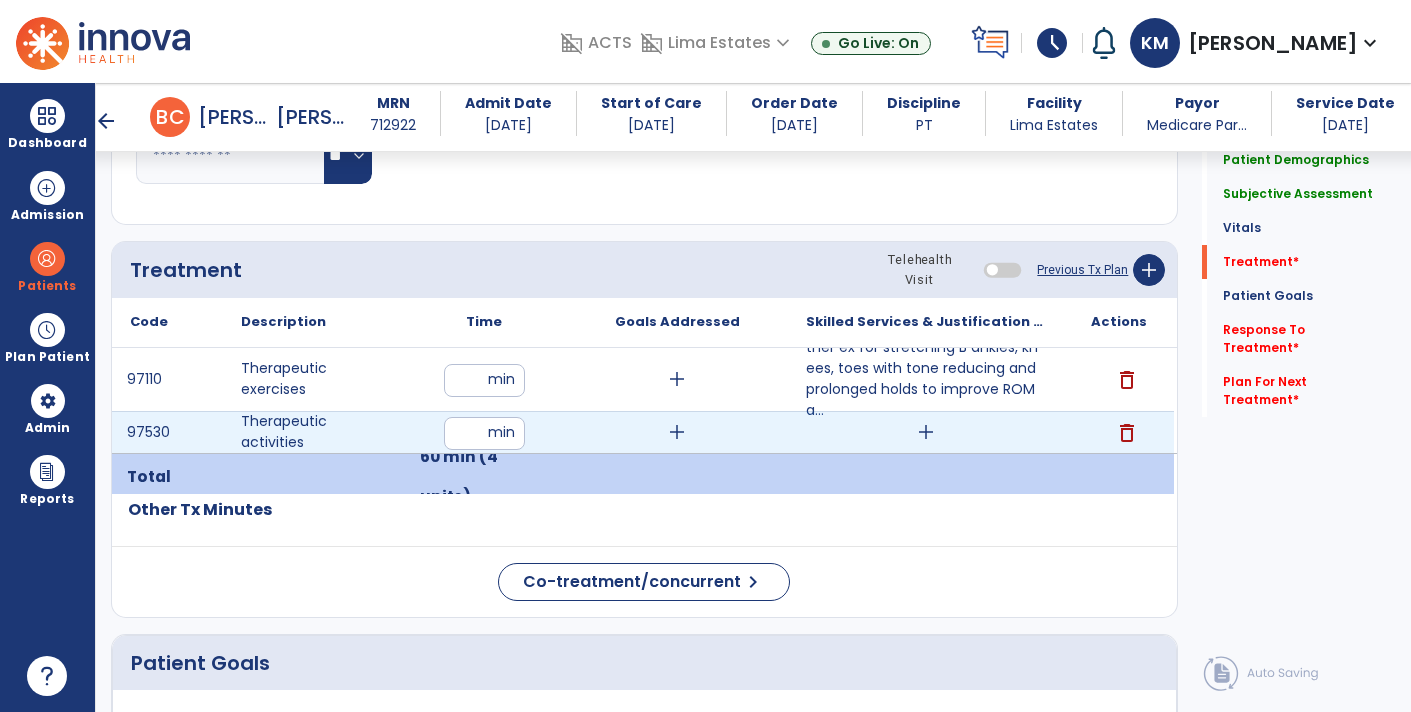 type on "*" 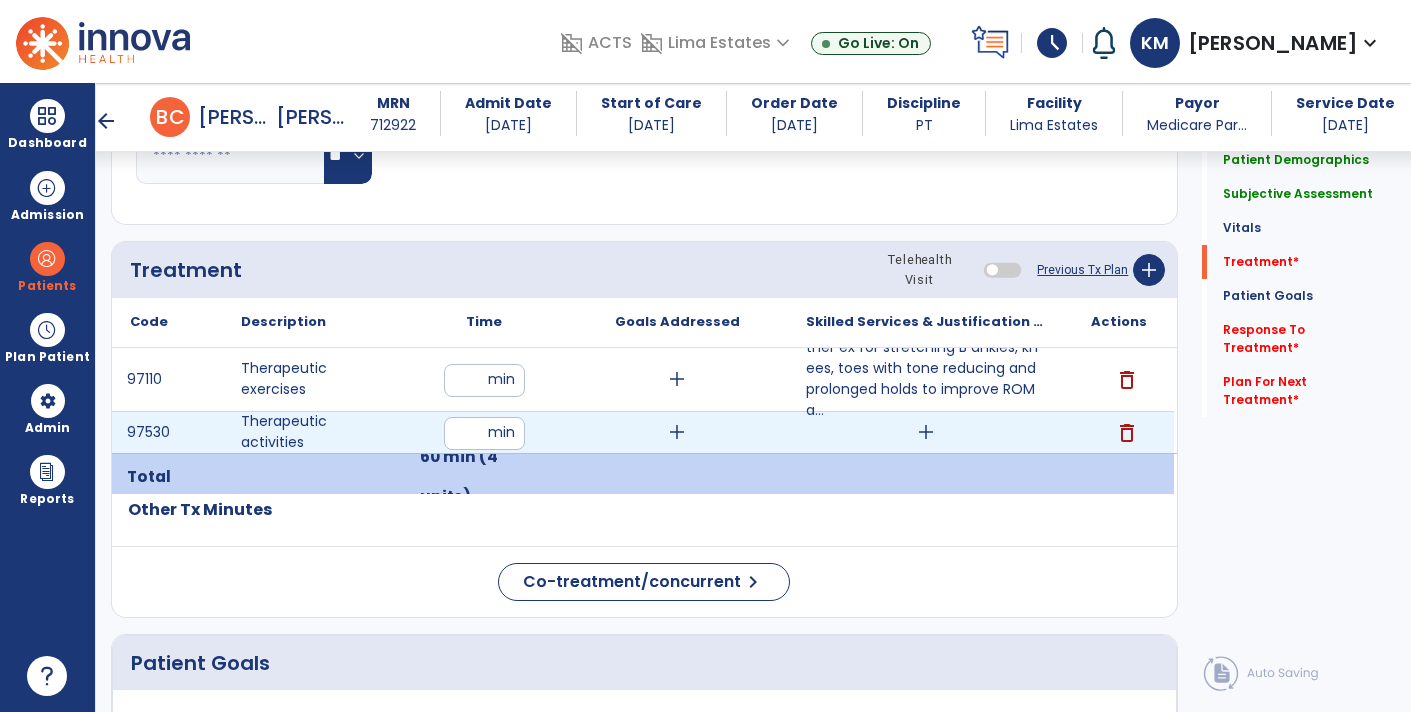 type on "**" 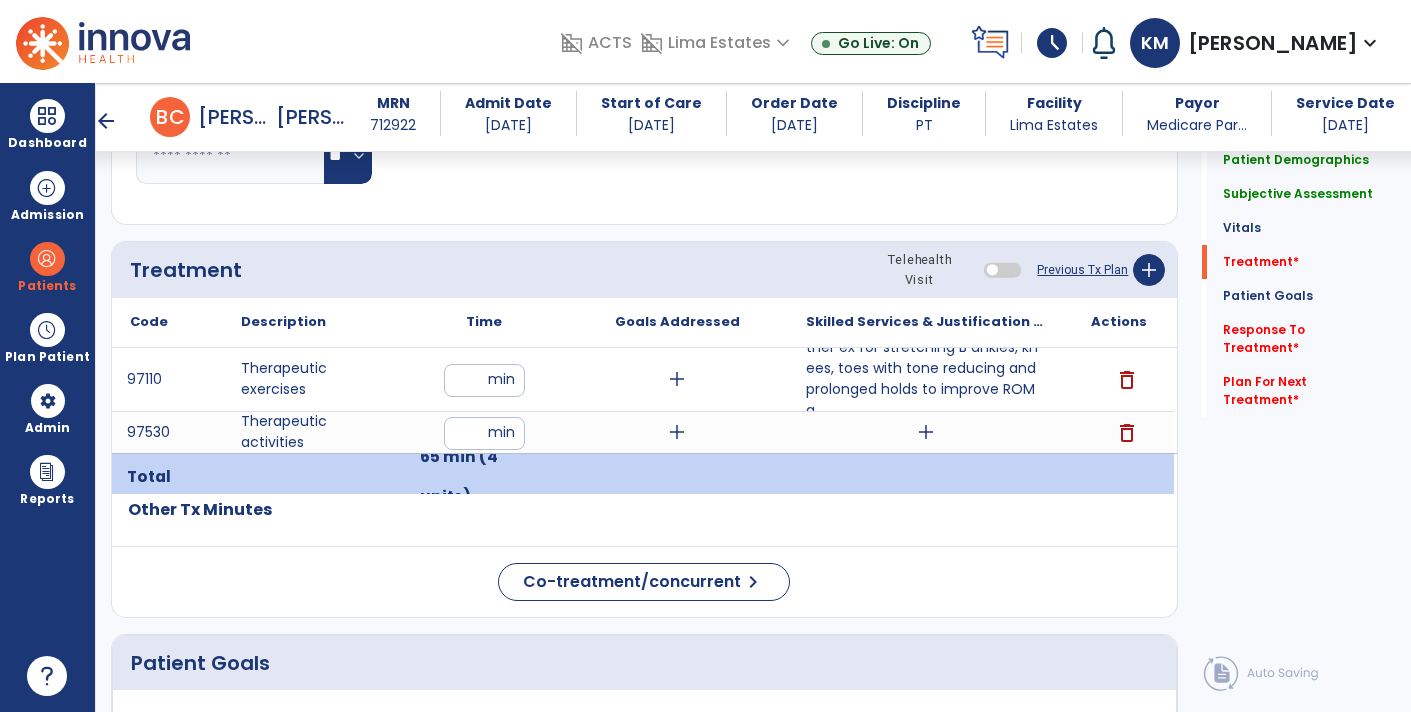 click on "add" at bounding box center (926, 432) 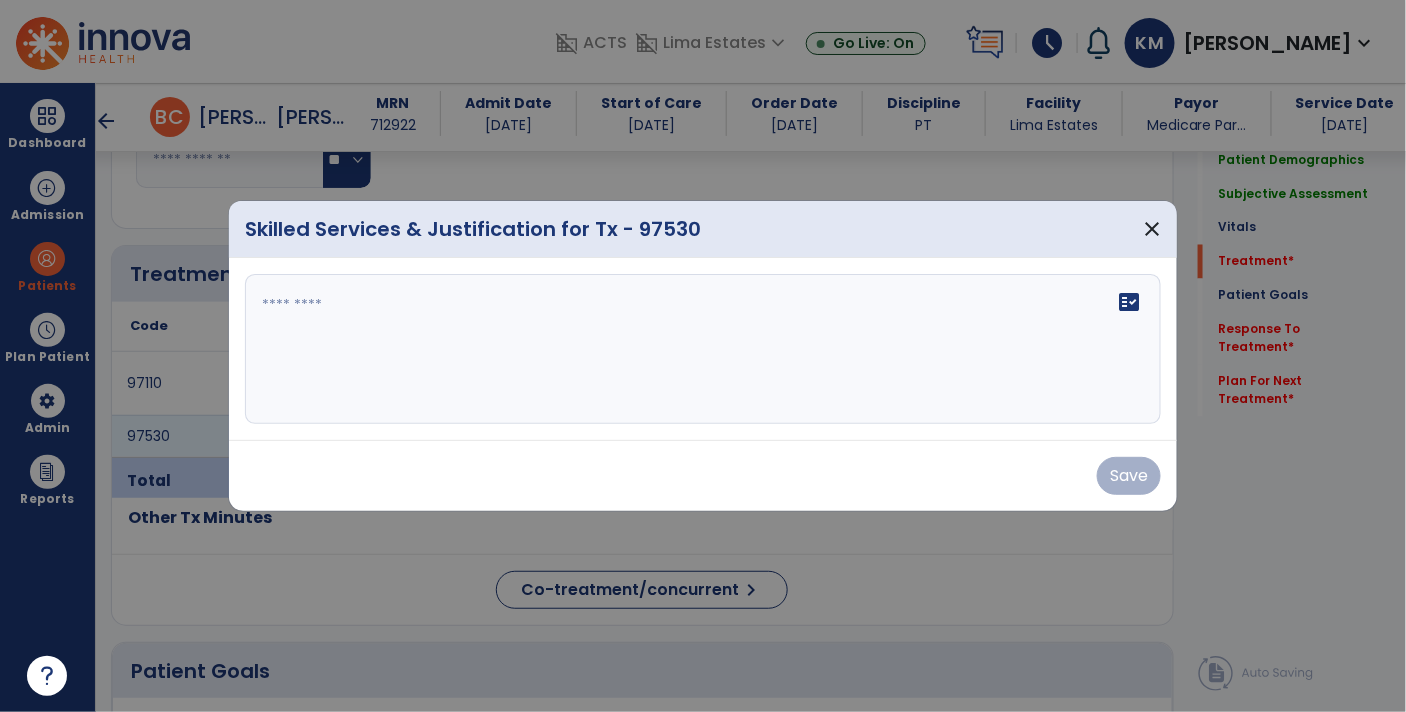 scroll, scrollTop: 1048, scrollLeft: 0, axis: vertical 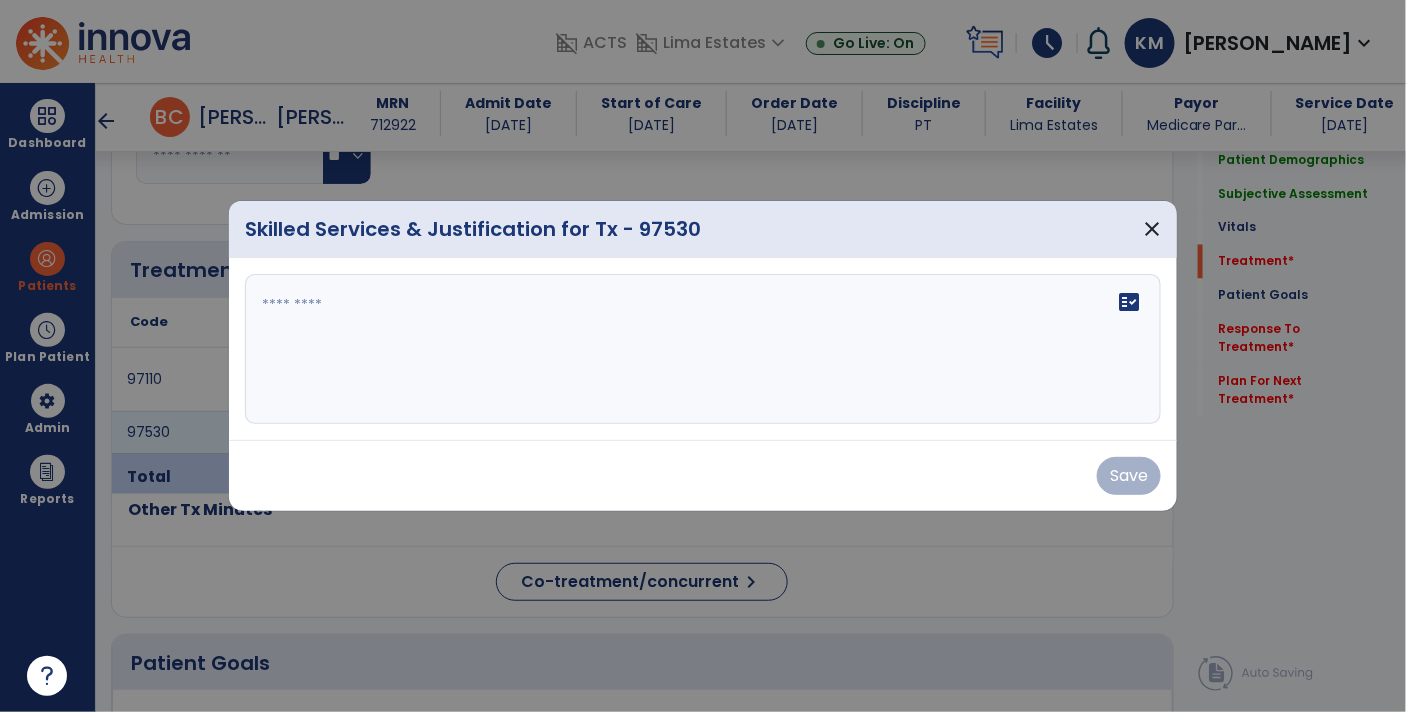 click on "fact_check" at bounding box center (703, 349) 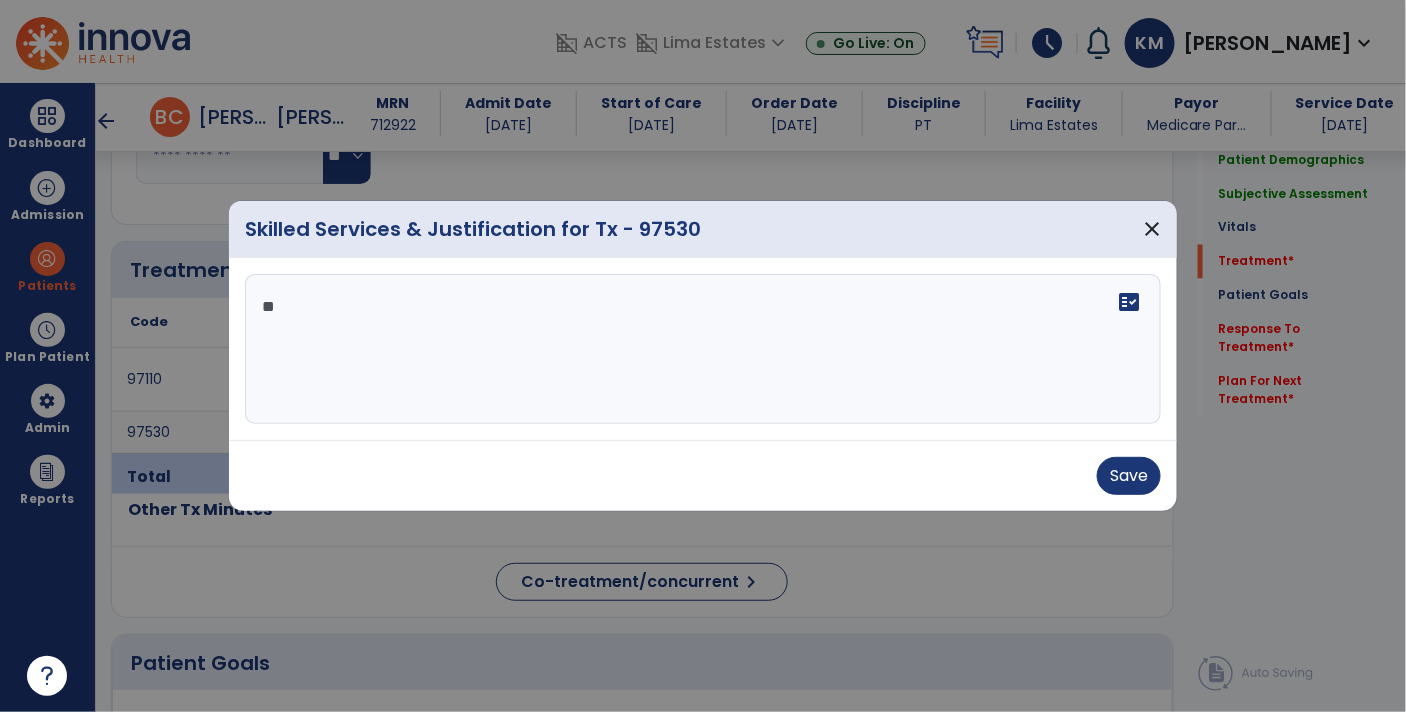 type on "*" 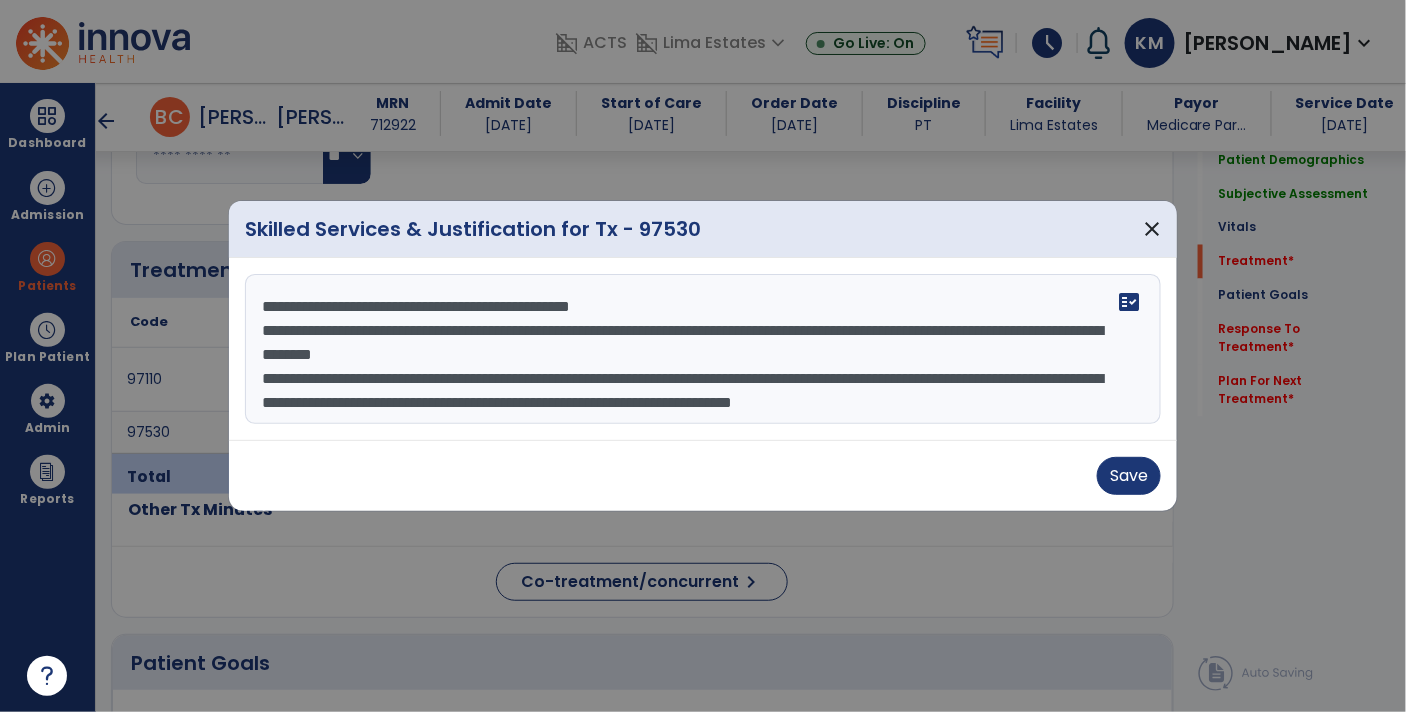 scroll, scrollTop: 15, scrollLeft: 0, axis: vertical 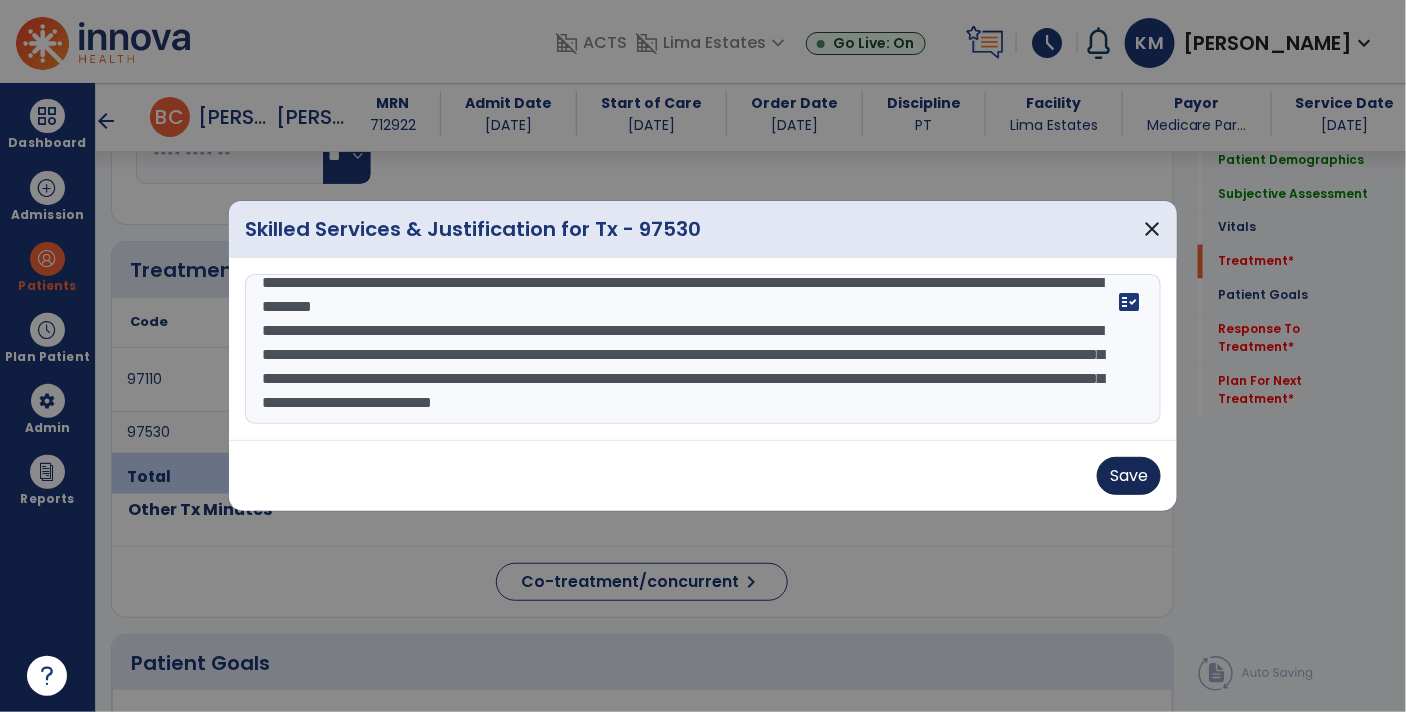 type on "**********" 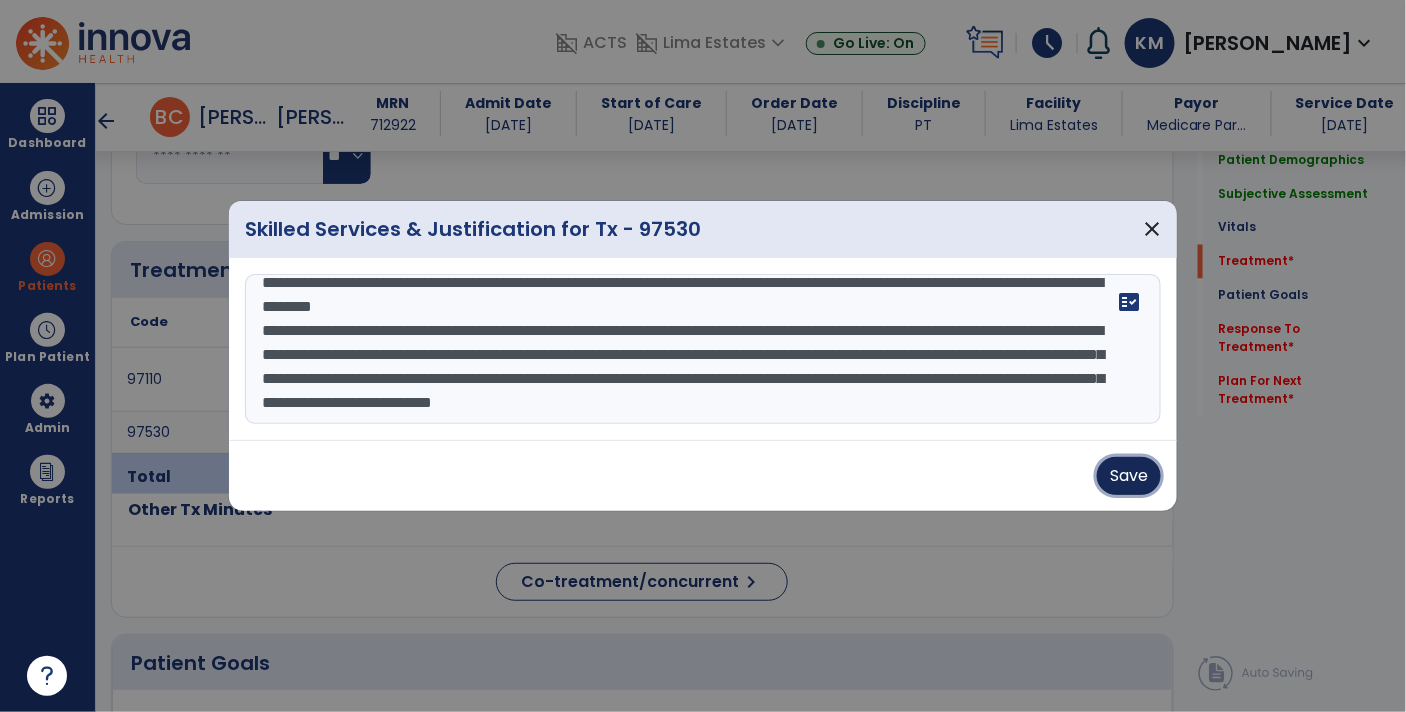 click on "Save" at bounding box center (1129, 476) 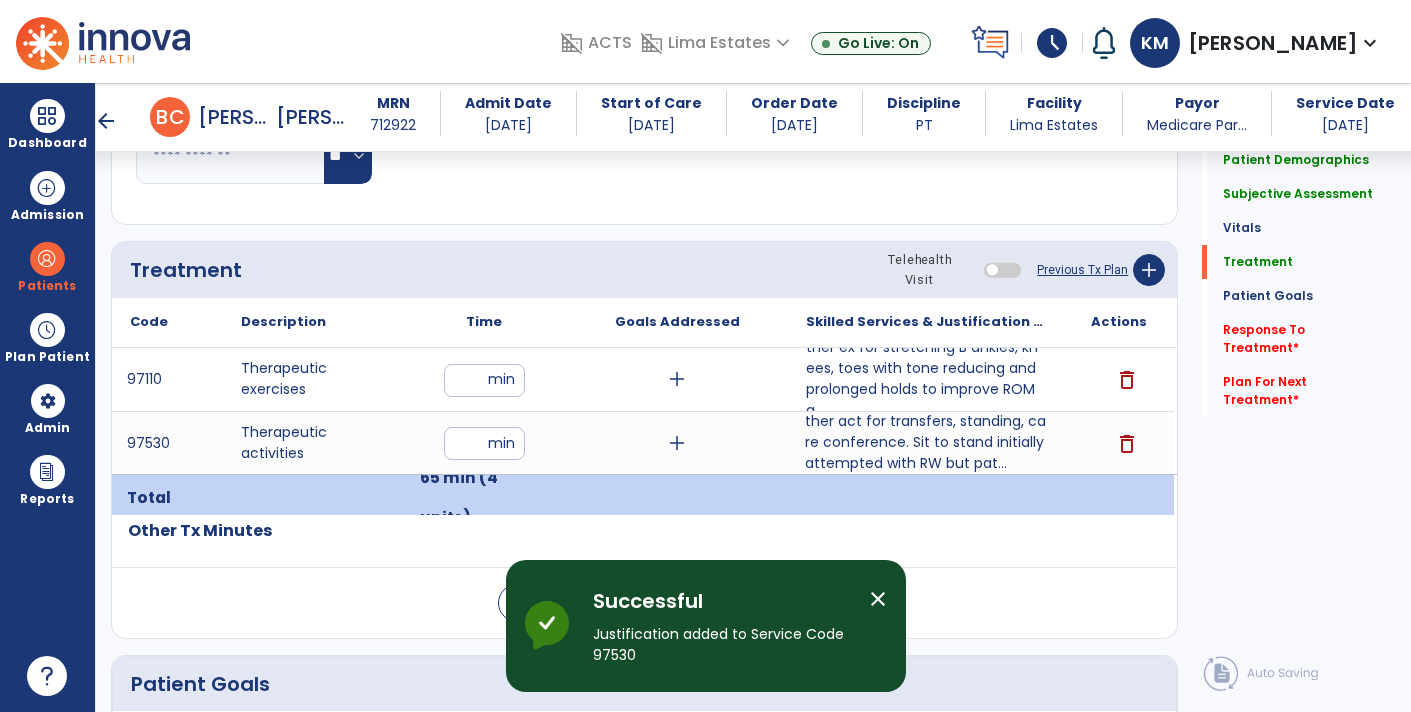 click on "ther act for transfers, standing, care conference.
Sit to stand initially attempted with RW but pat..." at bounding box center [926, 442] 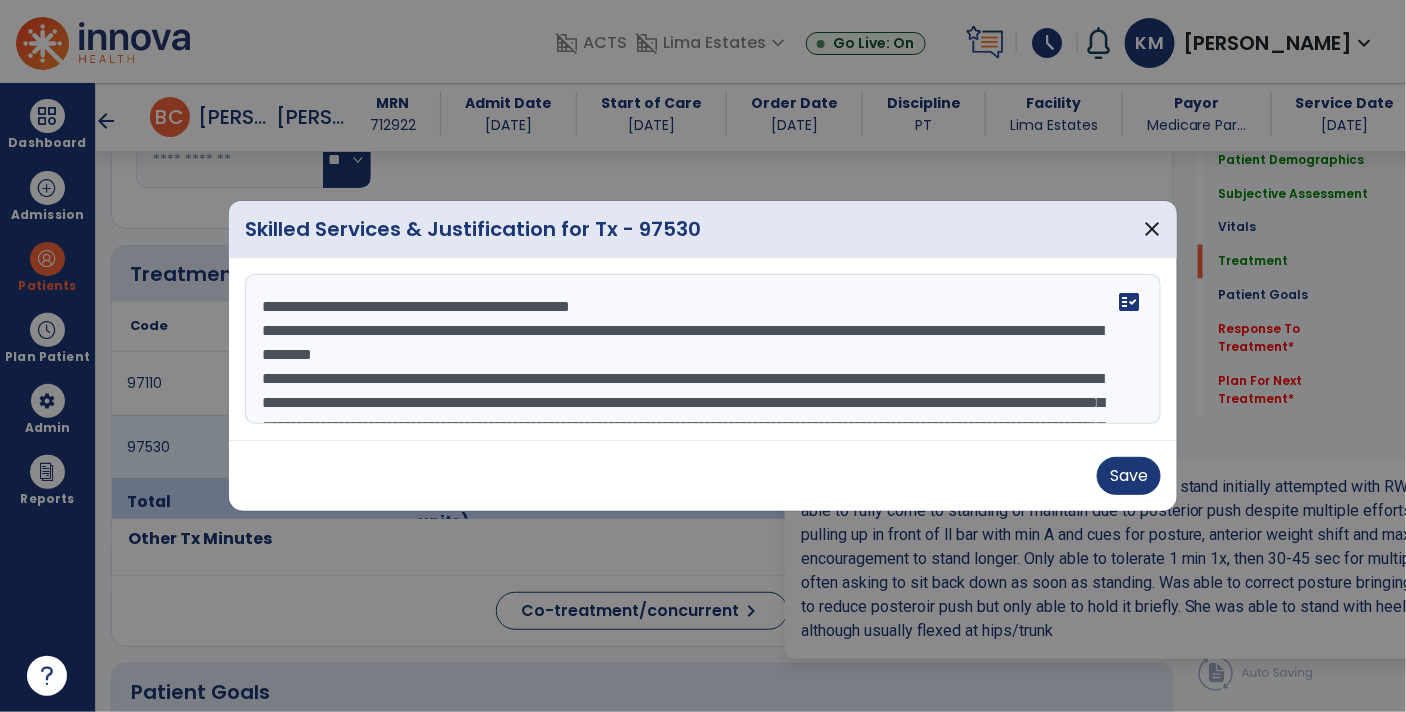 scroll, scrollTop: 1048, scrollLeft: 0, axis: vertical 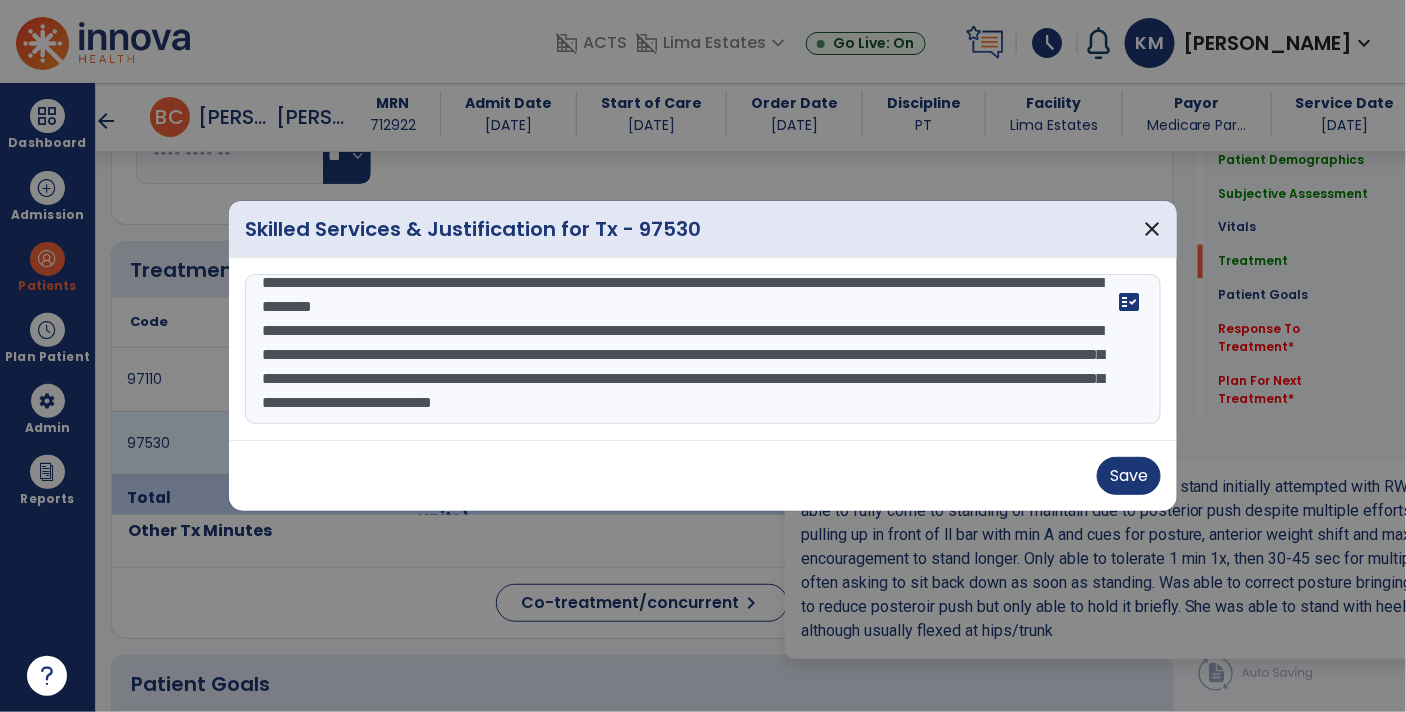 click on "**********" at bounding box center (703, 349) 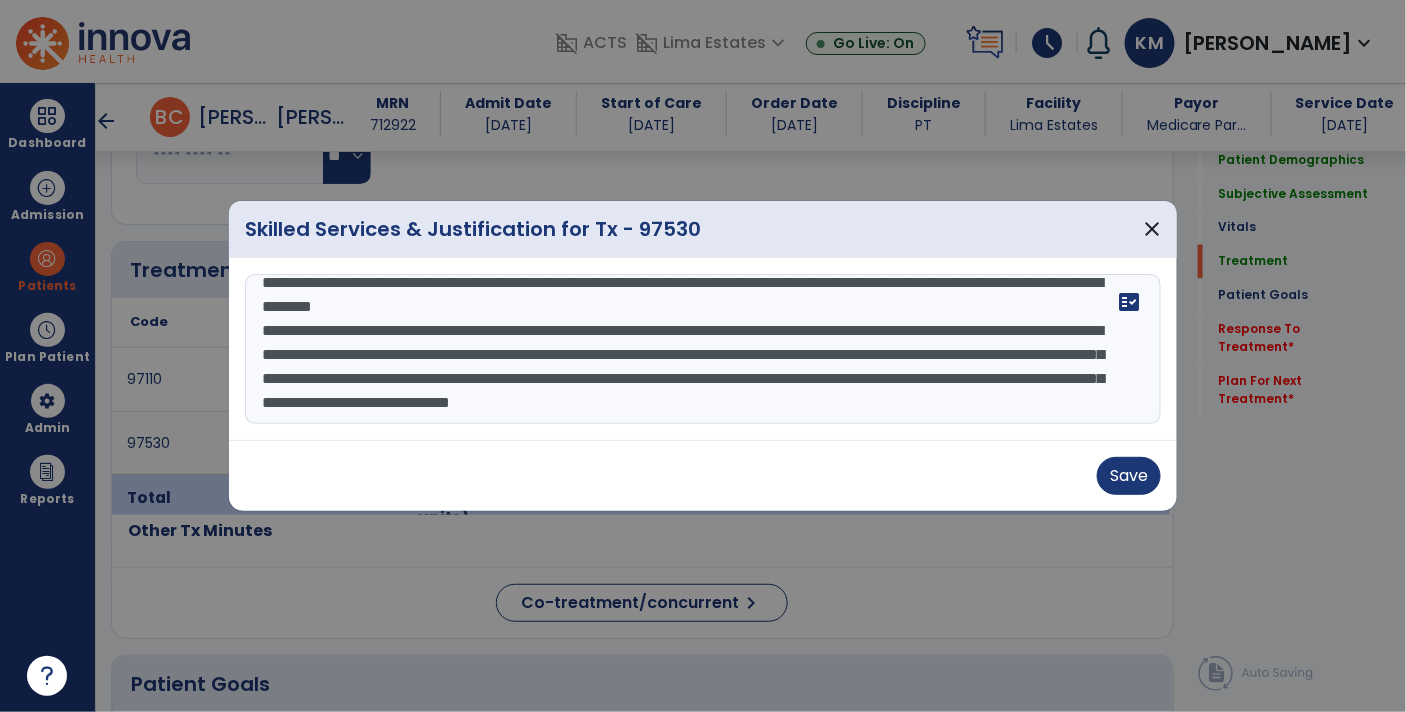 scroll, scrollTop: 87, scrollLeft: 0, axis: vertical 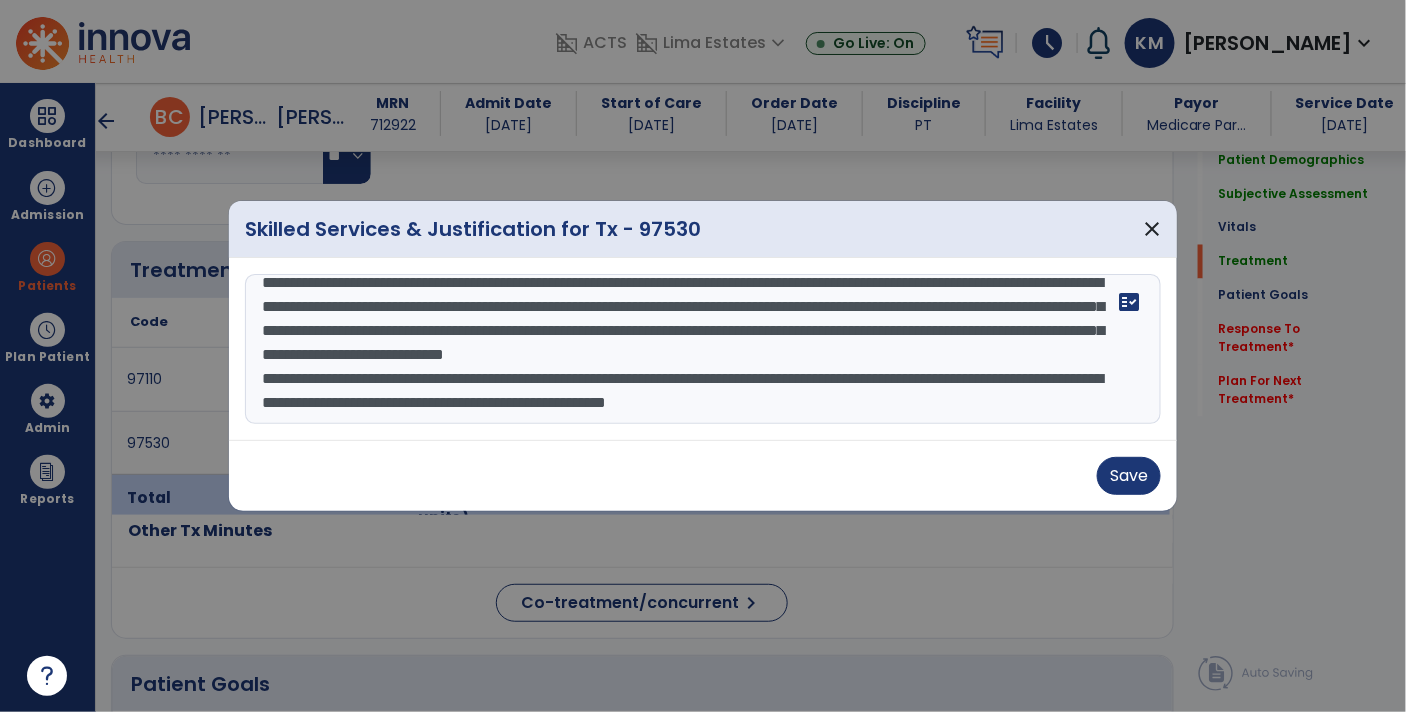 type on "**********" 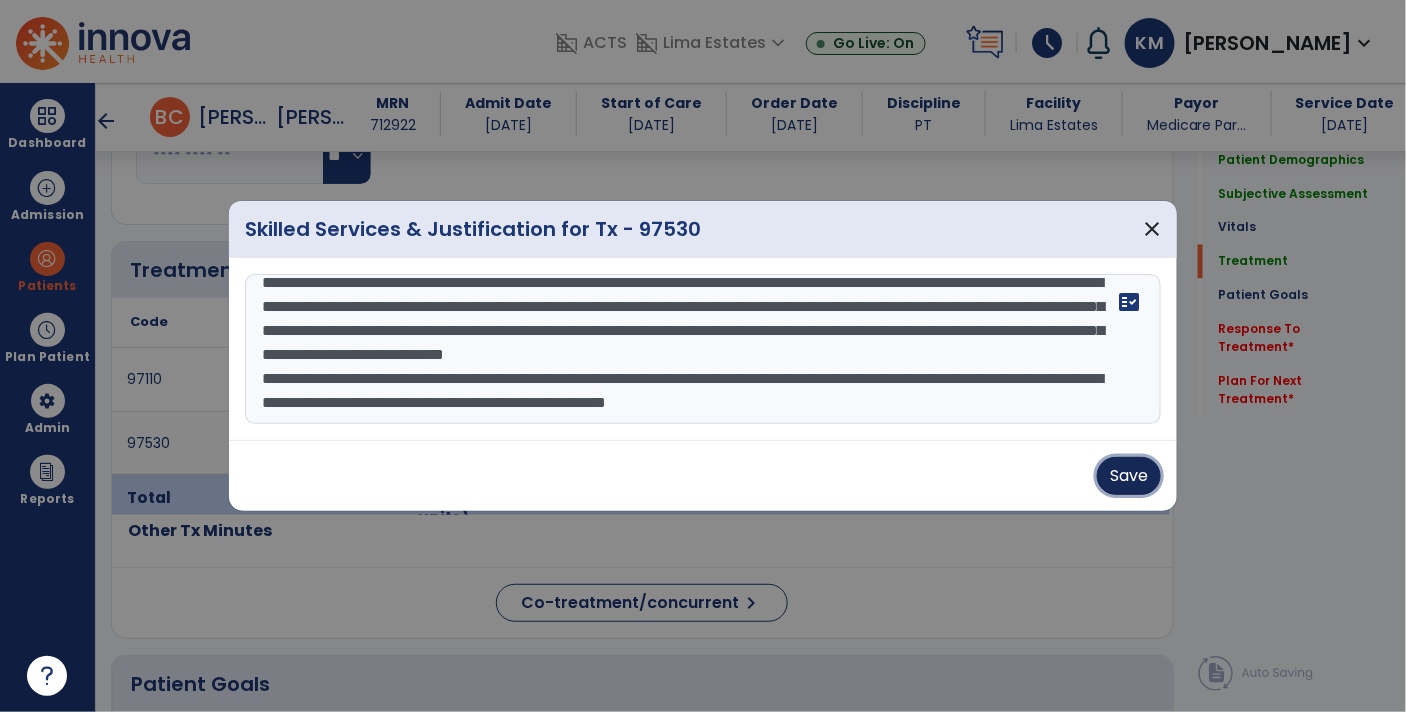 click on "Save" at bounding box center [1129, 476] 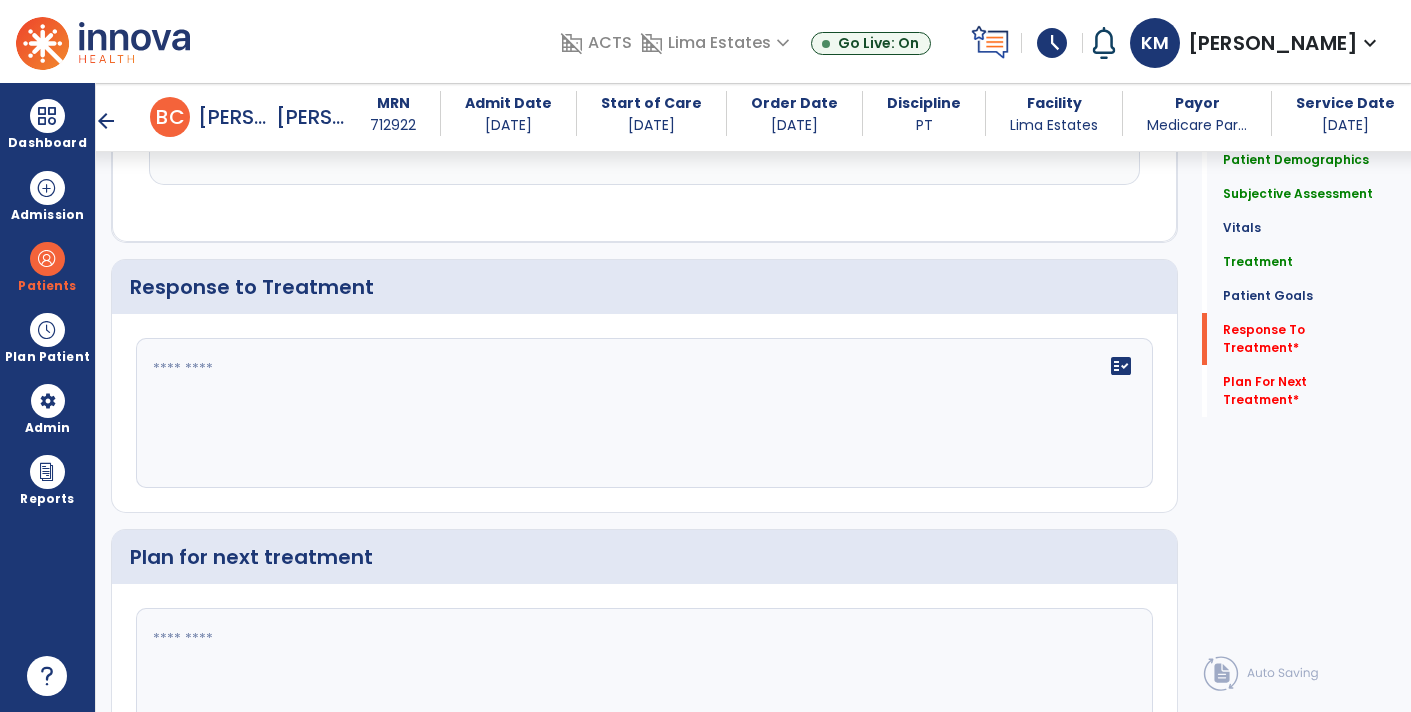 scroll, scrollTop: 2251, scrollLeft: 0, axis: vertical 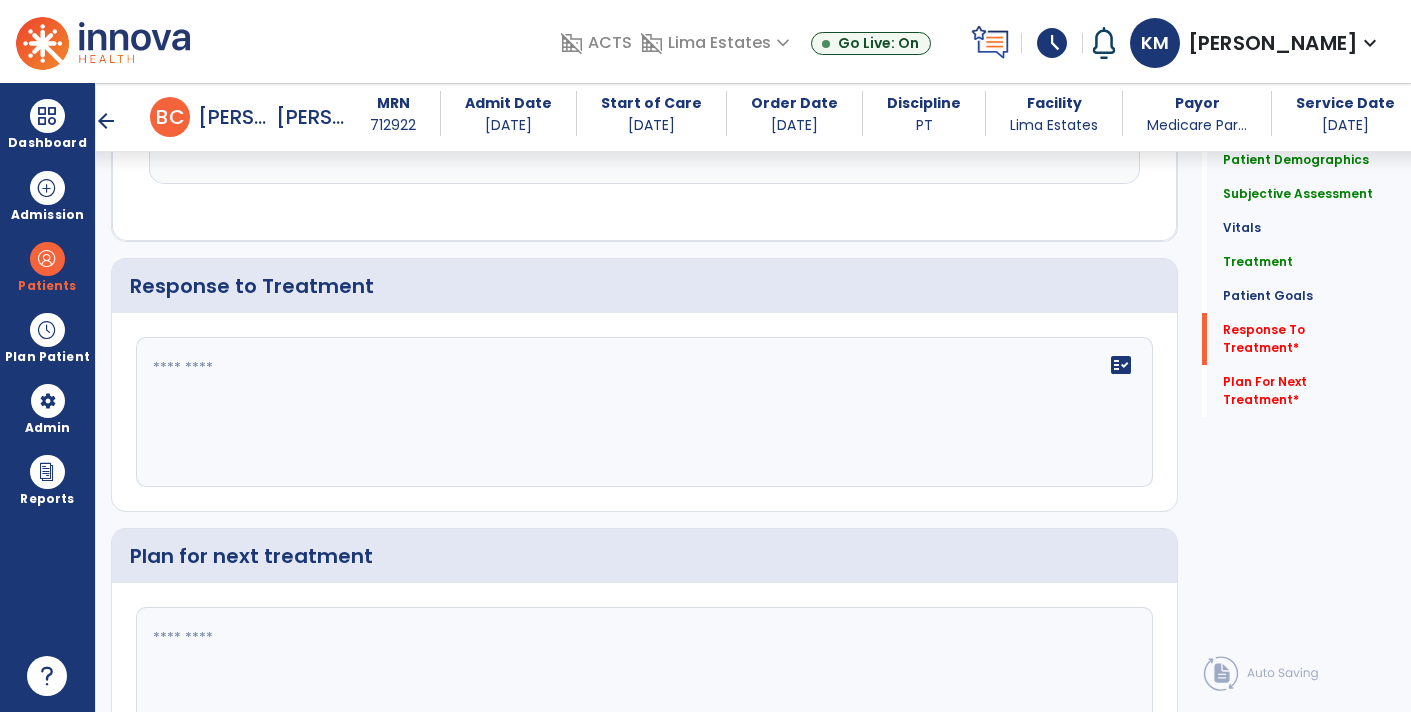 click on "fact_check" 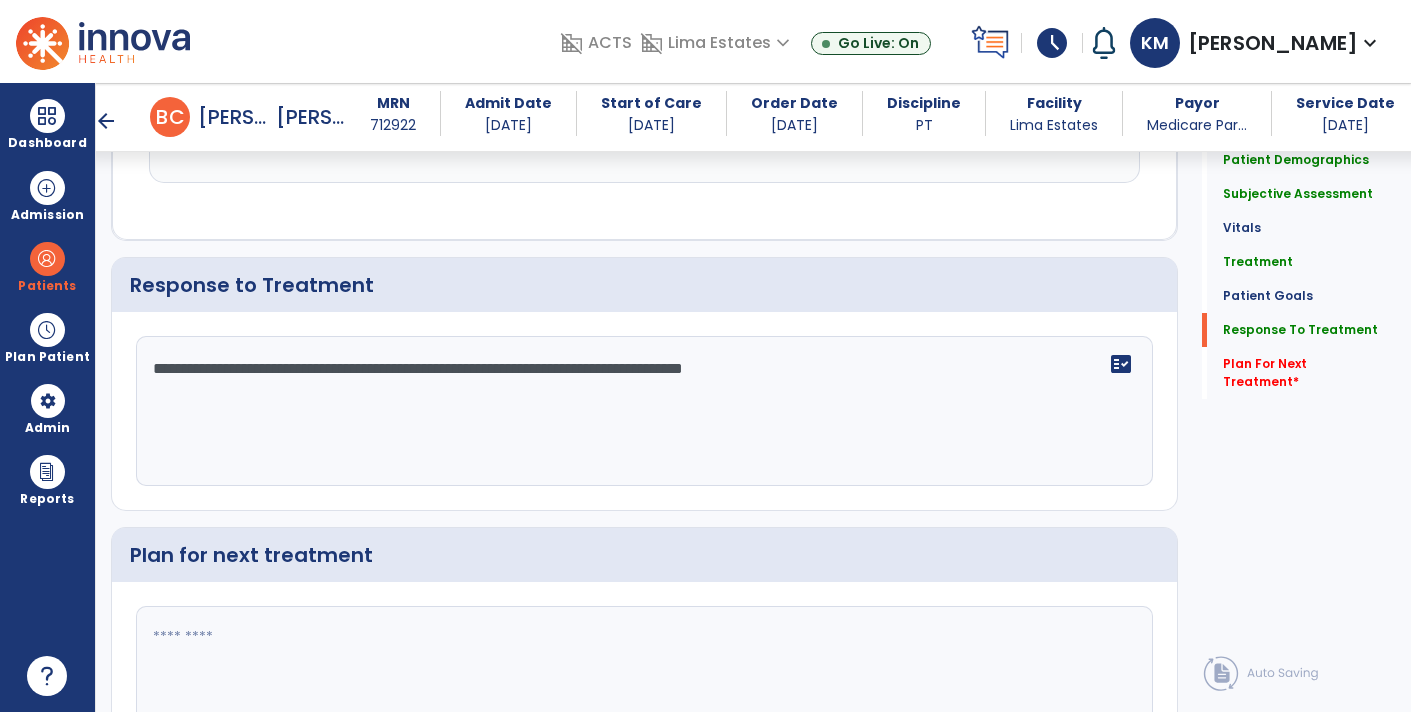 scroll, scrollTop: 2252, scrollLeft: 0, axis: vertical 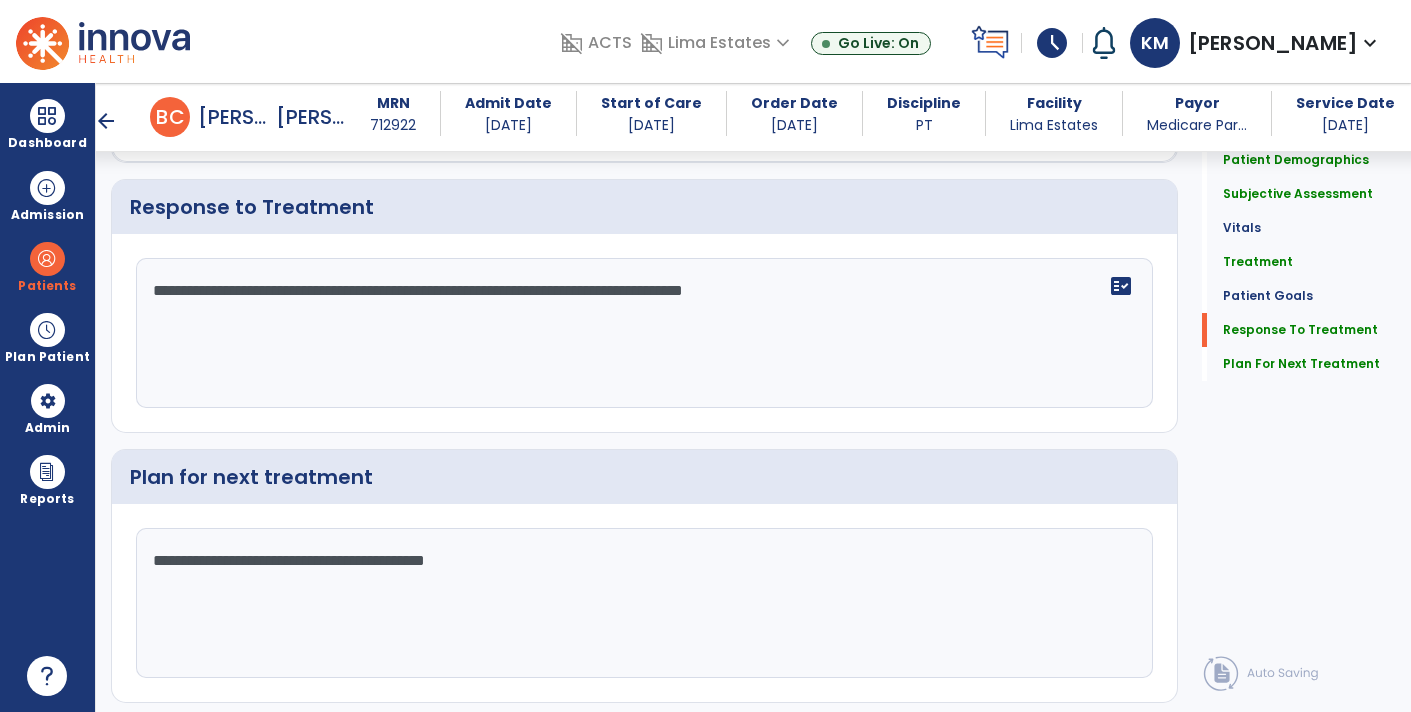 type on "**********" 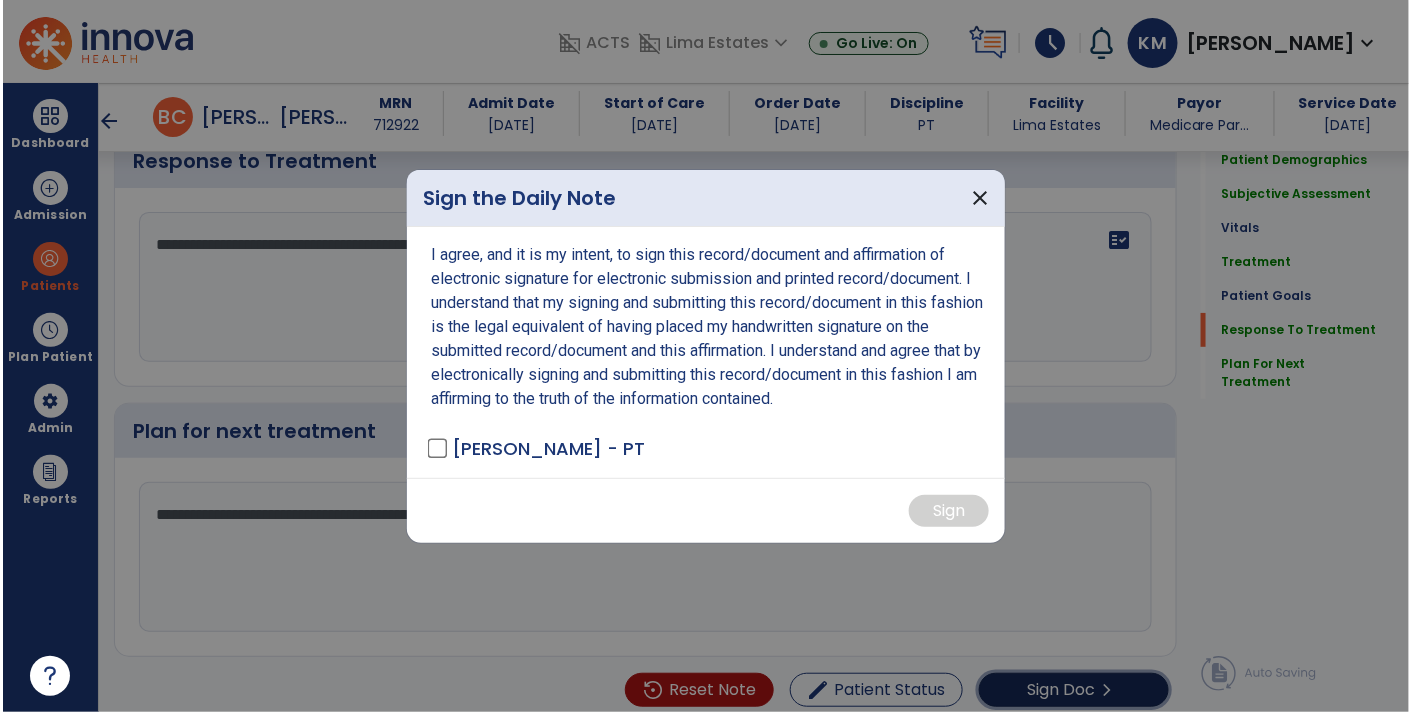scroll, scrollTop: 2376, scrollLeft: 0, axis: vertical 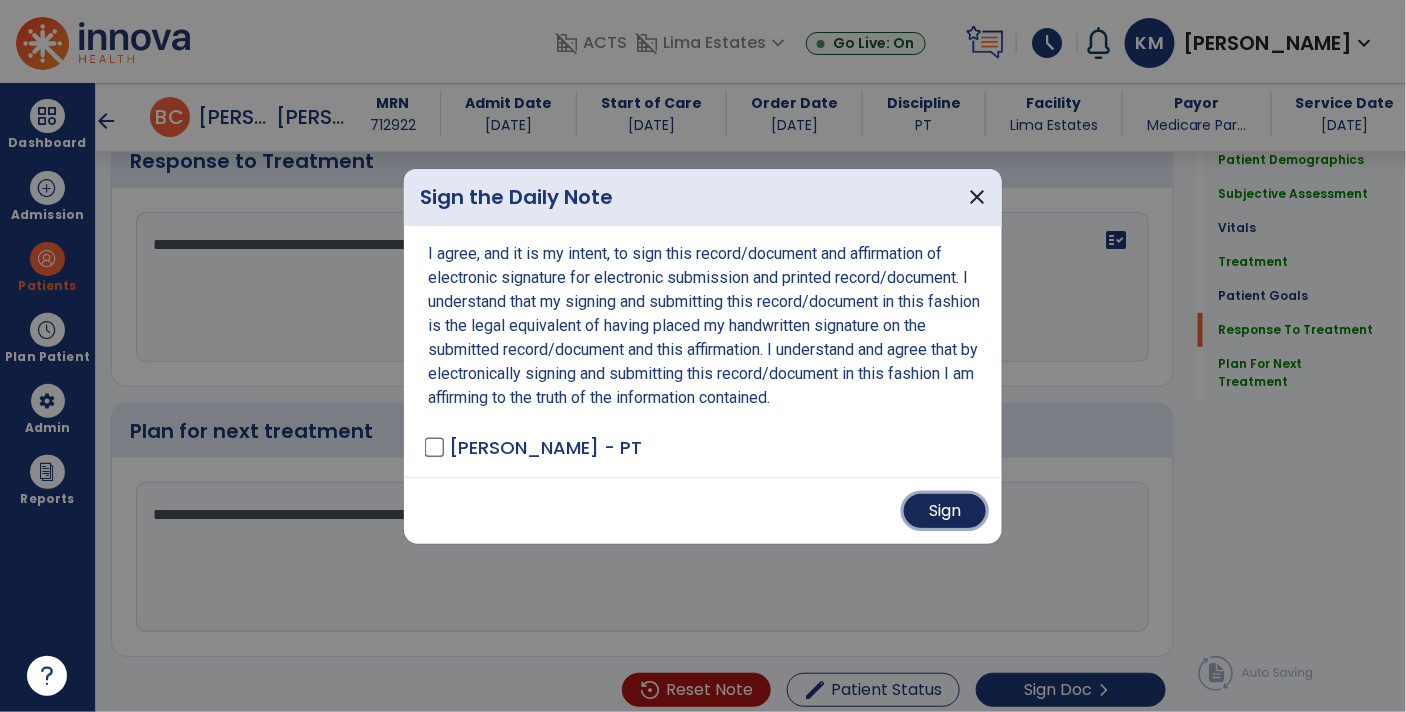click on "Sign" at bounding box center [945, 511] 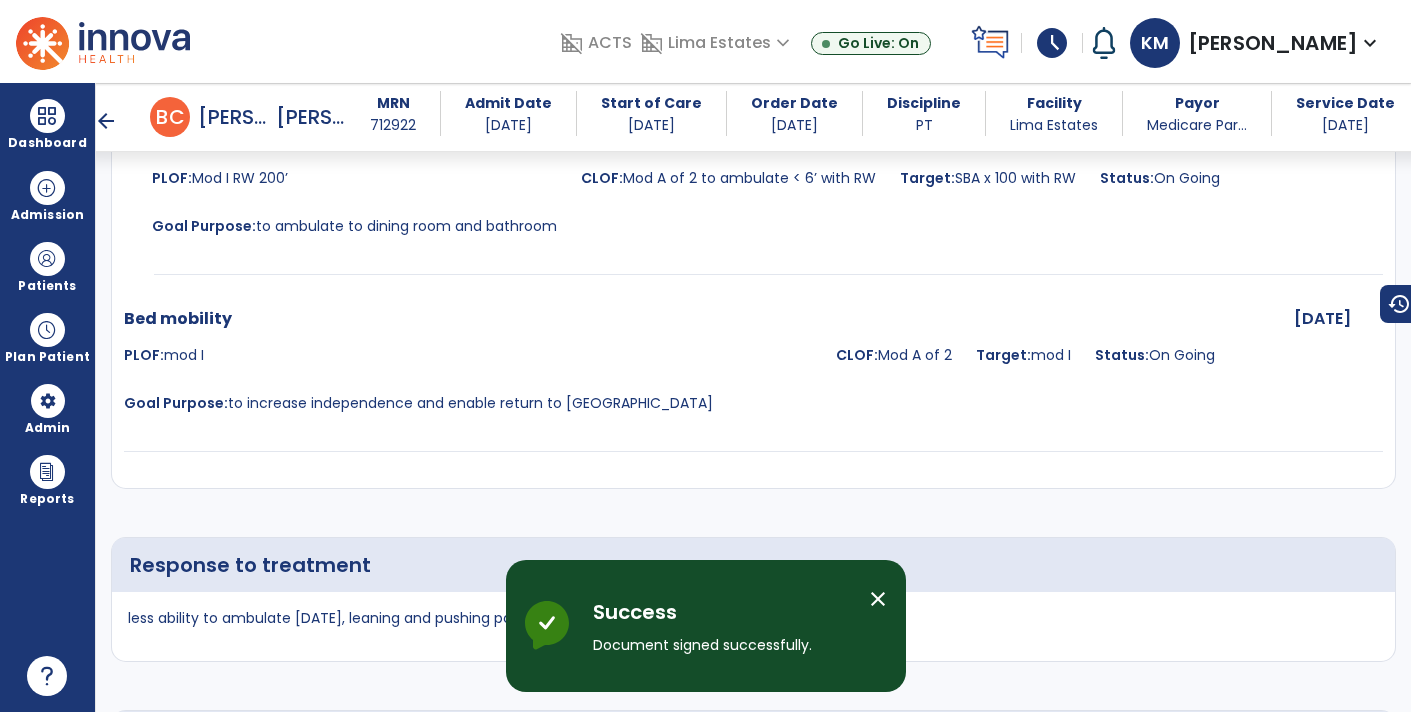 scroll, scrollTop: 3507, scrollLeft: 0, axis: vertical 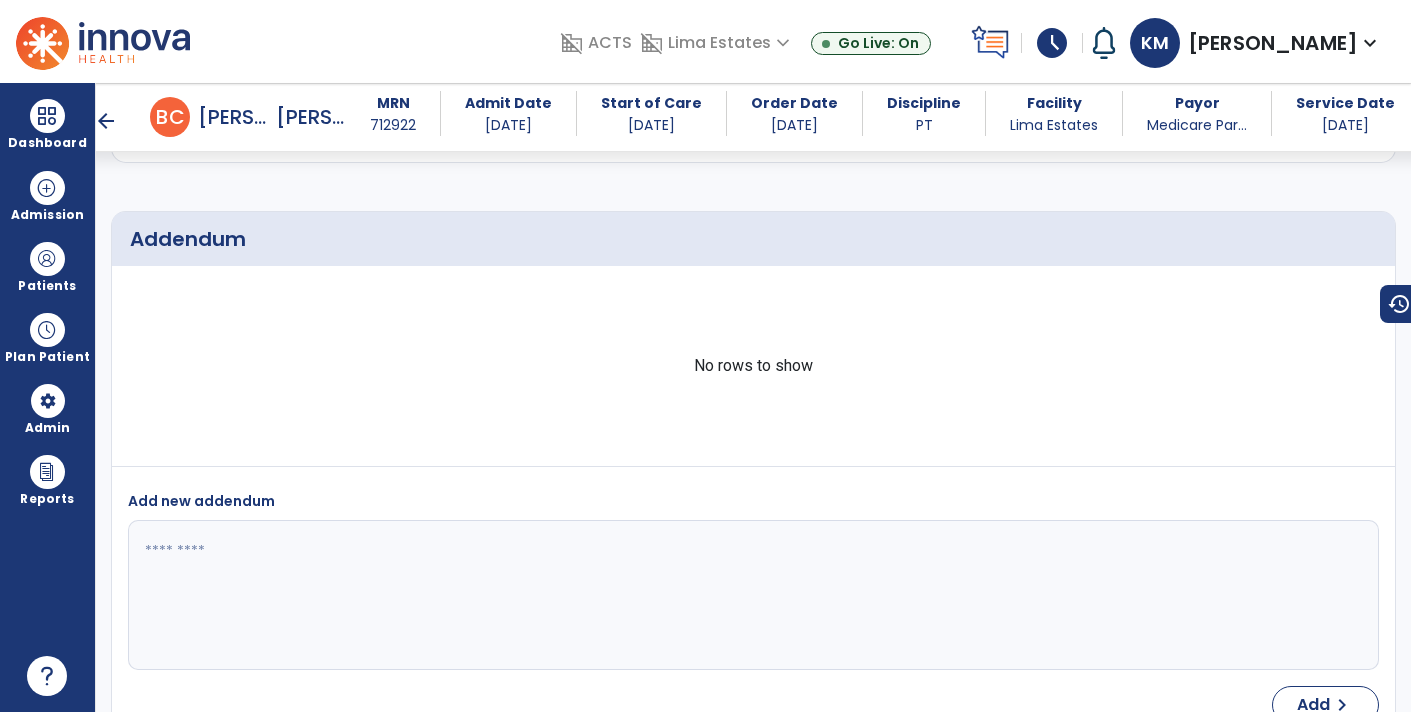 click on "arrow_back" at bounding box center [106, 121] 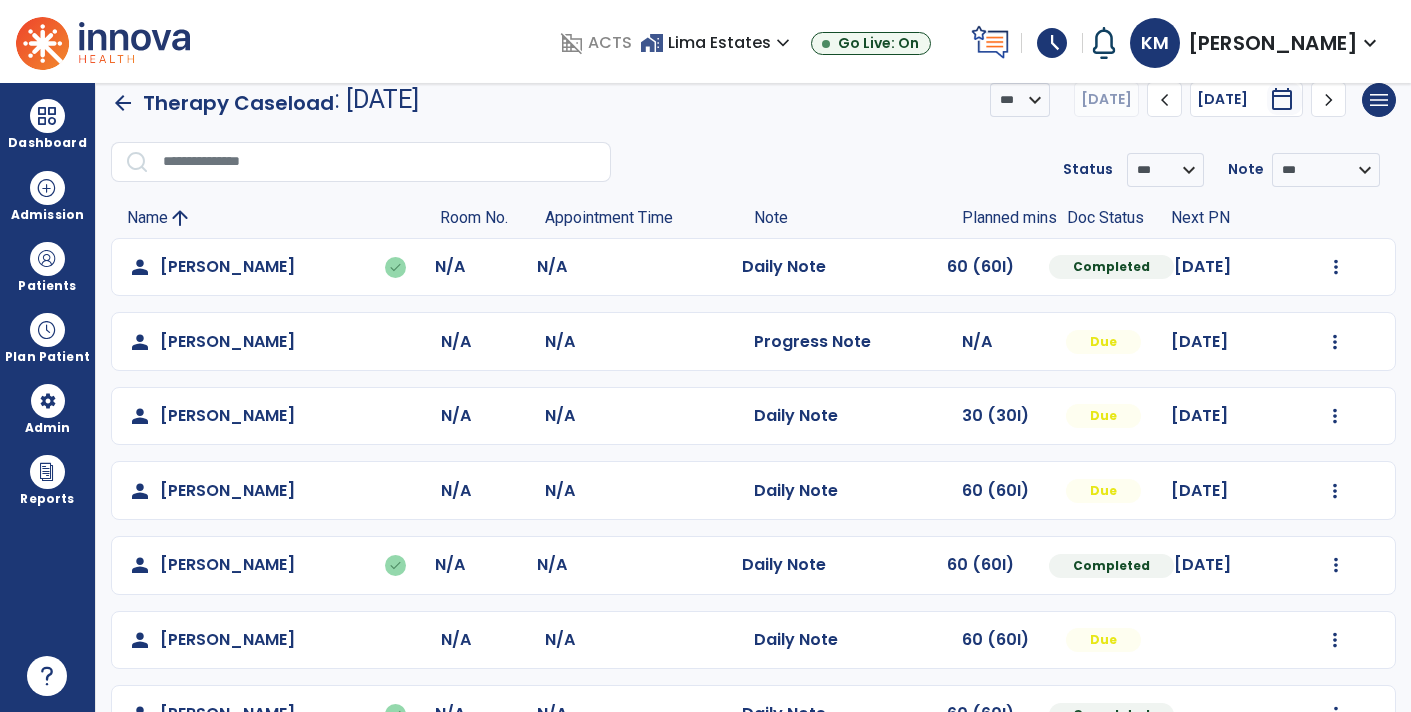 scroll, scrollTop: 0, scrollLeft: 0, axis: both 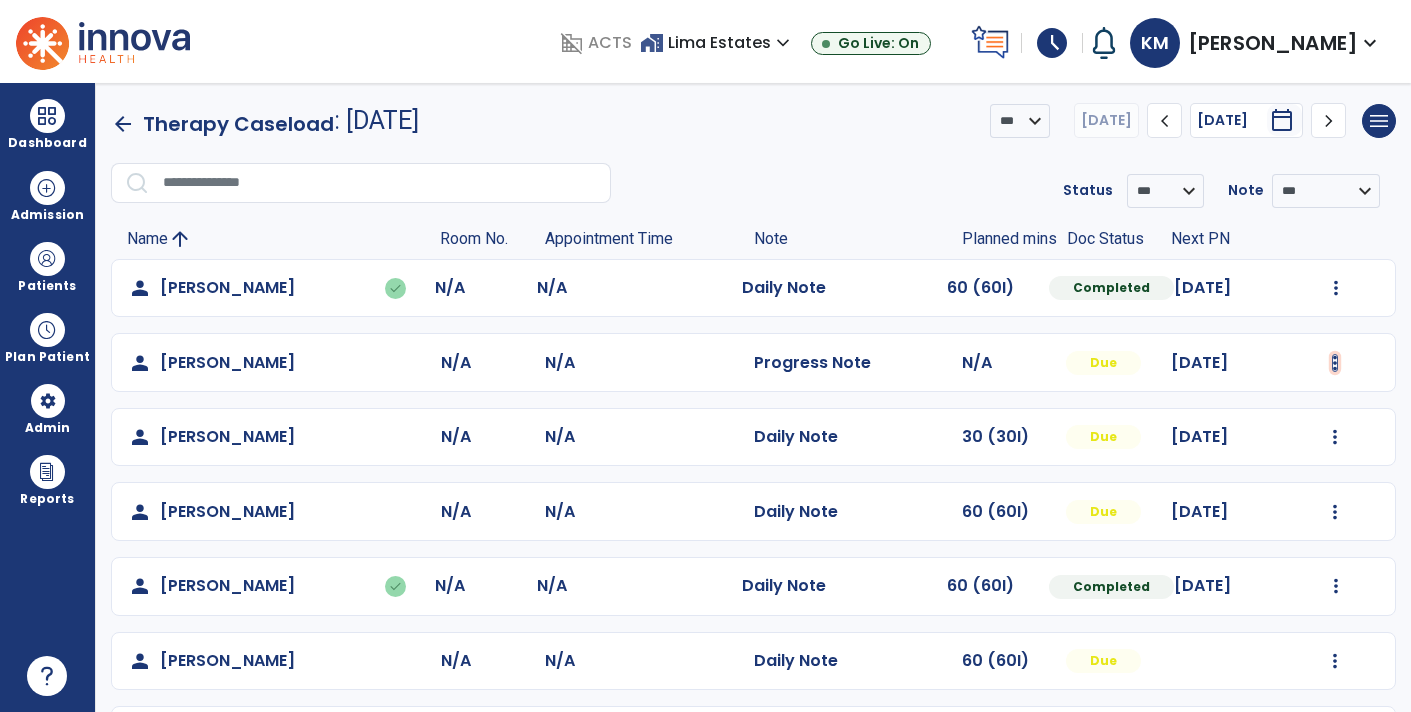 click at bounding box center (1336, 288) 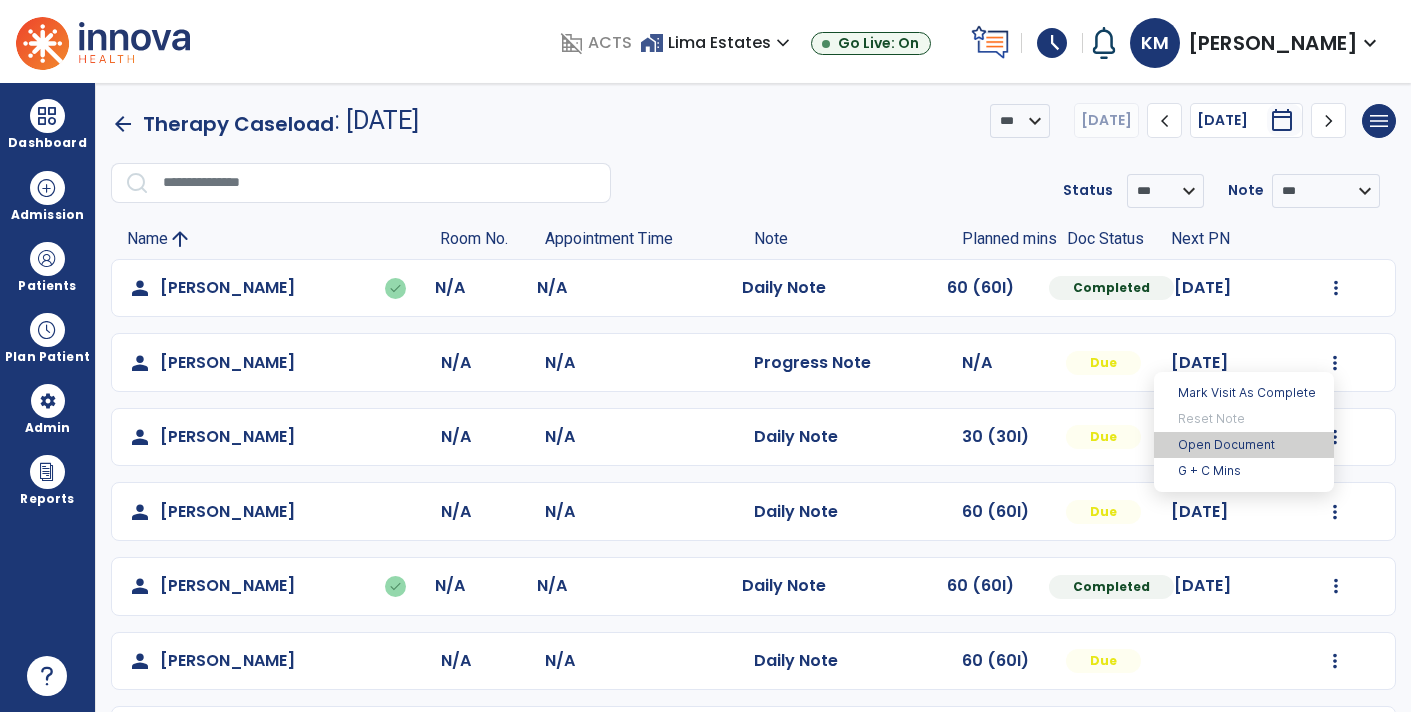 click on "Open Document" at bounding box center (1244, 445) 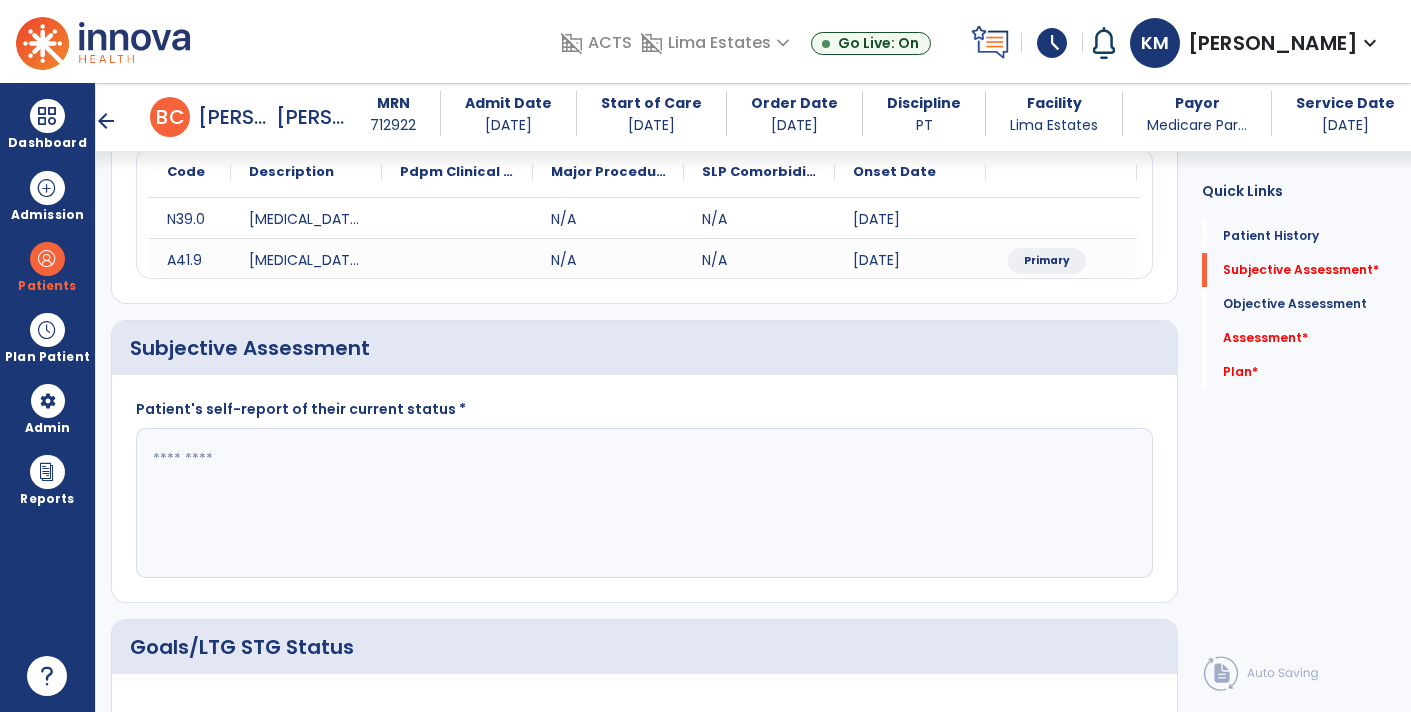 scroll, scrollTop: 255, scrollLeft: 0, axis: vertical 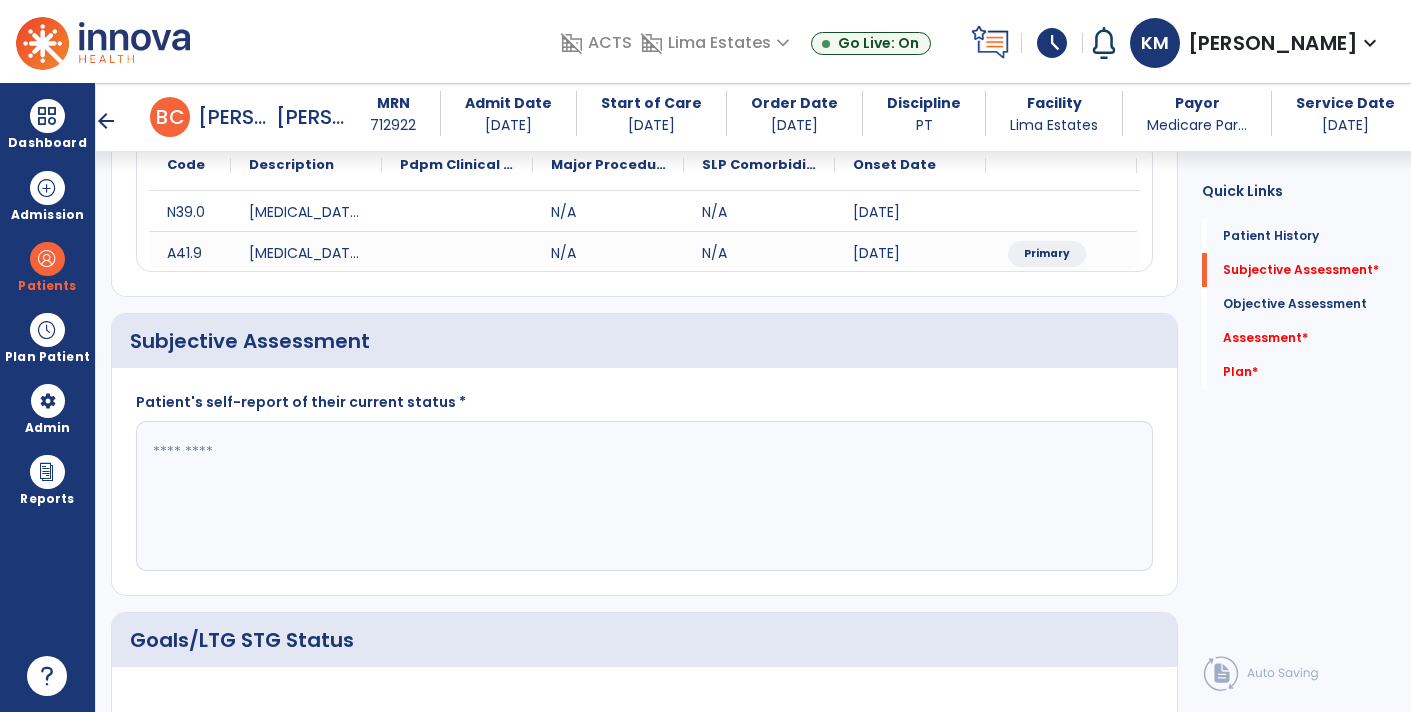click 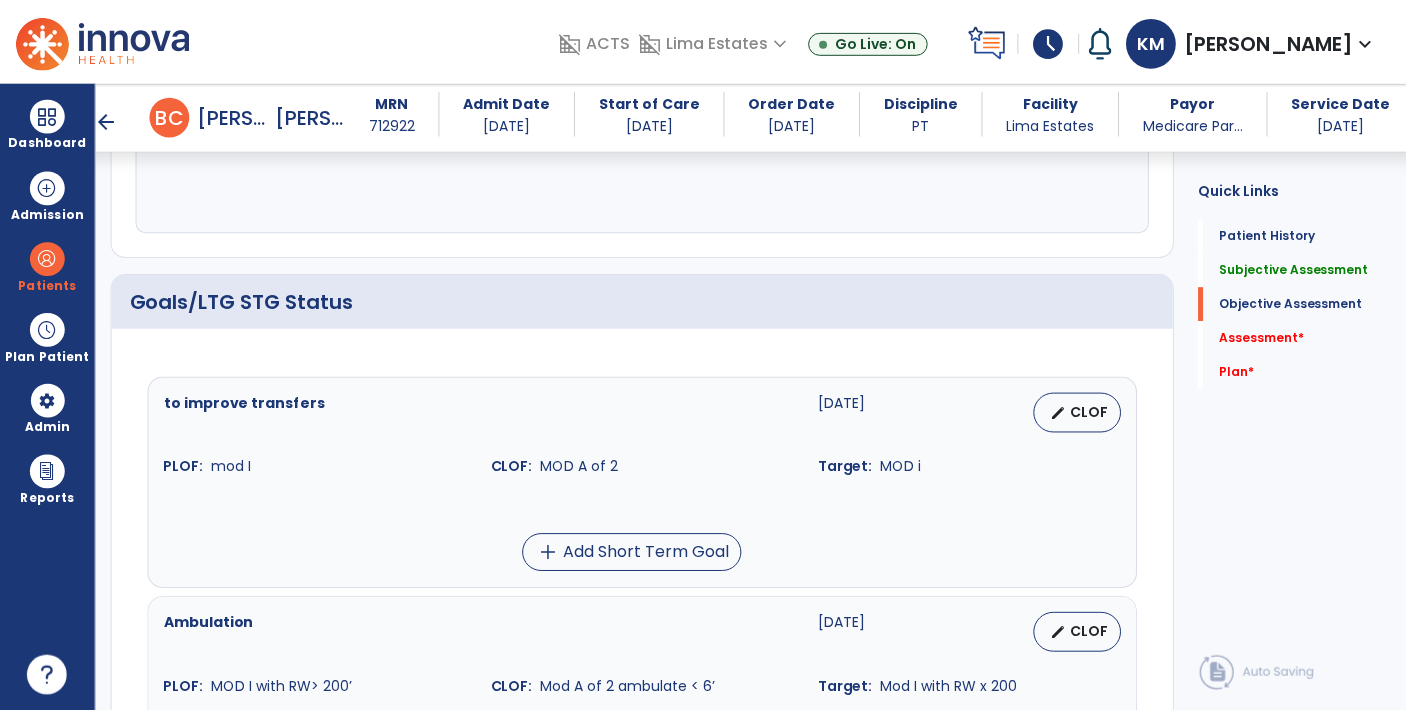 scroll, scrollTop: 607, scrollLeft: 0, axis: vertical 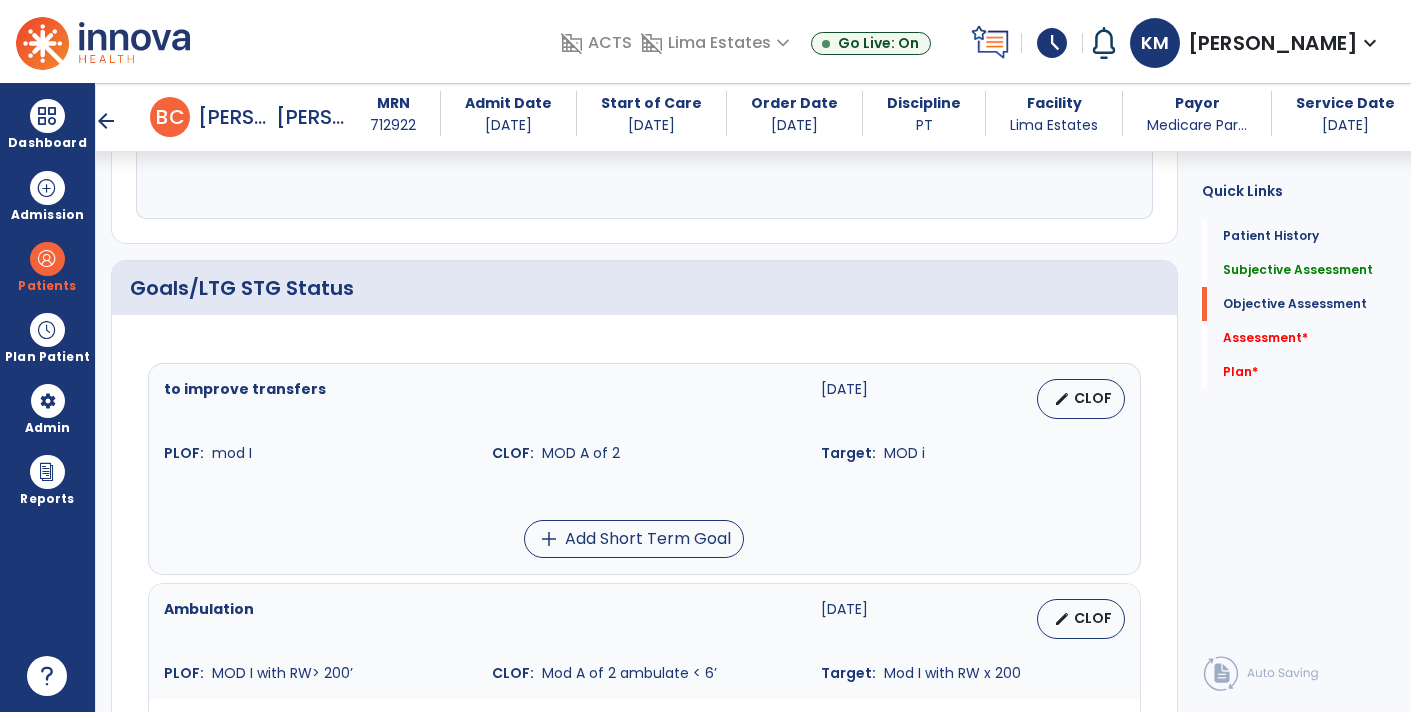 type on "**********" 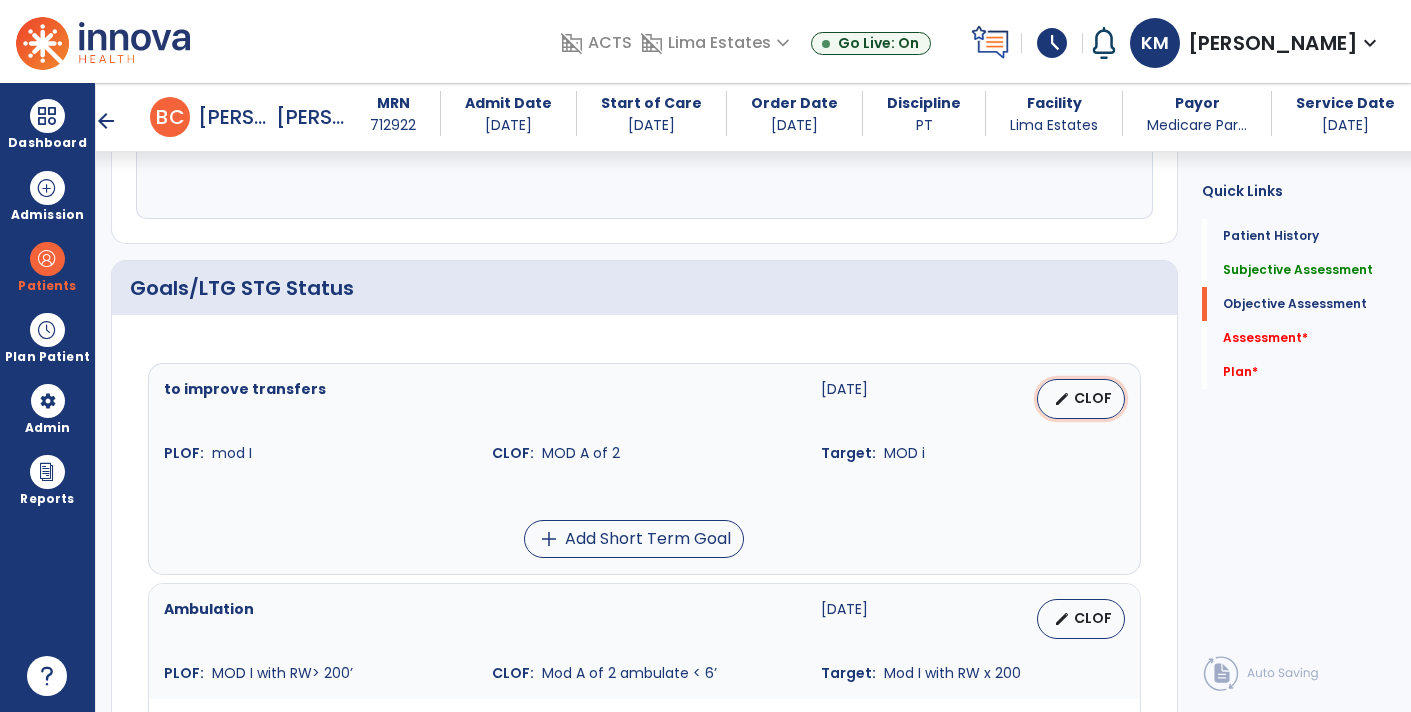 click on "CLOF" at bounding box center (1093, 398) 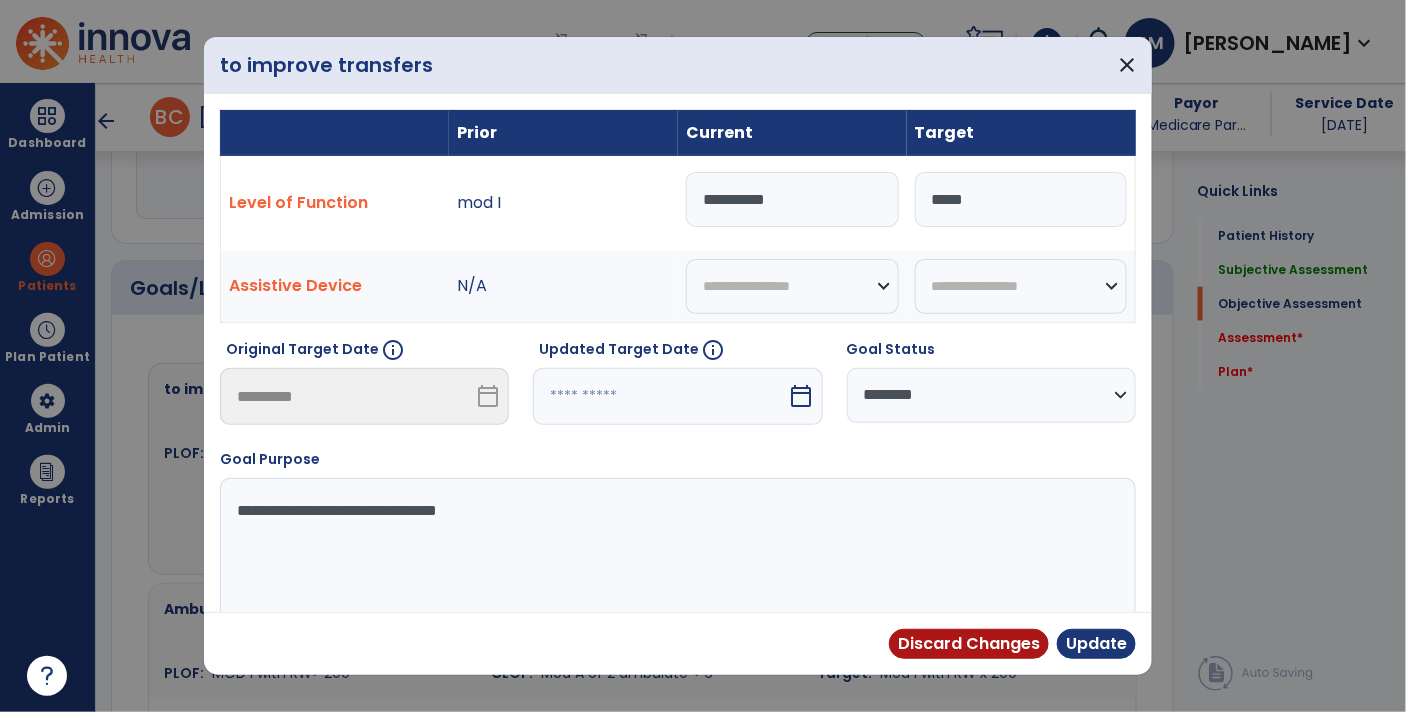 scroll, scrollTop: 607, scrollLeft: 0, axis: vertical 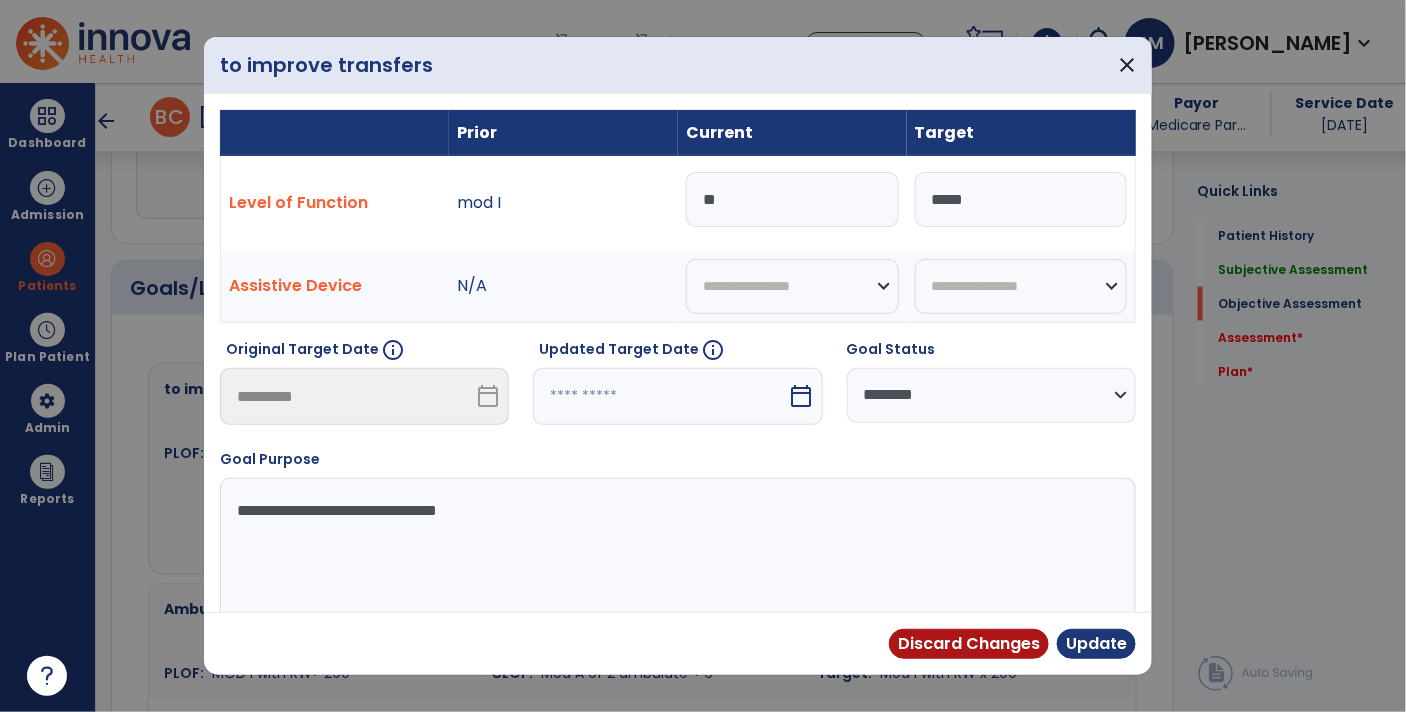 type on "*" 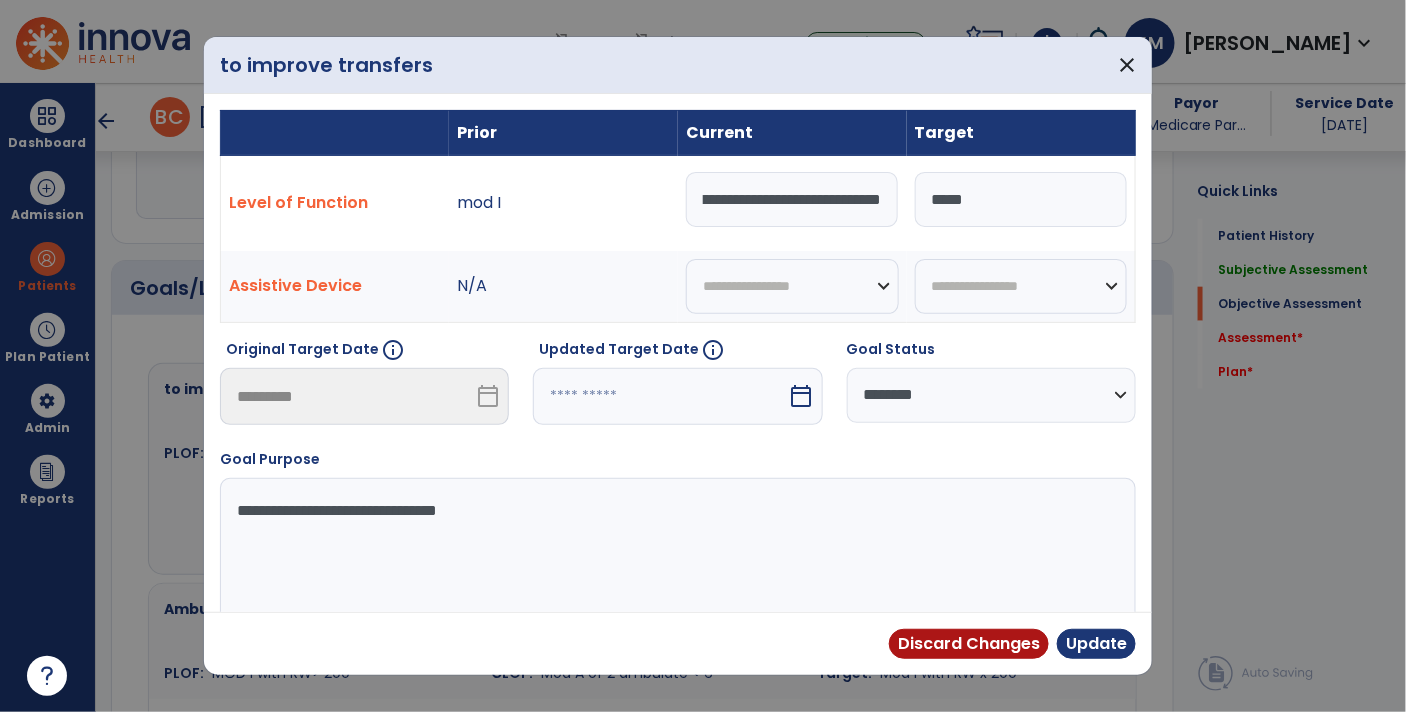scroll, scrollTop: 0, scrollLeft: 319, axis: horizontal 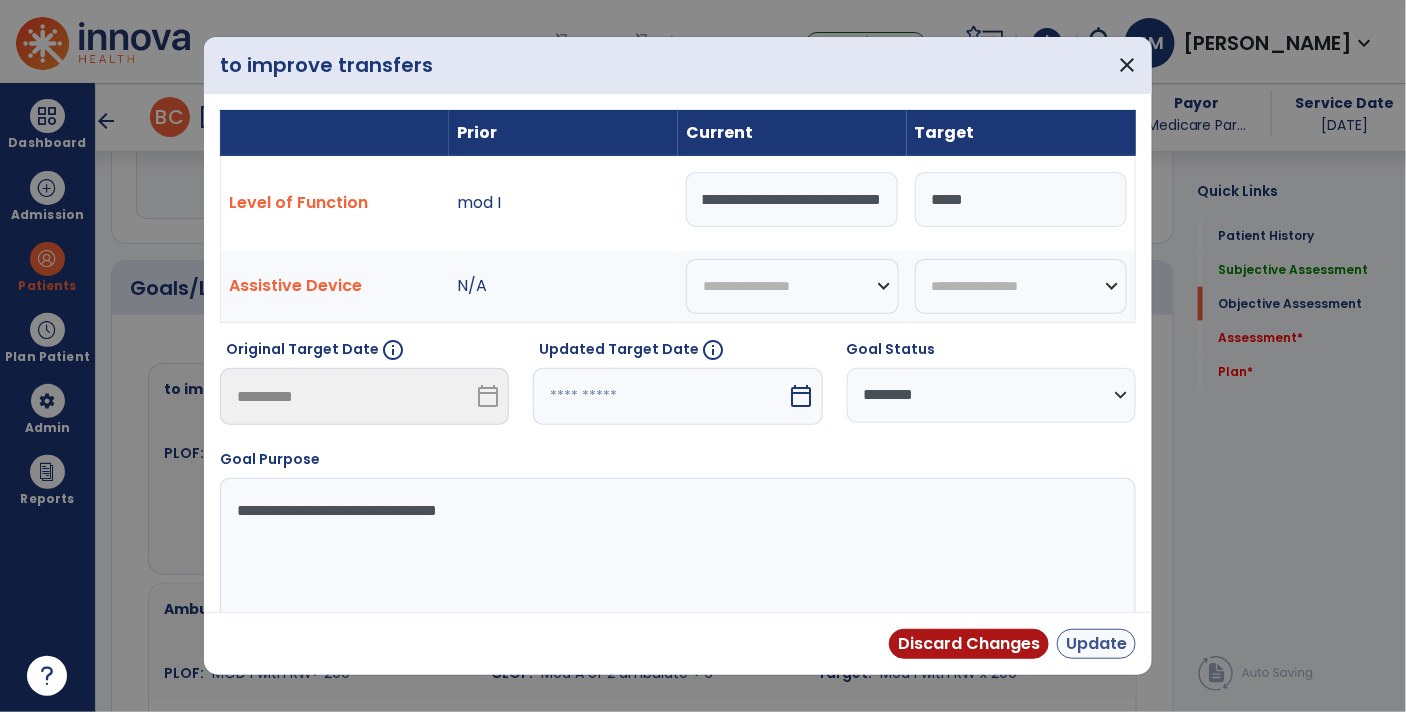 type on "**********" 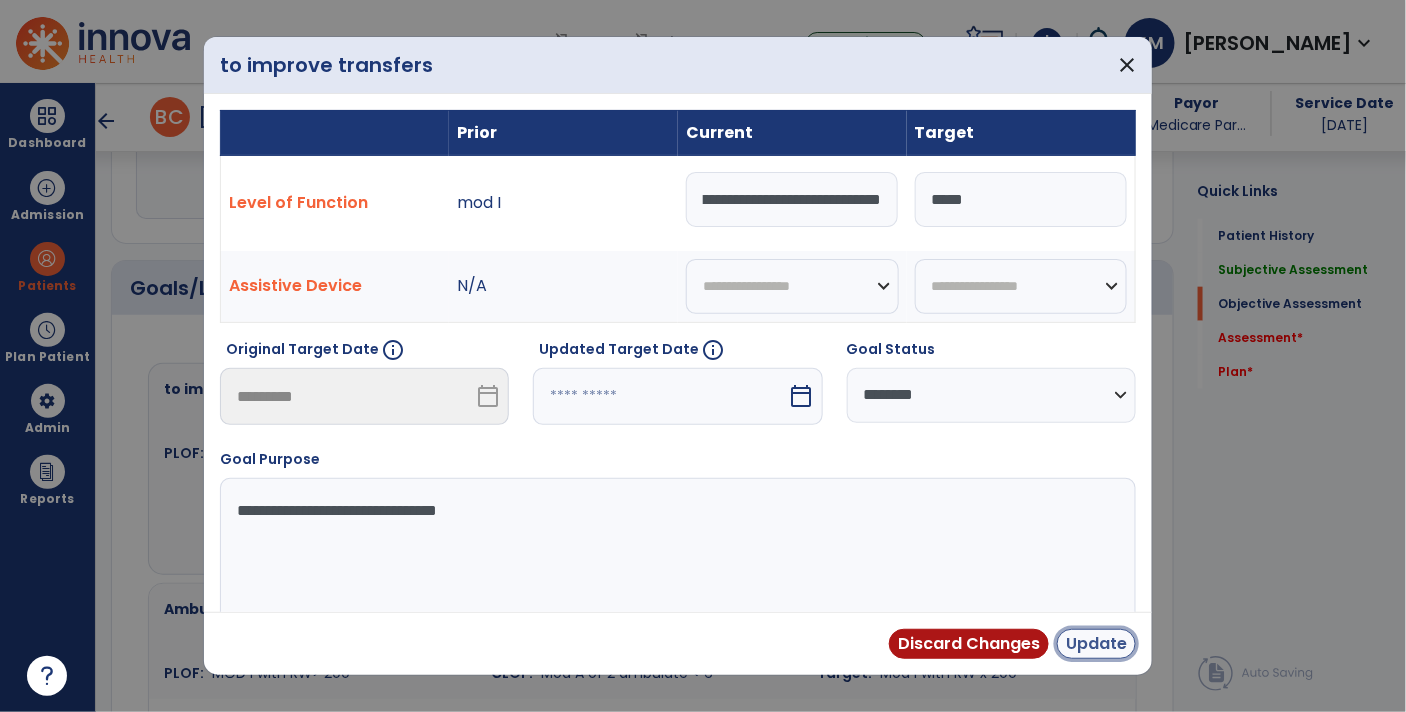 click on "Update" at bounding box center (1096, 644) 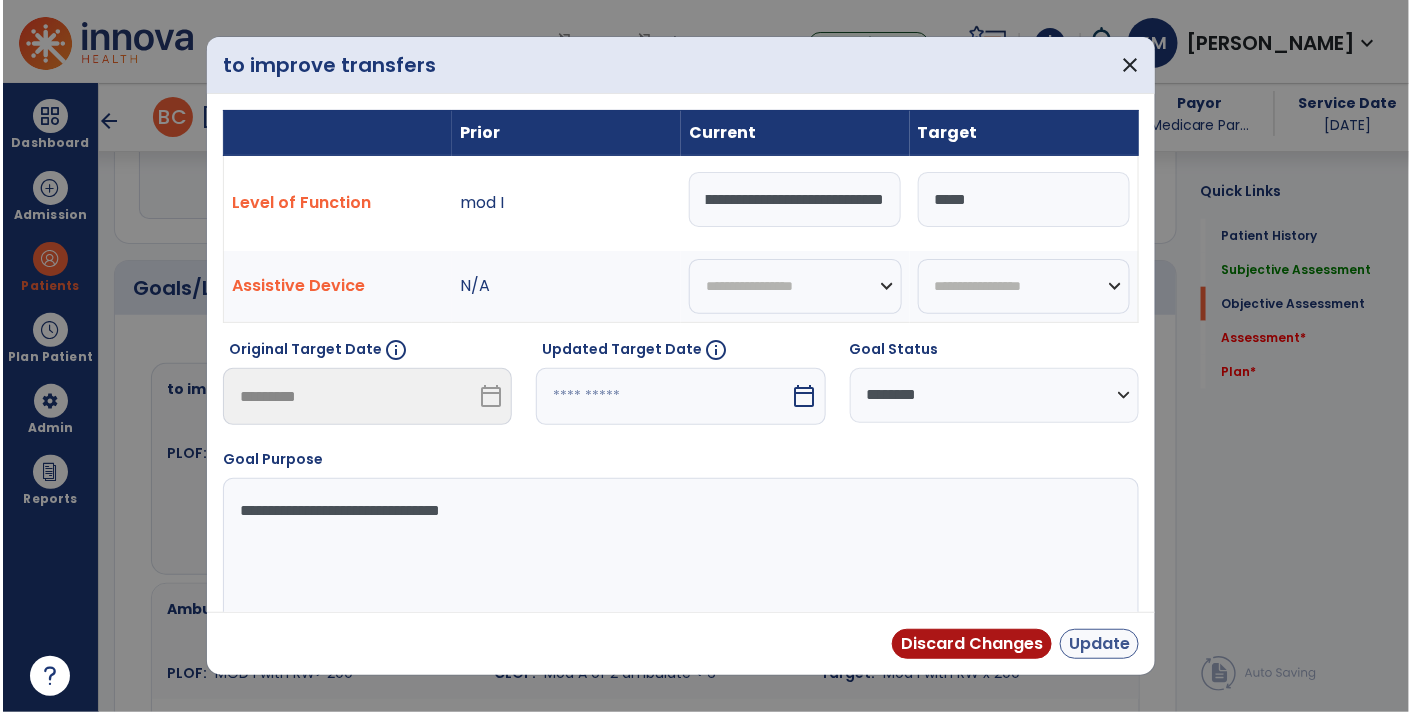 scroll, scrollTop: 0, scrollLeft: 0, axis: both 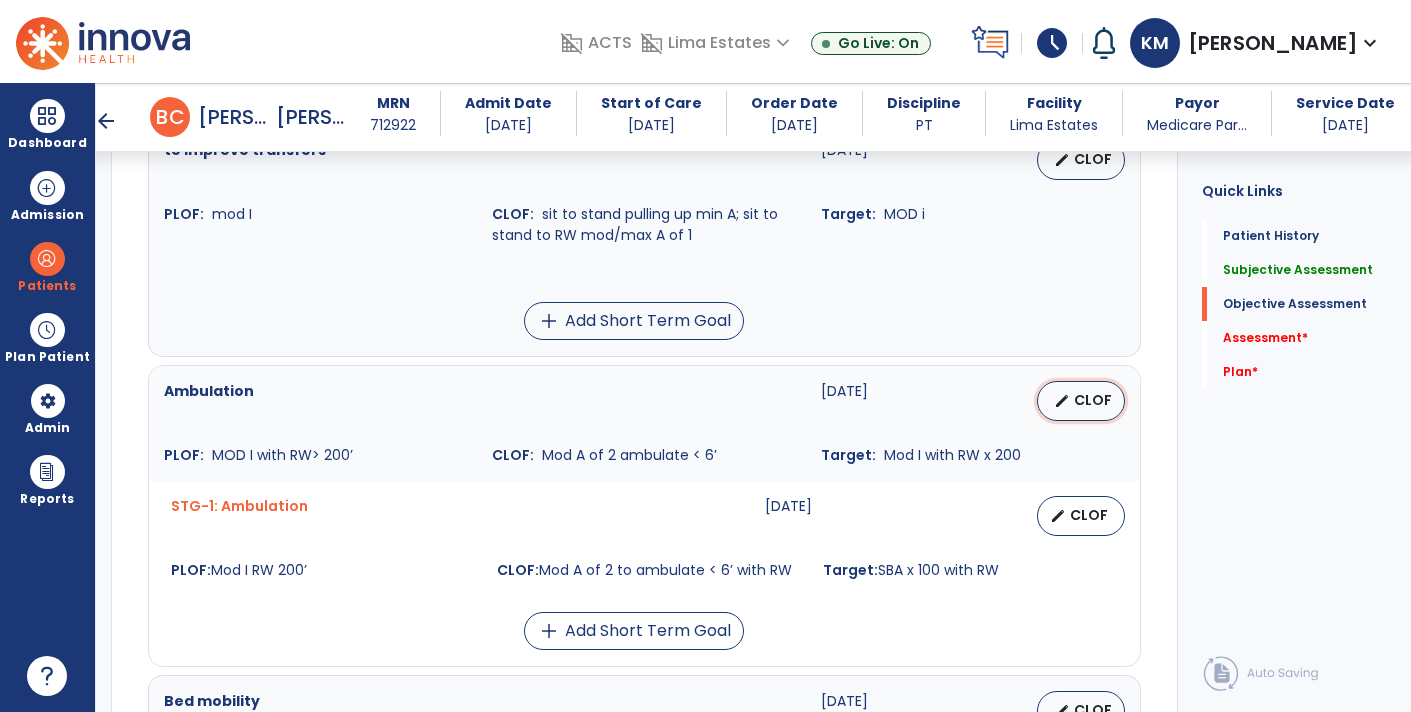 click on "CLOF" at bounding box center [1093, 400] 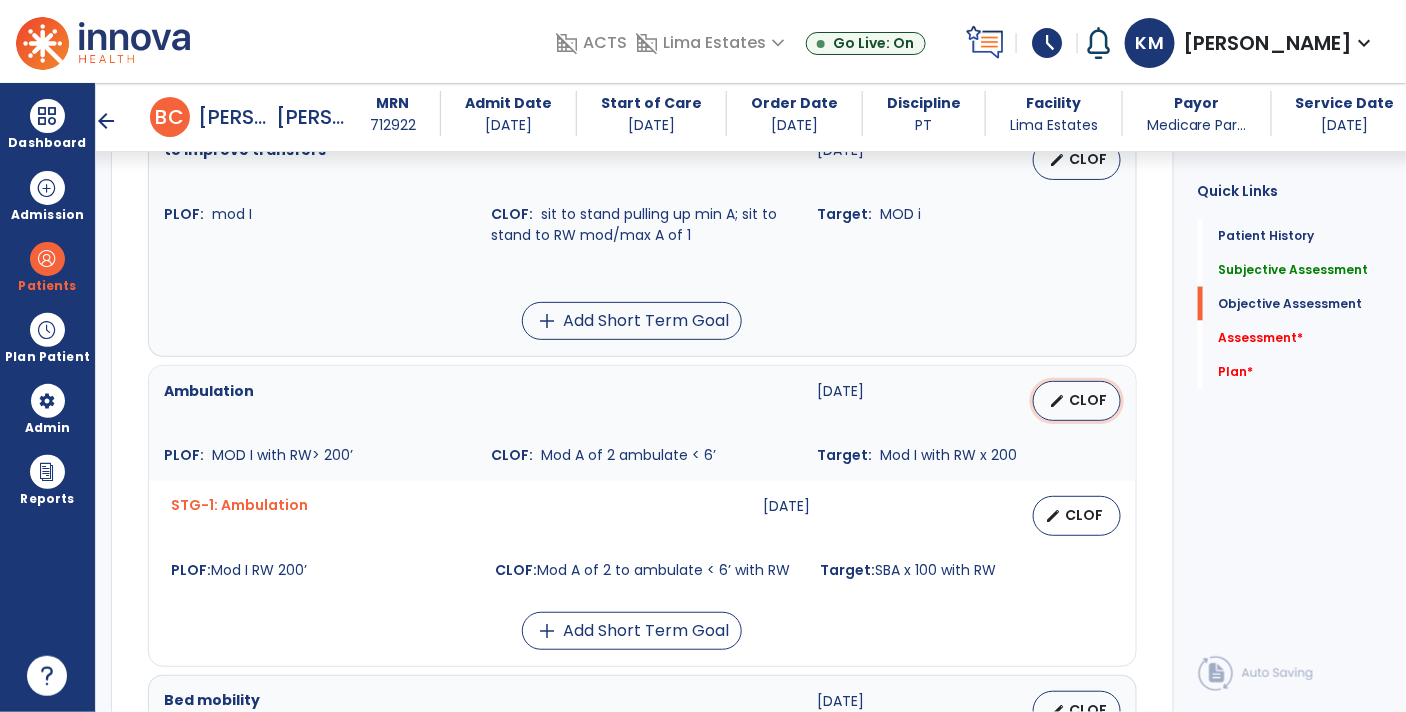 select on "**********" 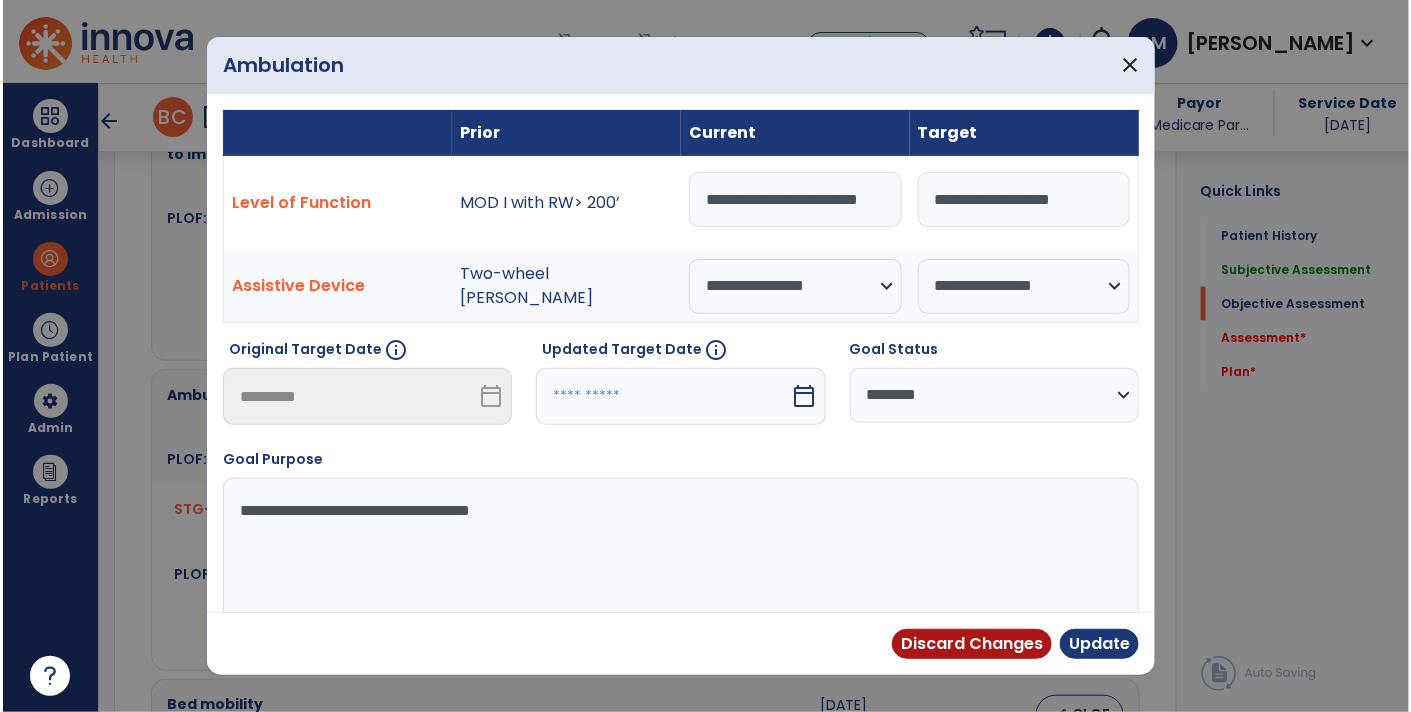 scroll, scrollTop: 846, scrollLeft: 0, axis: vertical 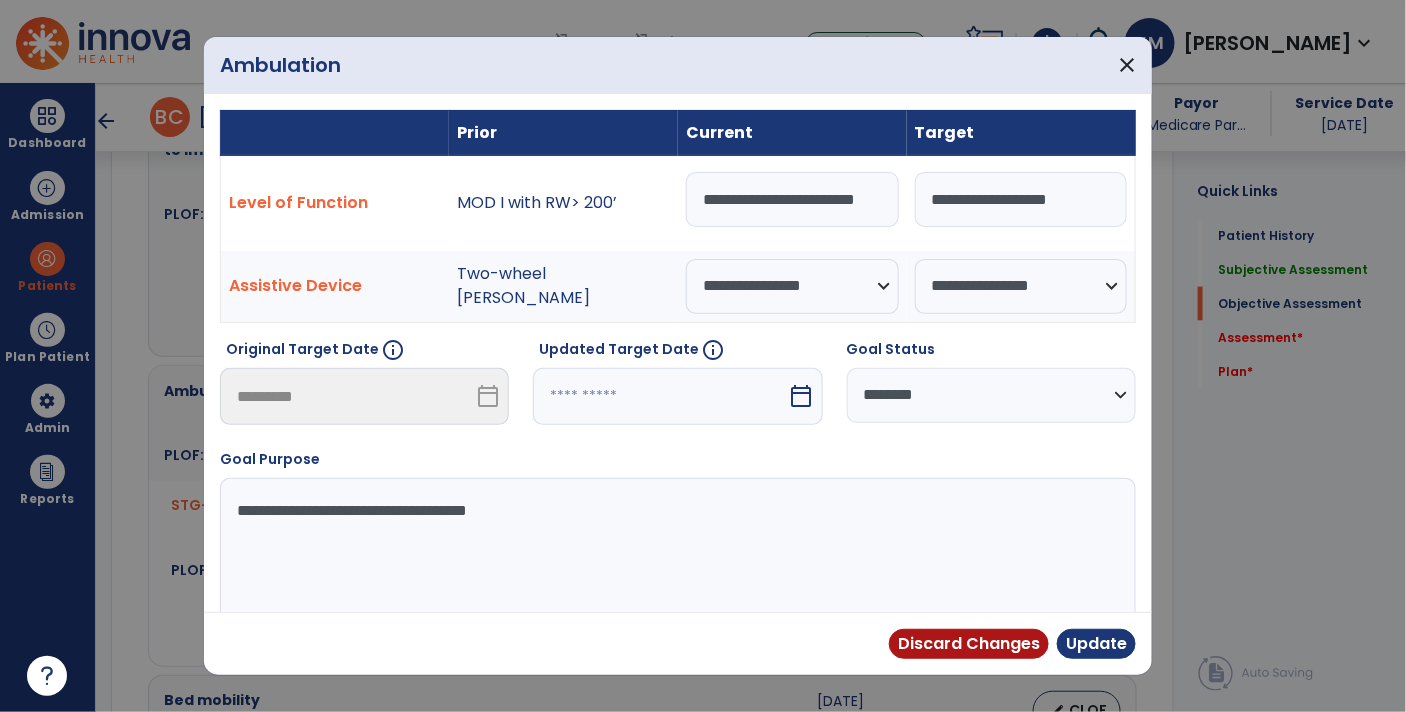 click on "**********" at bounding box center [792, 199] 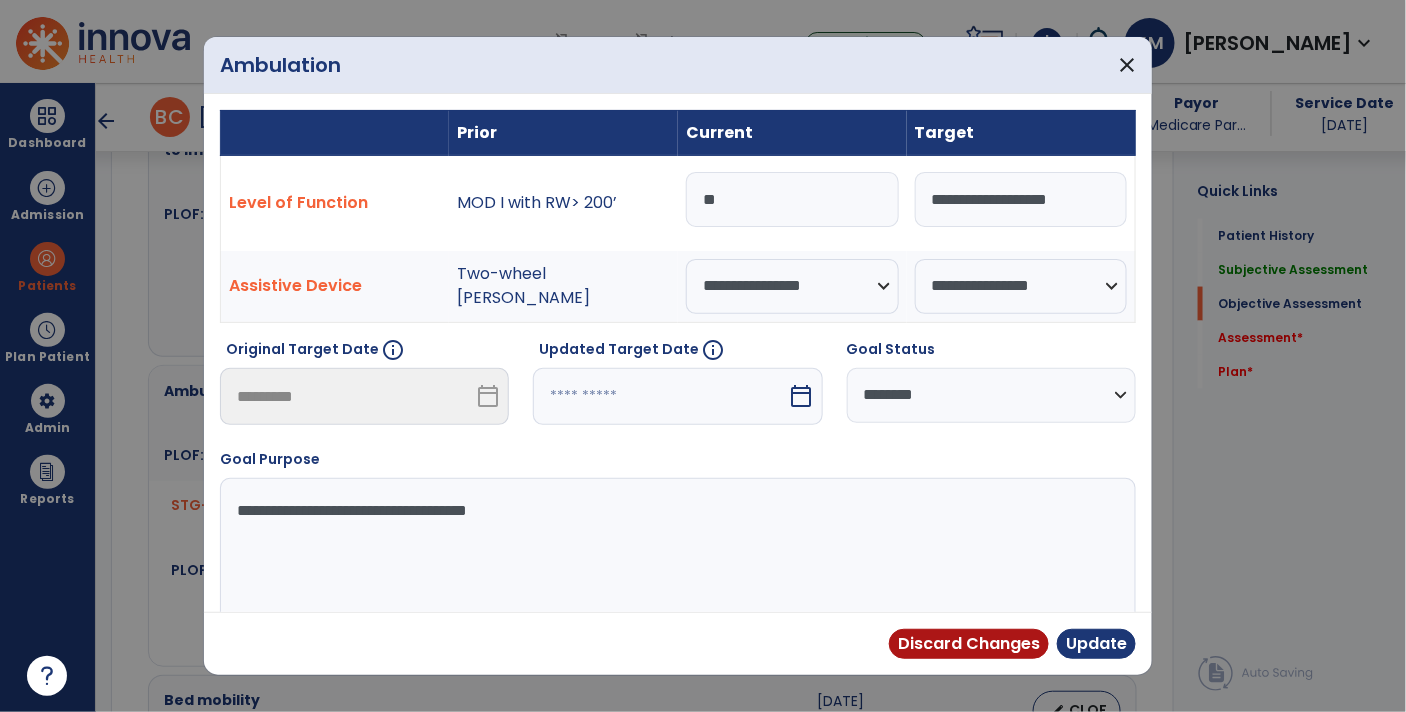 type on "*" 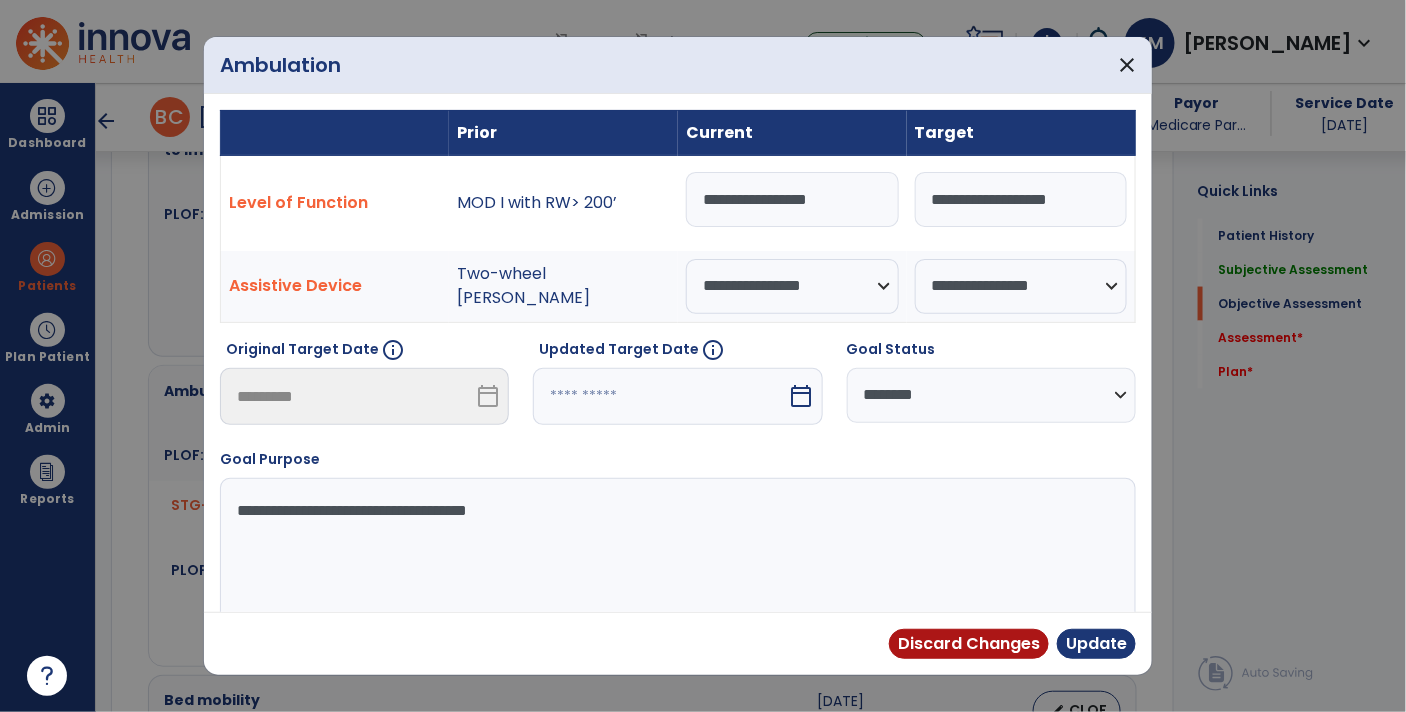 click on "**********" at bounding box center (792, 199) 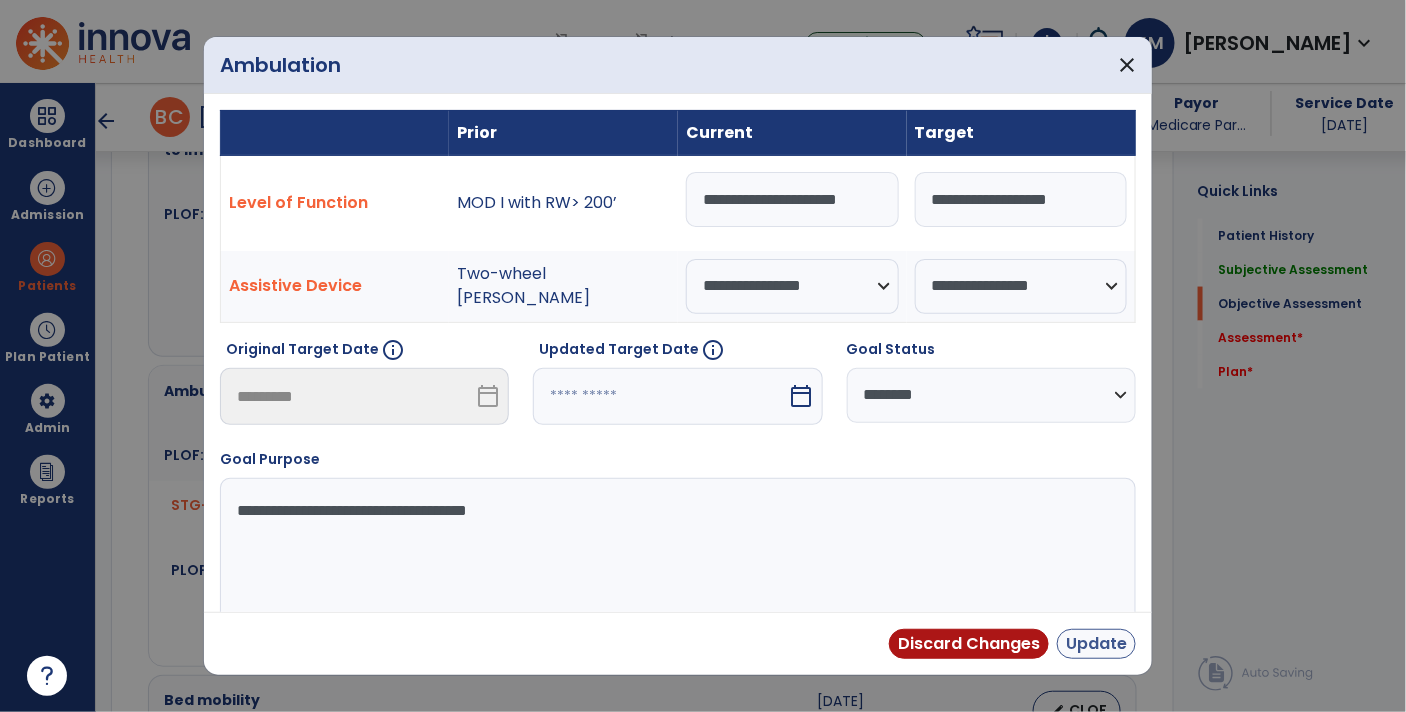 type on "**********" 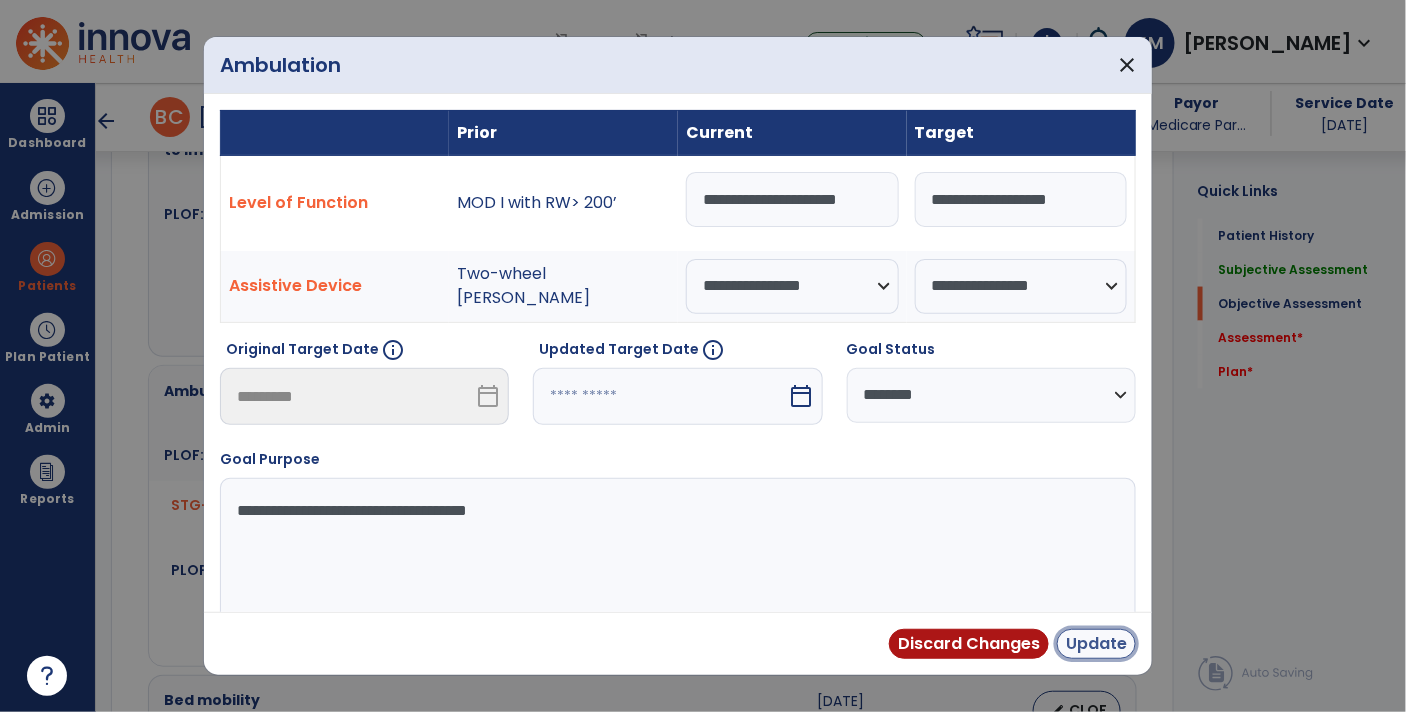 click on "Update" at bounding box center (1096, 644) 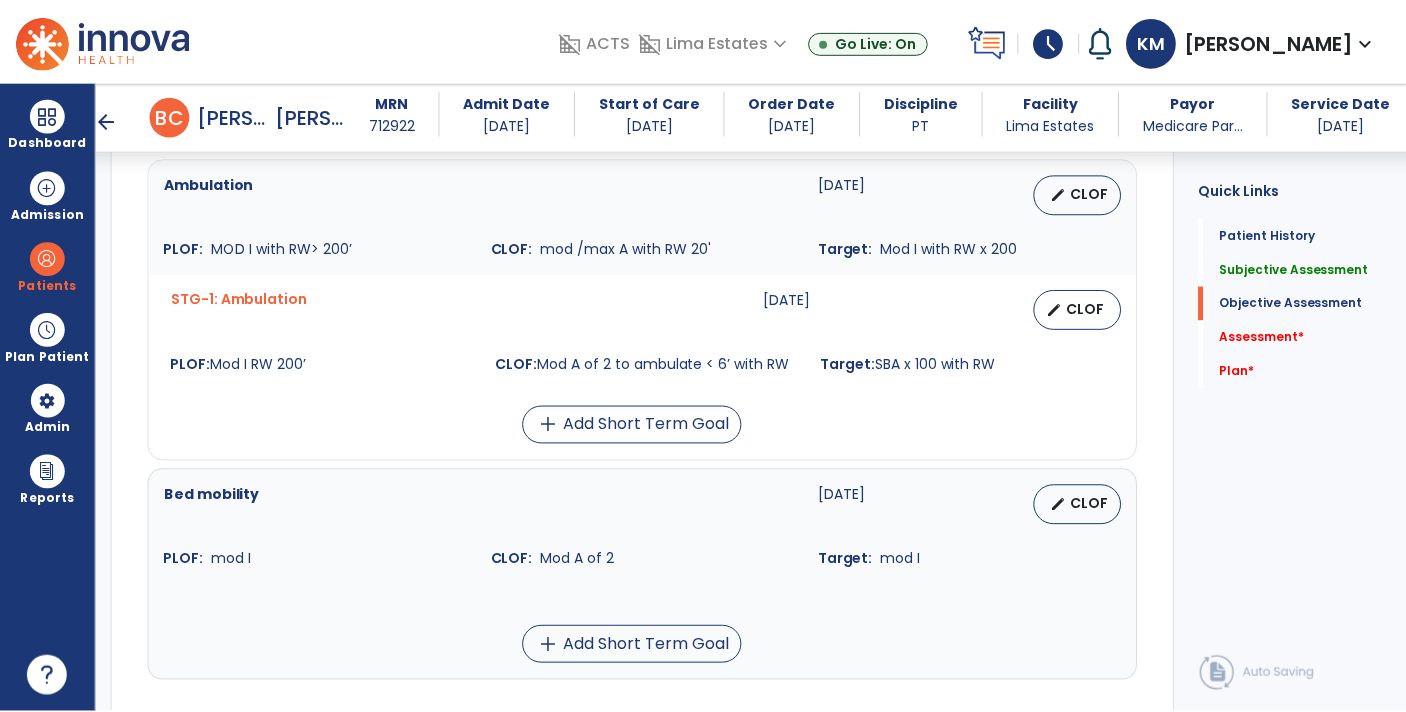 scroll, scrollTop: 1061, scrollLeft: 0, axis: vertical 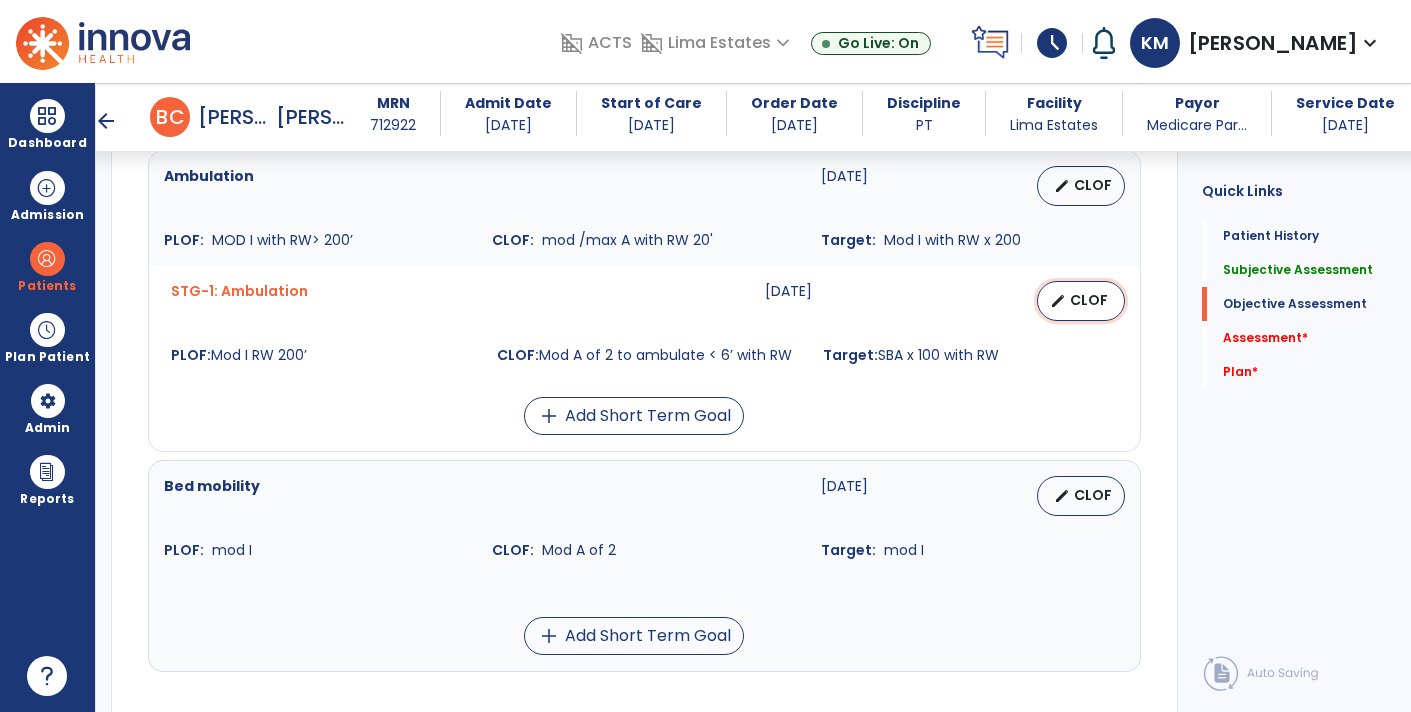 click on "CLOF" at bounding box center (1089, 300) 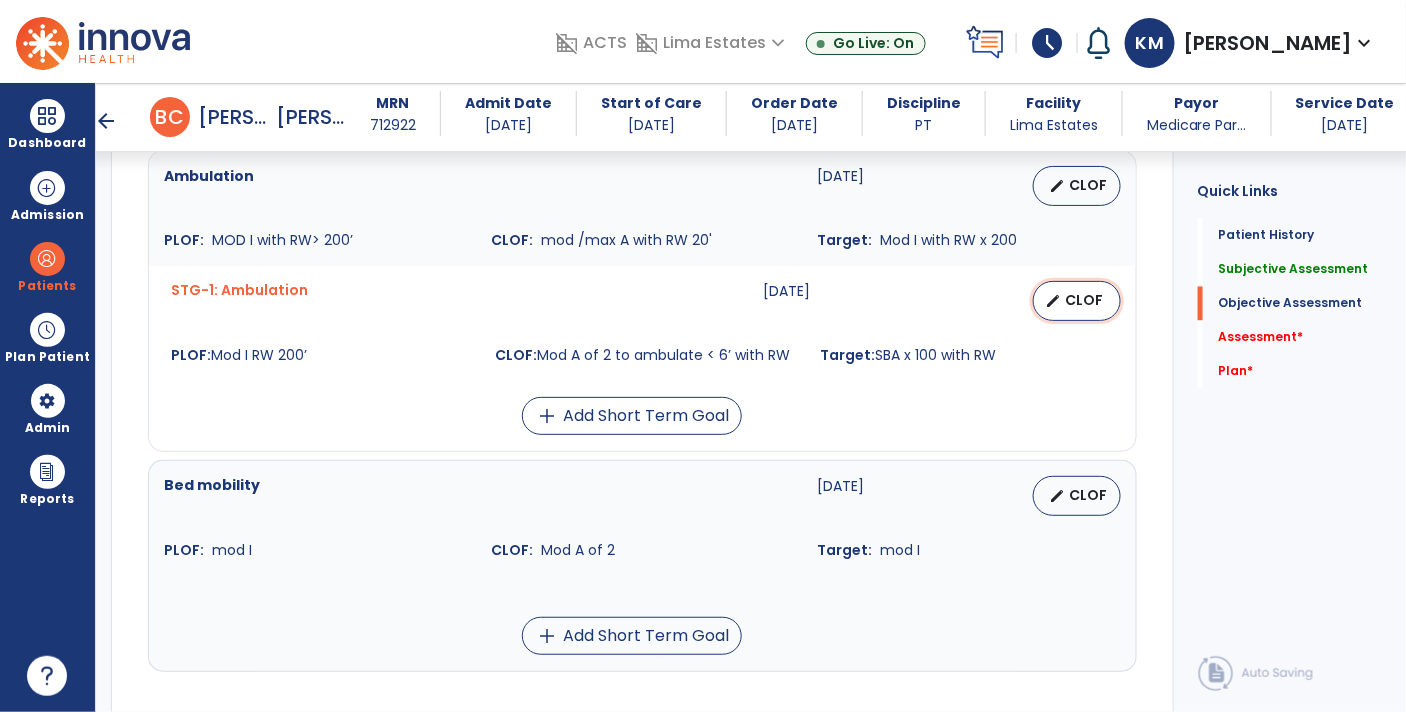 select on "**********" 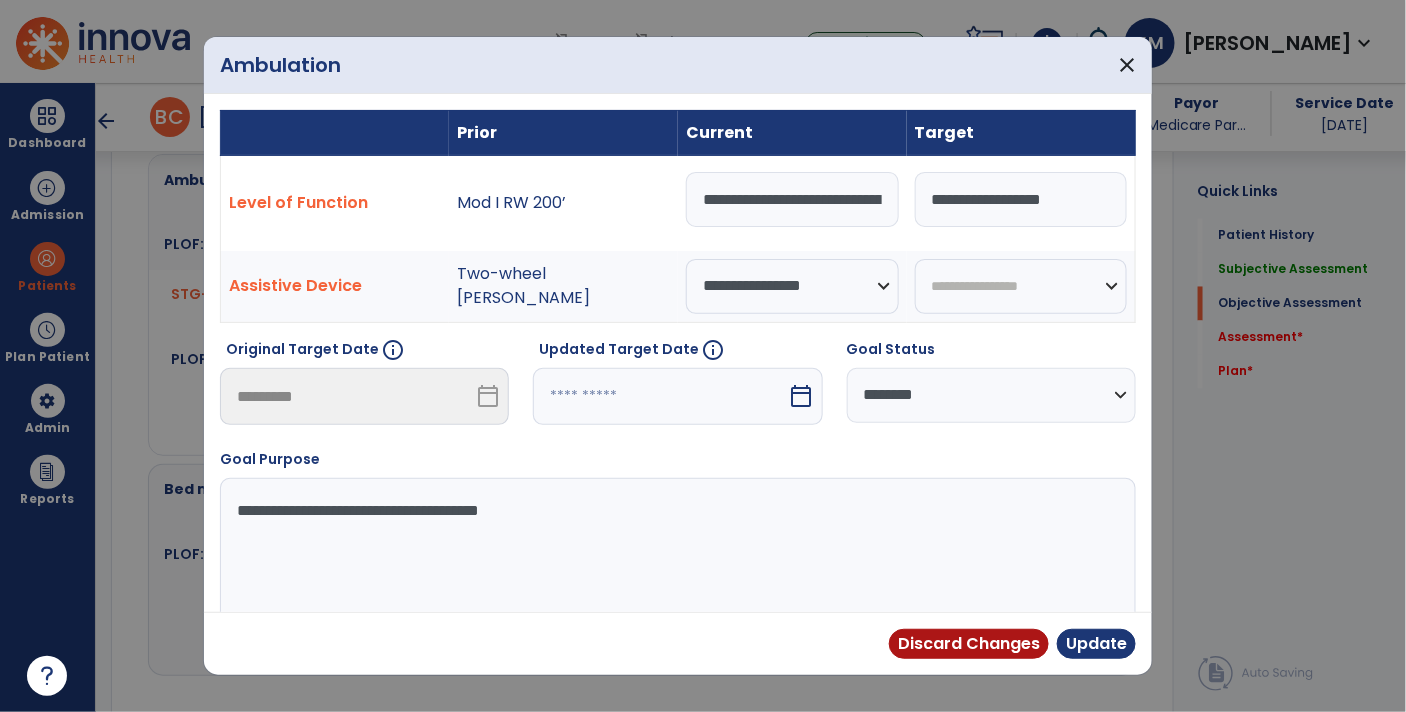 scroll, scrollTop: 1061, scrollLeft: 0, axis: vertical 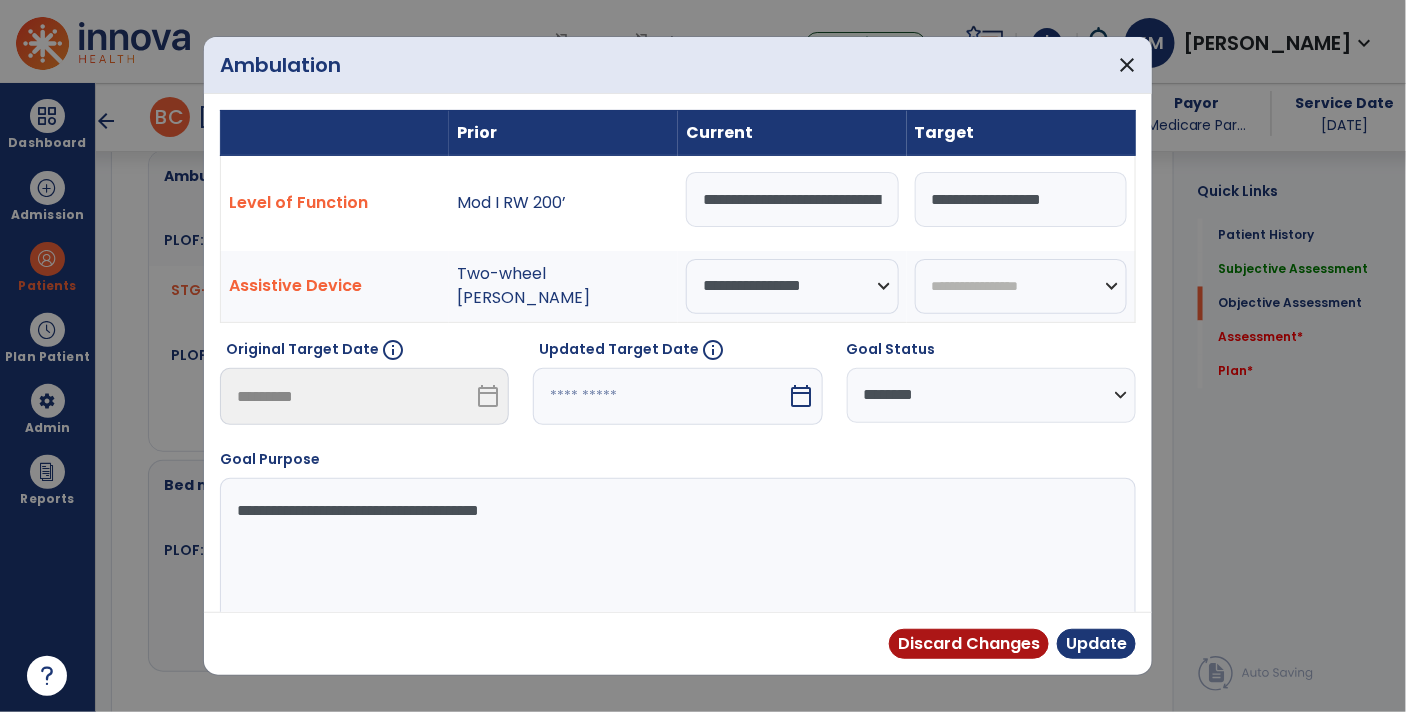 click on "**********" at bounding box center (792, 199) 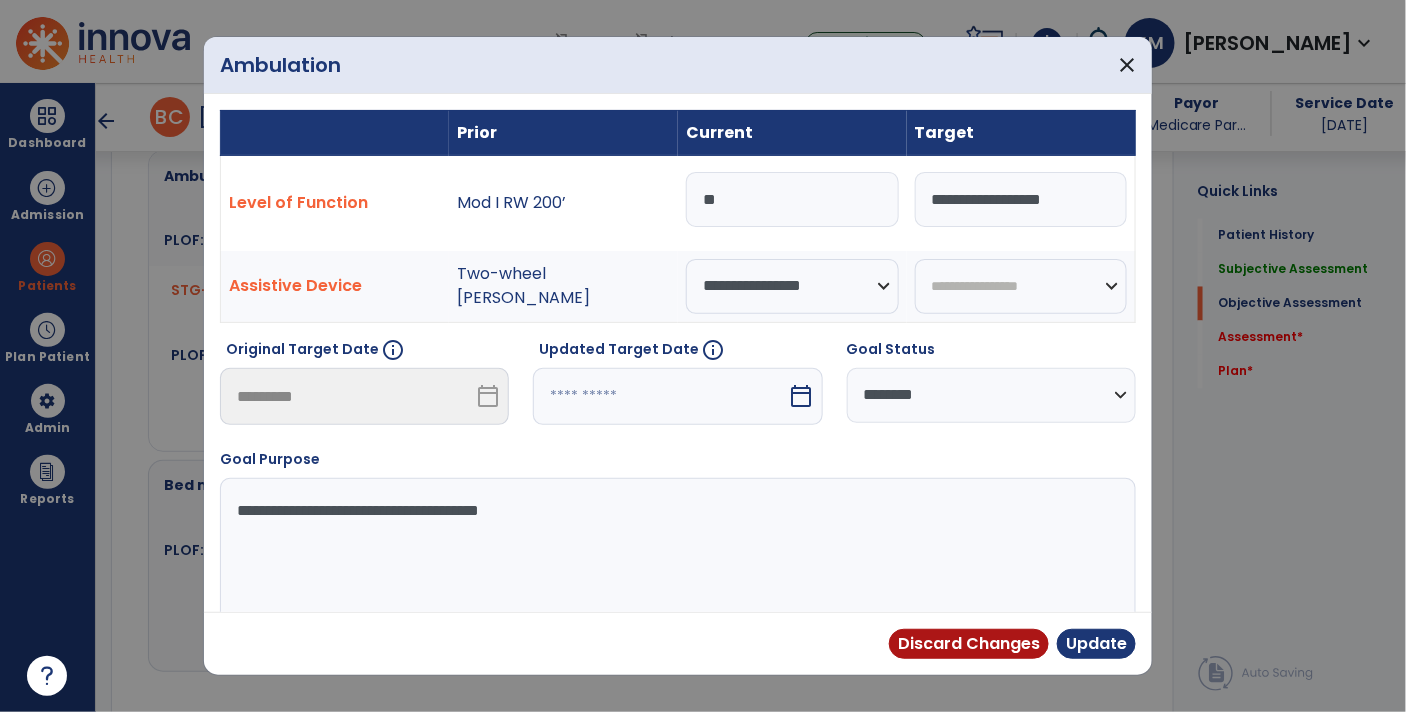 type on "*" 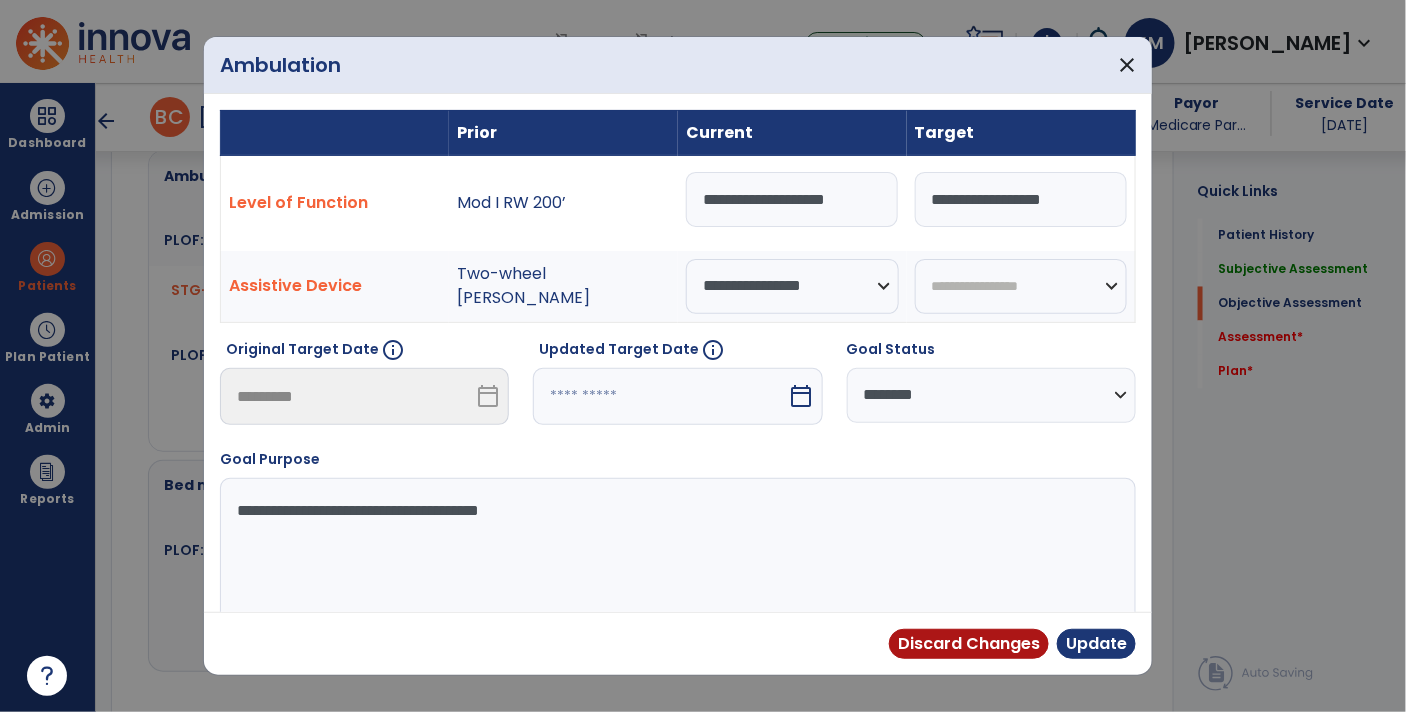 type on "**********" 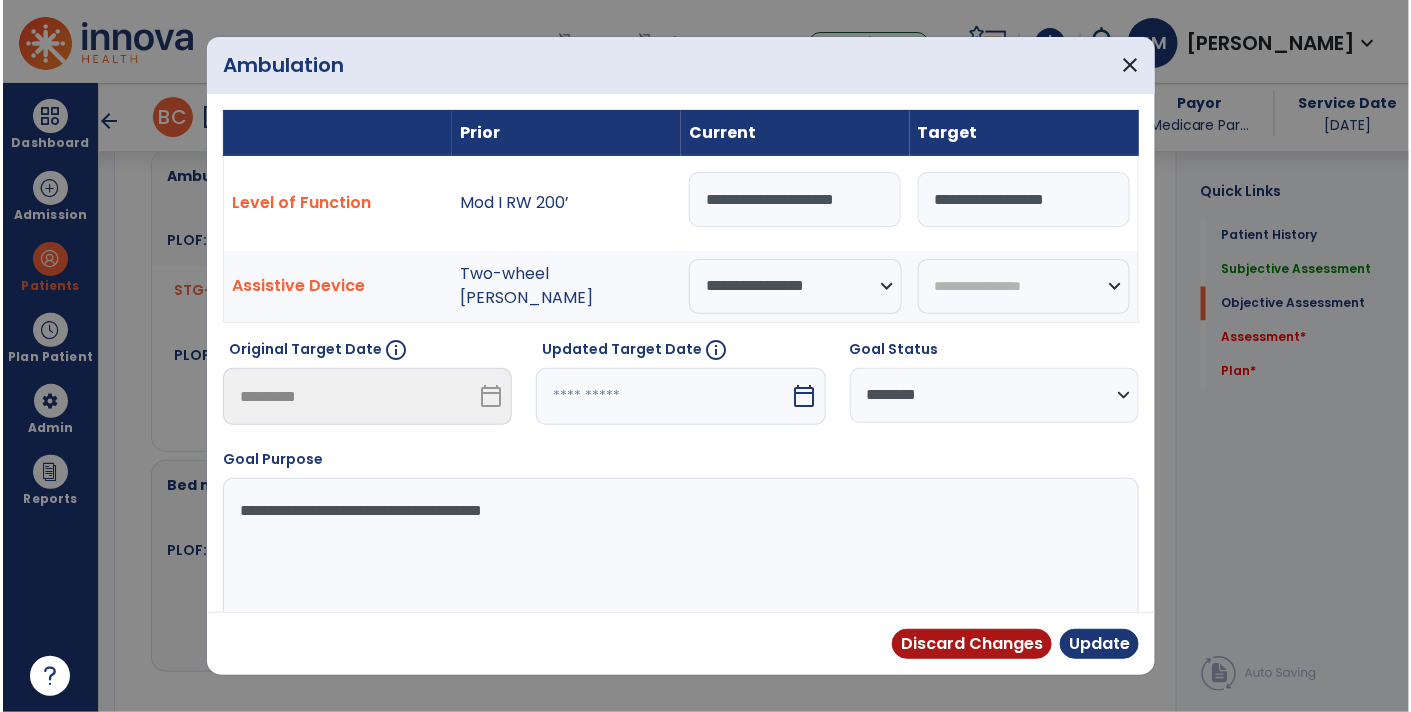 scroll, scrollTop: 0, scrollLeft: 6, axis: horizontal 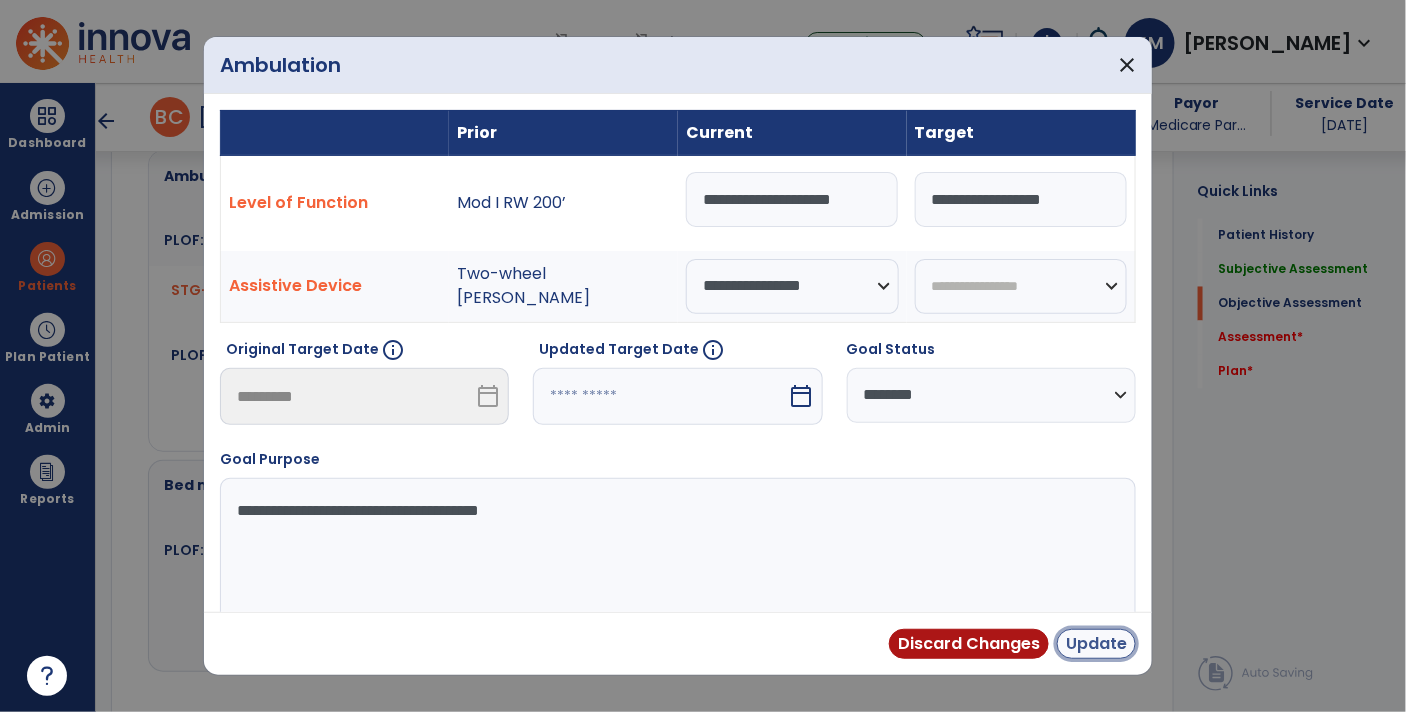 click on "Update" at bounding box center [1096, 644] 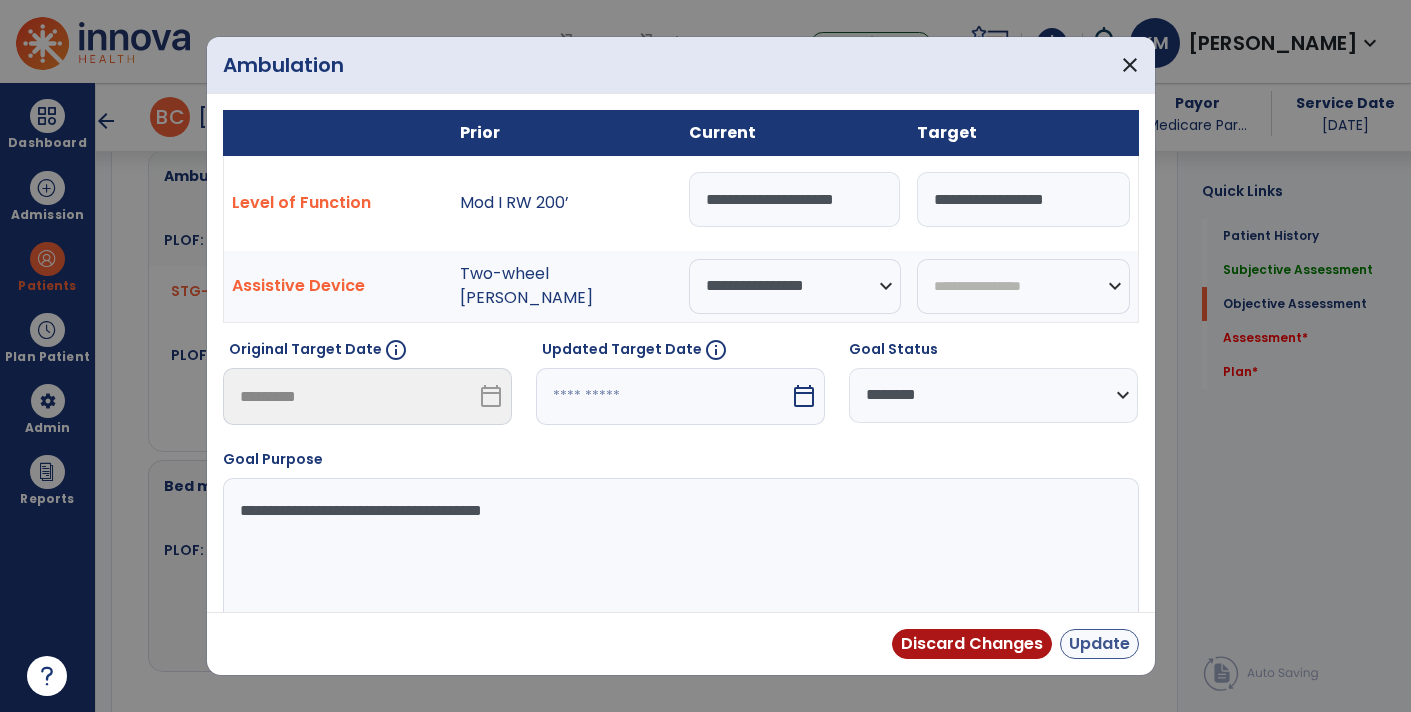 scroll, scrollTop: 0, scrollLeft: 0, axis: both 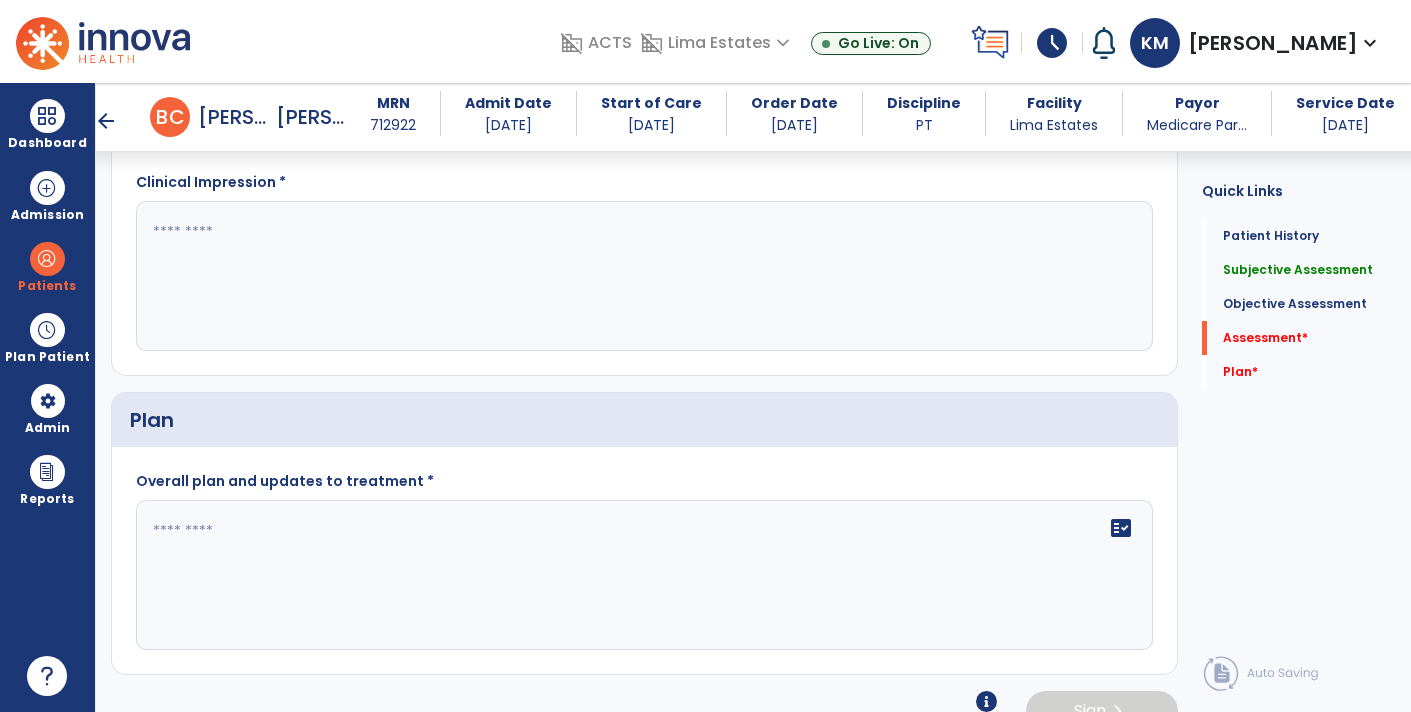 click 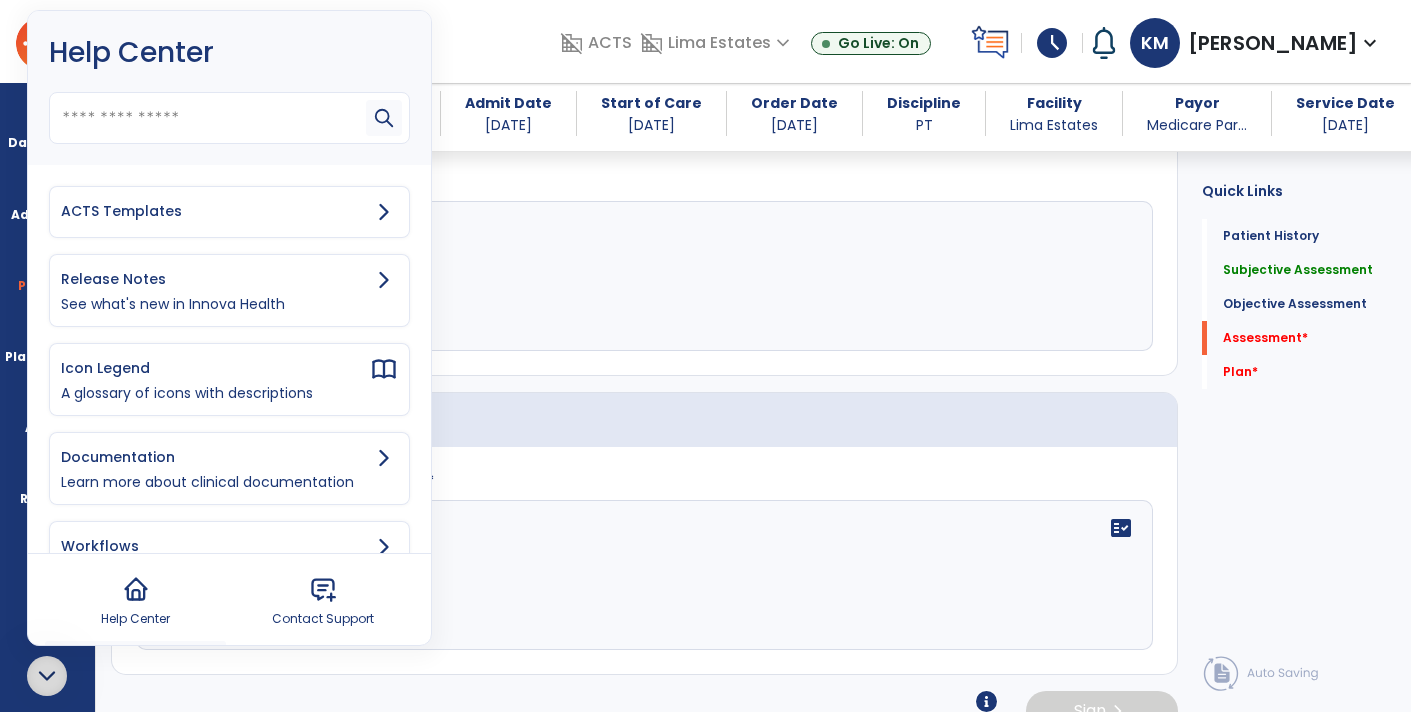 click on "ACTS Templates" at bounding box center [215, 211] 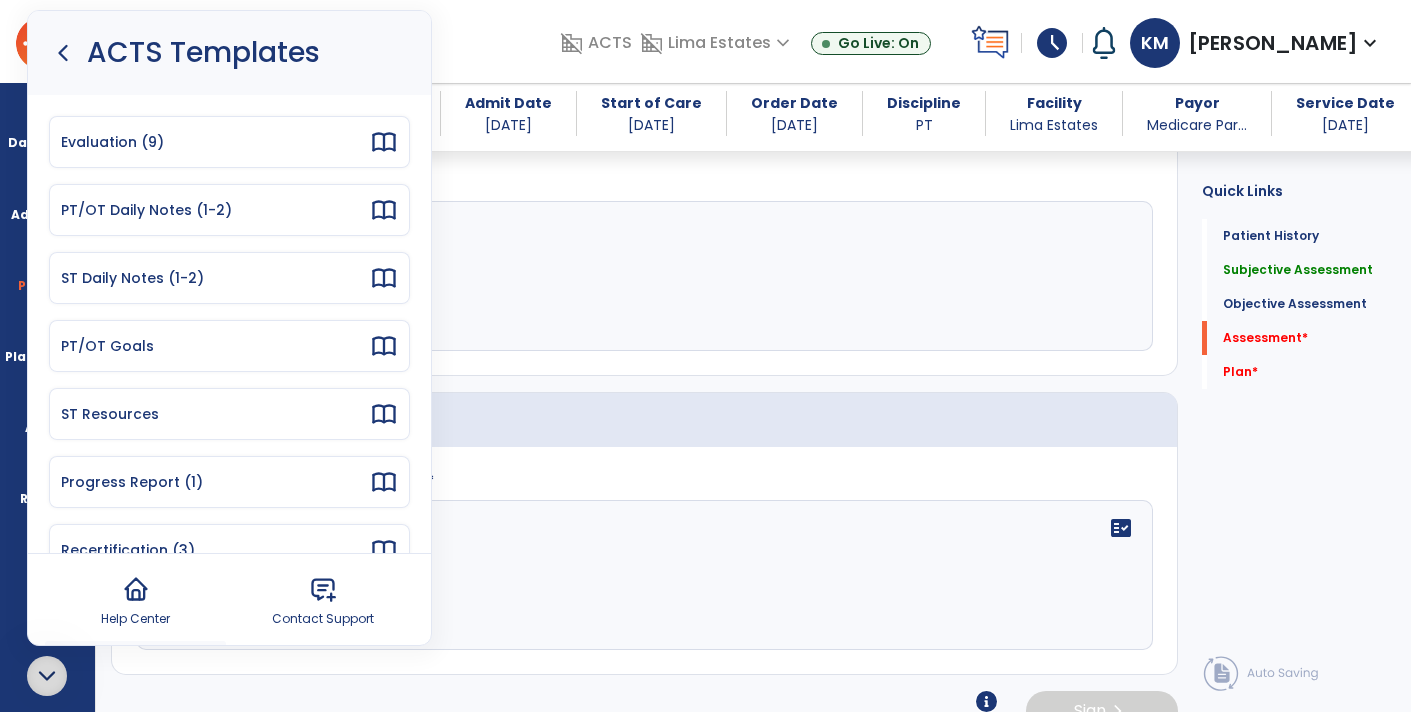 click on "Progress Report (1)" at bounding box center [229, 482] 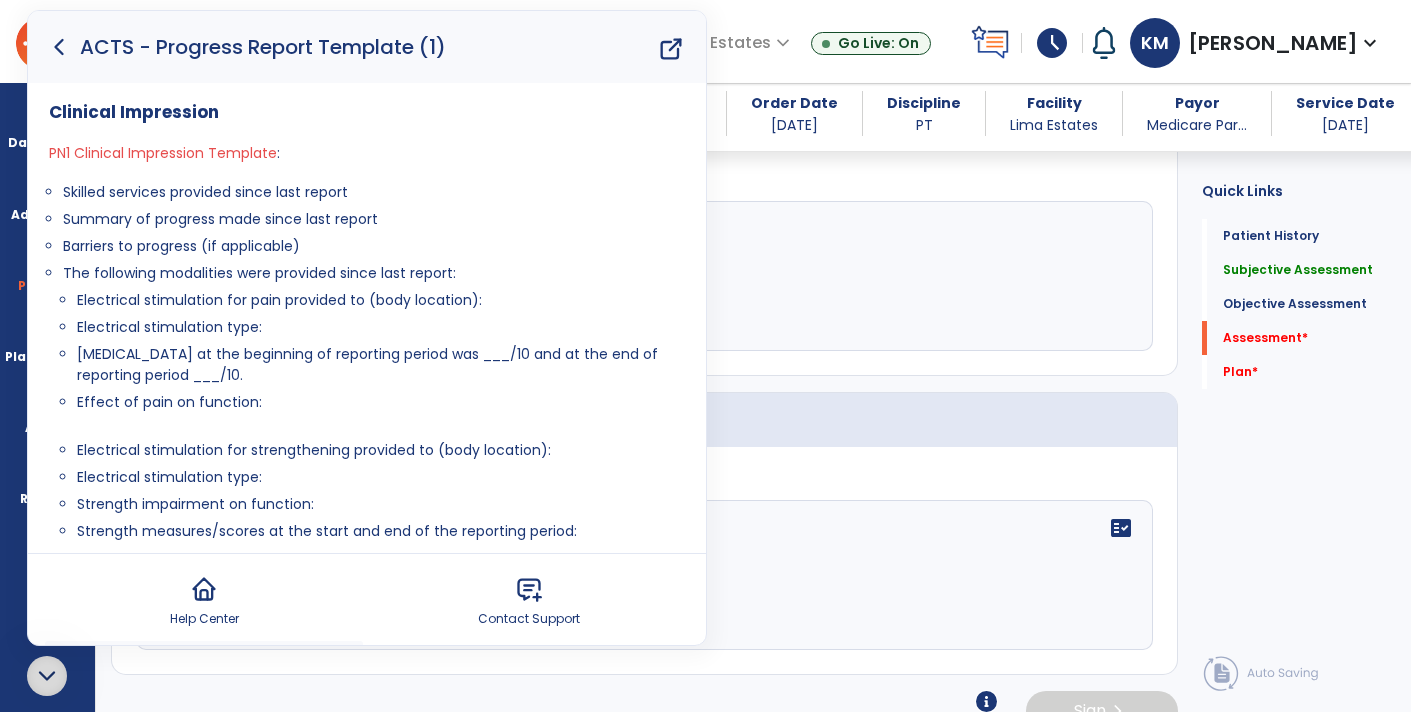 drag, startPoint x: 200, startPoint y: 249, endPoint x: 48, endPoint y: 190, distance: 163.04907 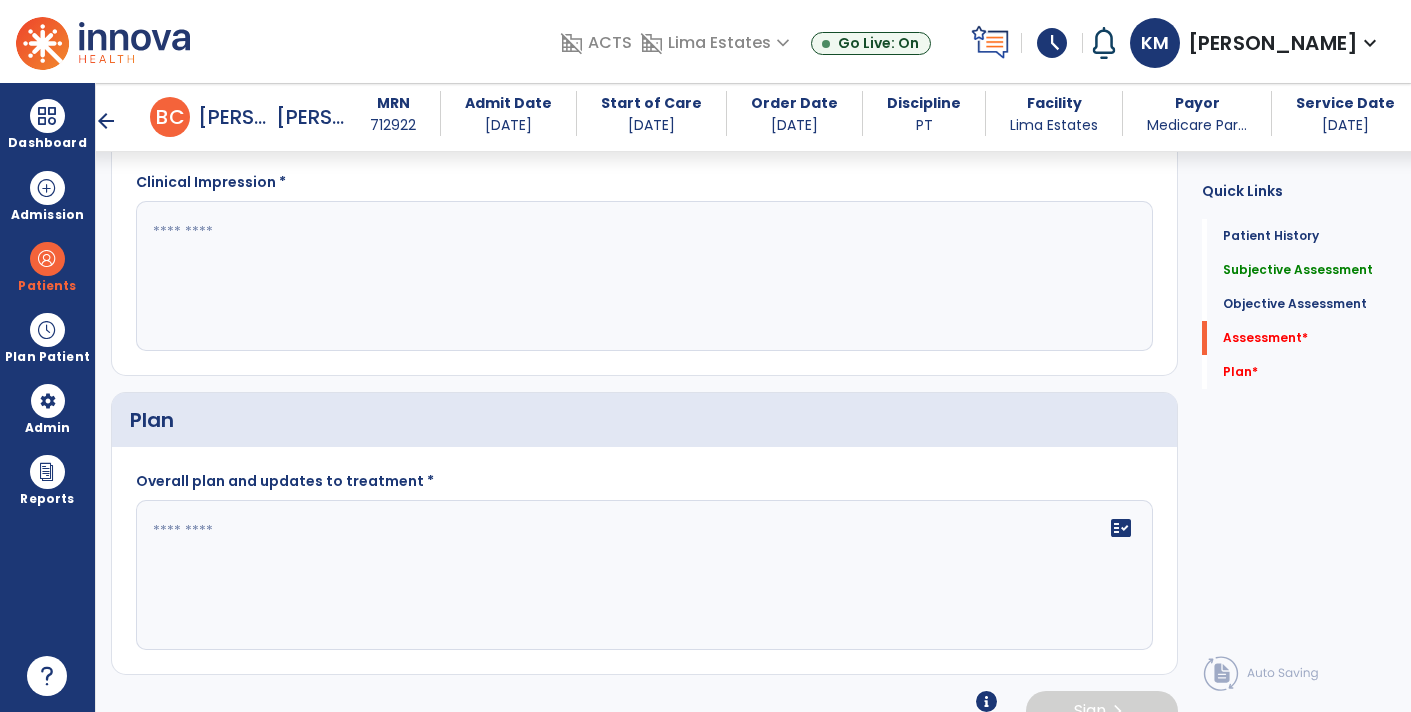 click 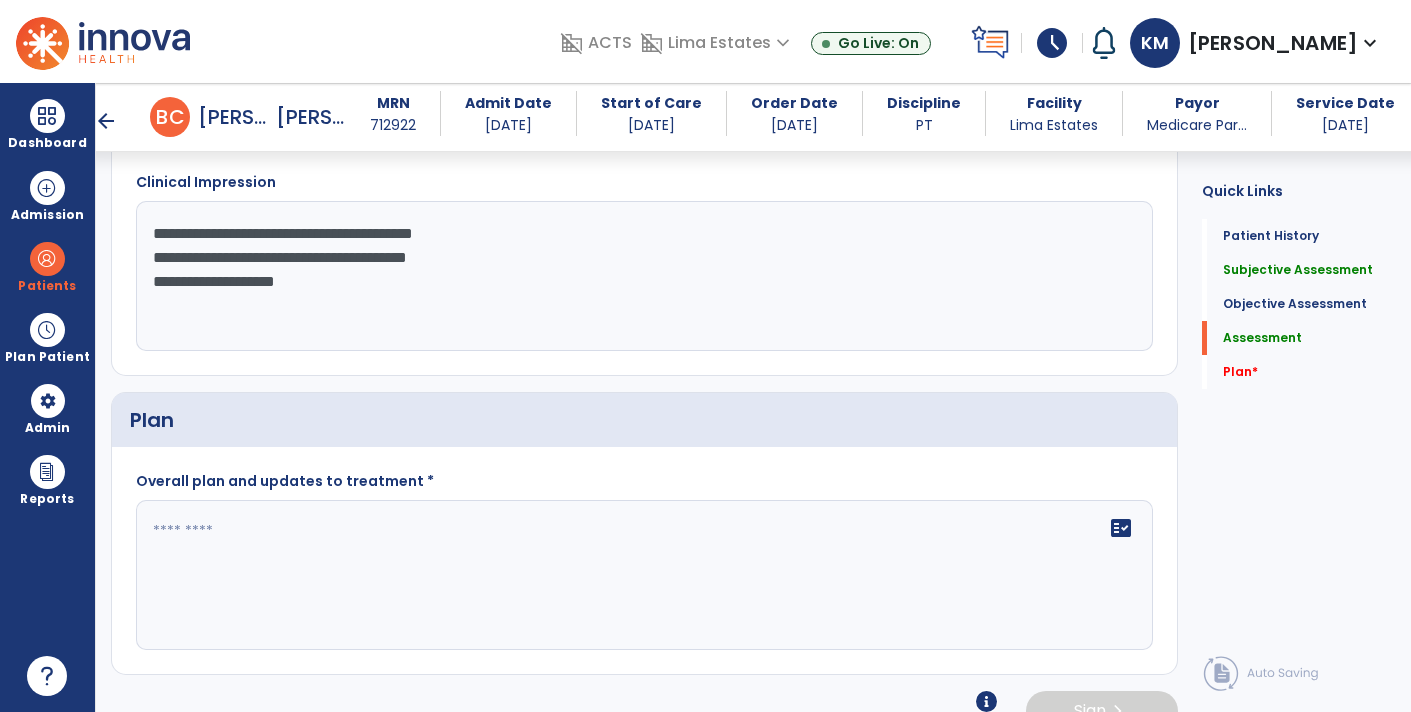 click on "**********" 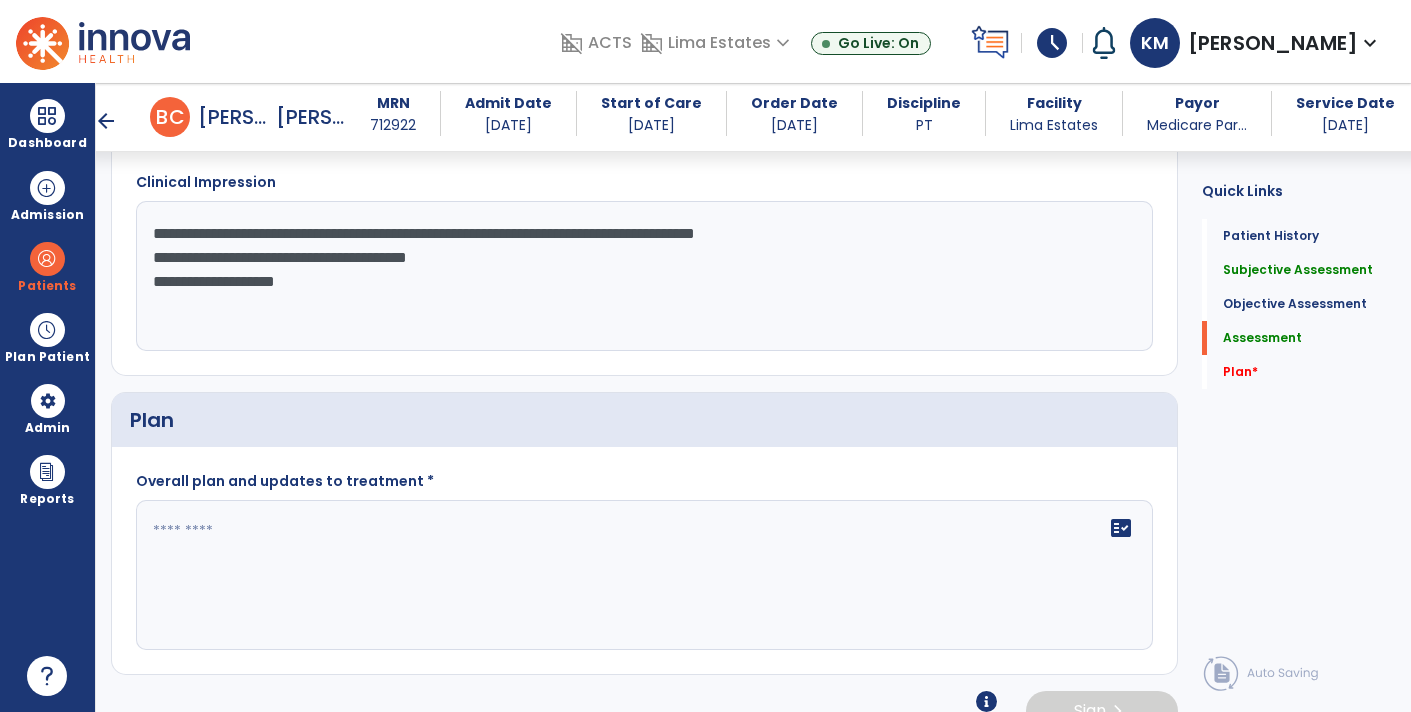 click on "**********" 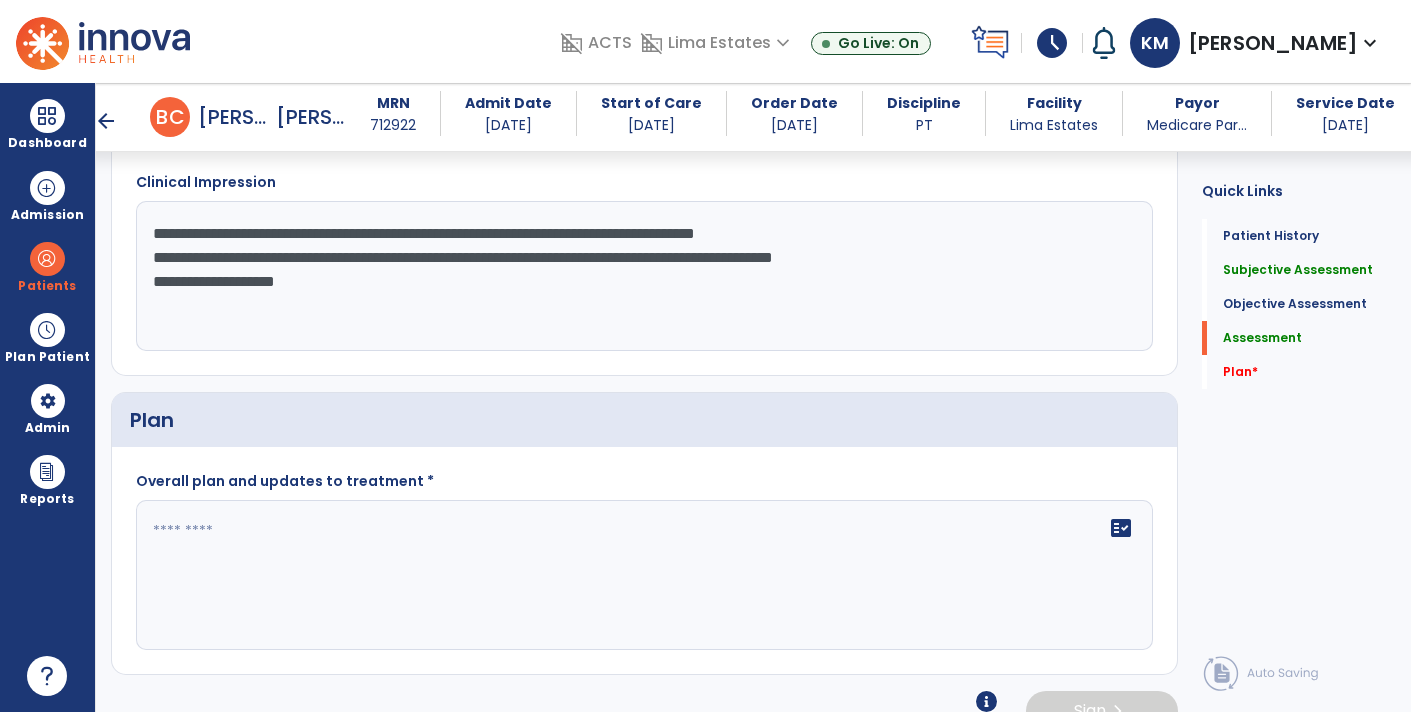 click on "**********" 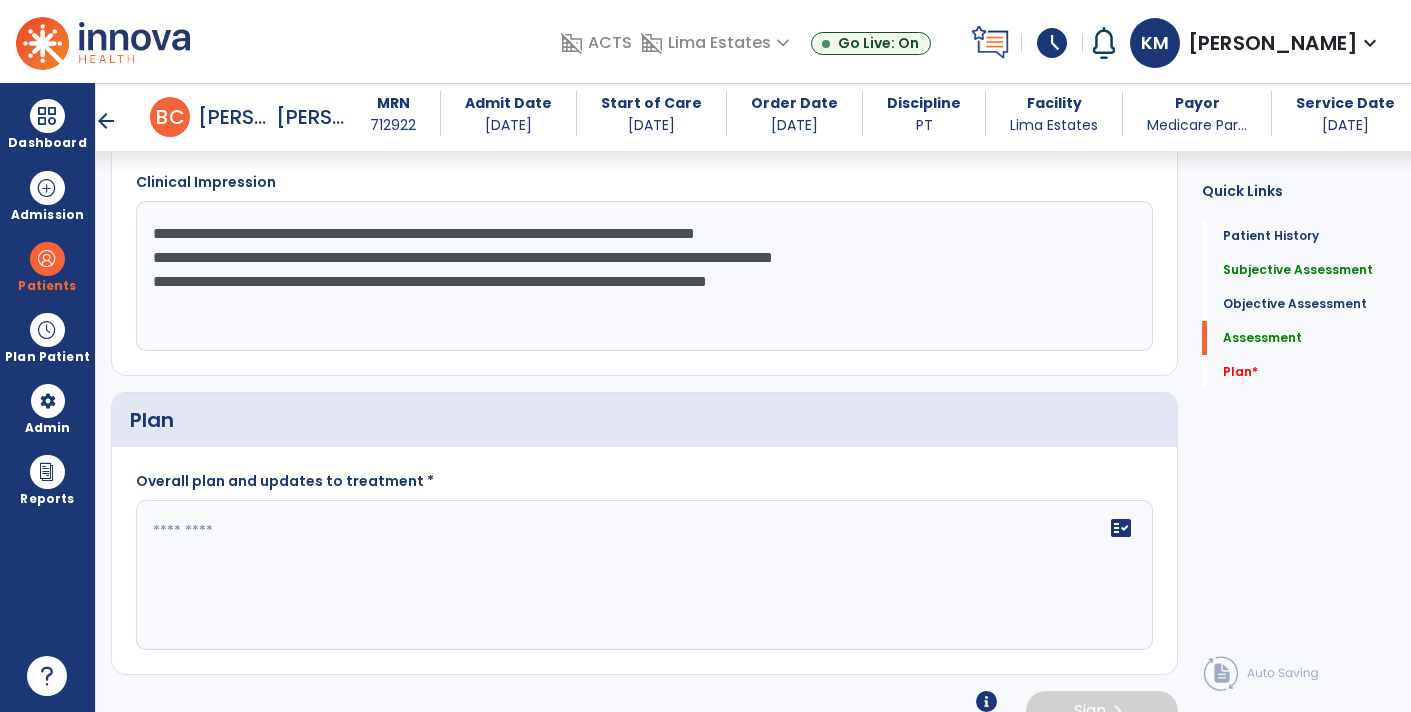 type on "**********" 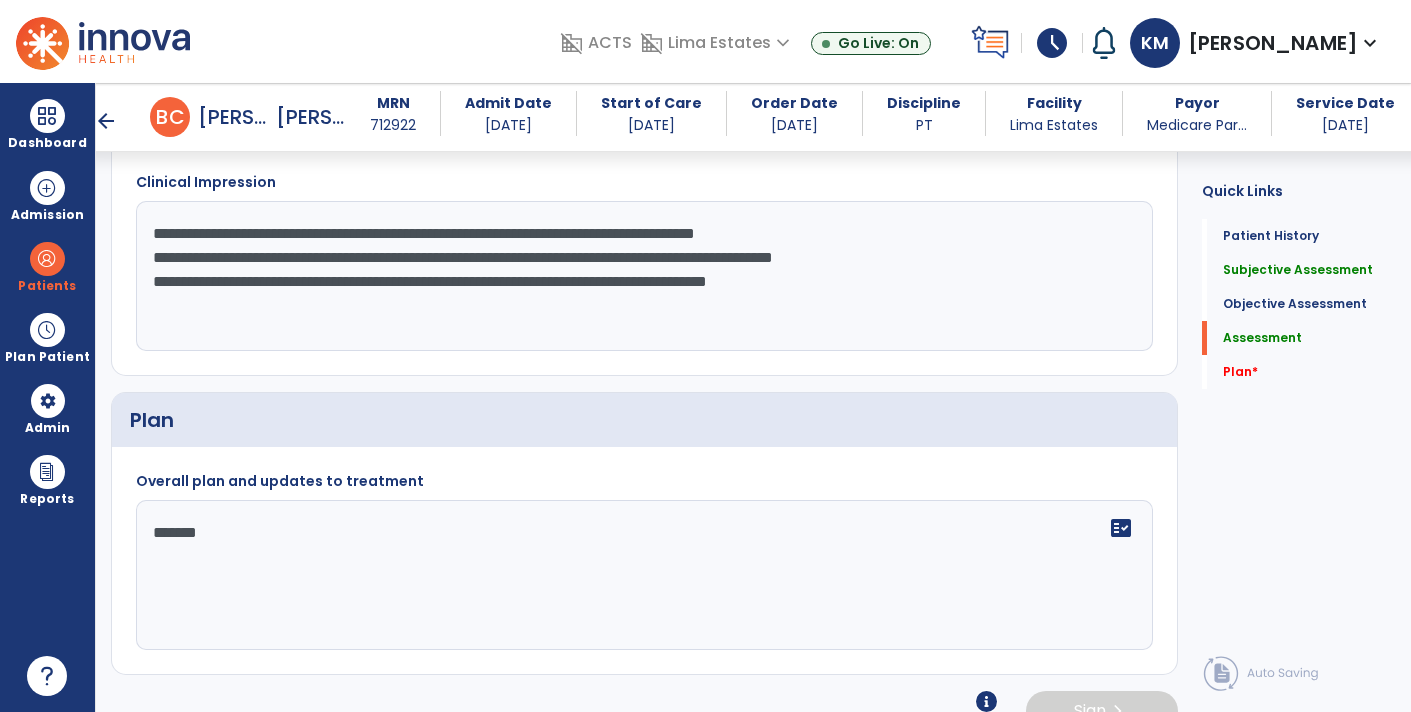 type on "********" 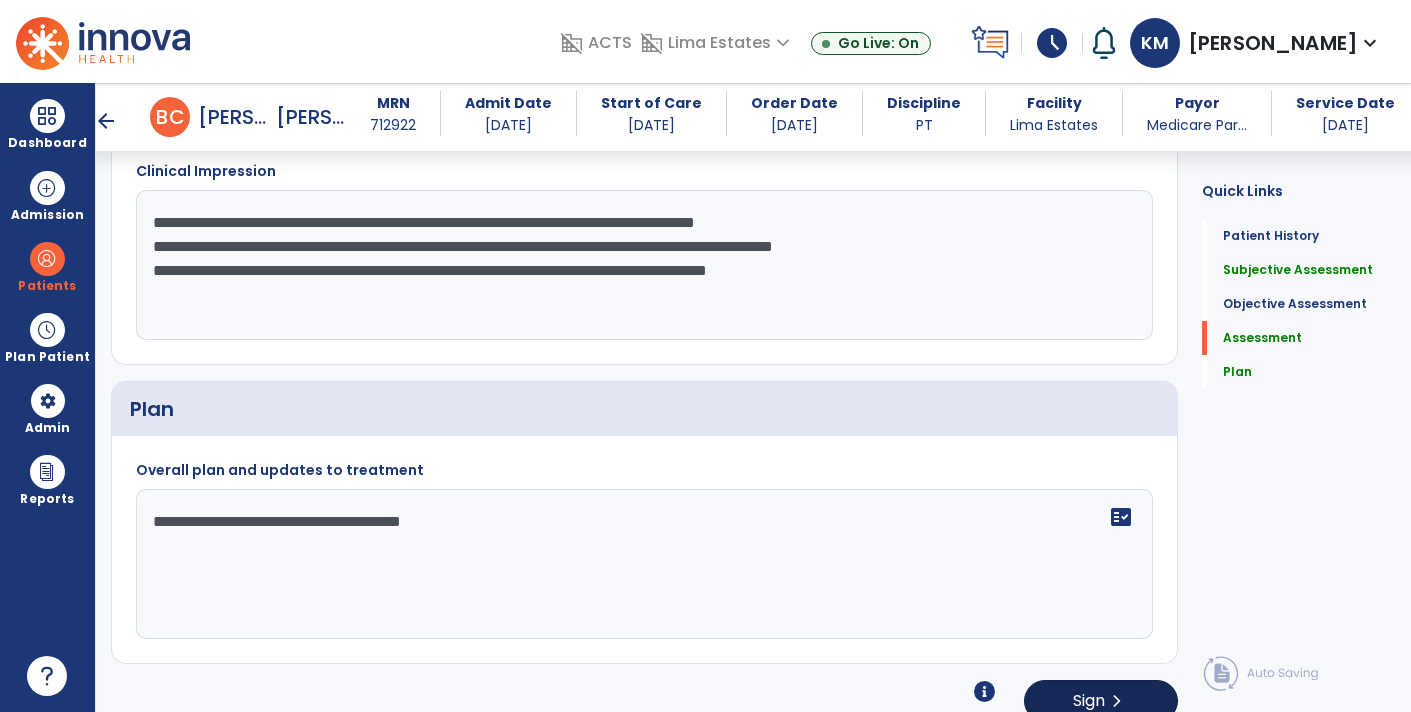 type on "**********" 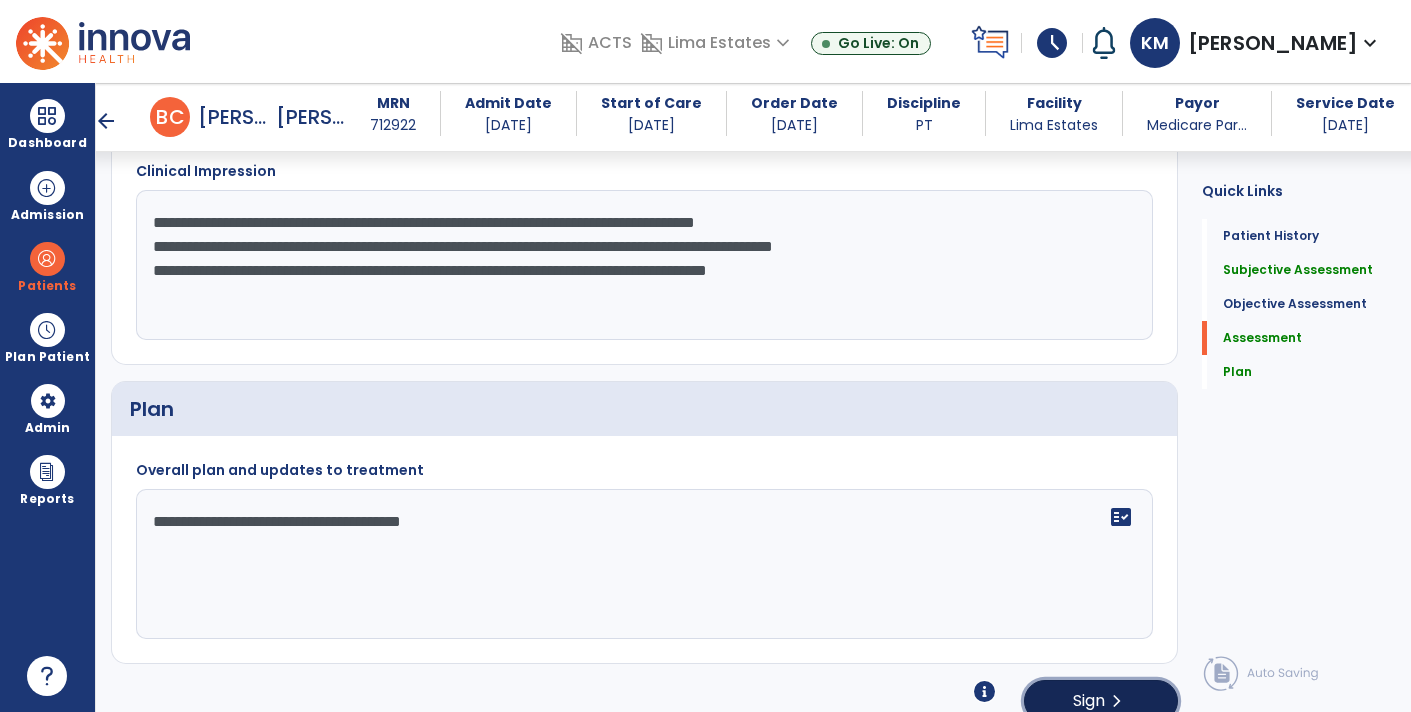 click on "Sign" 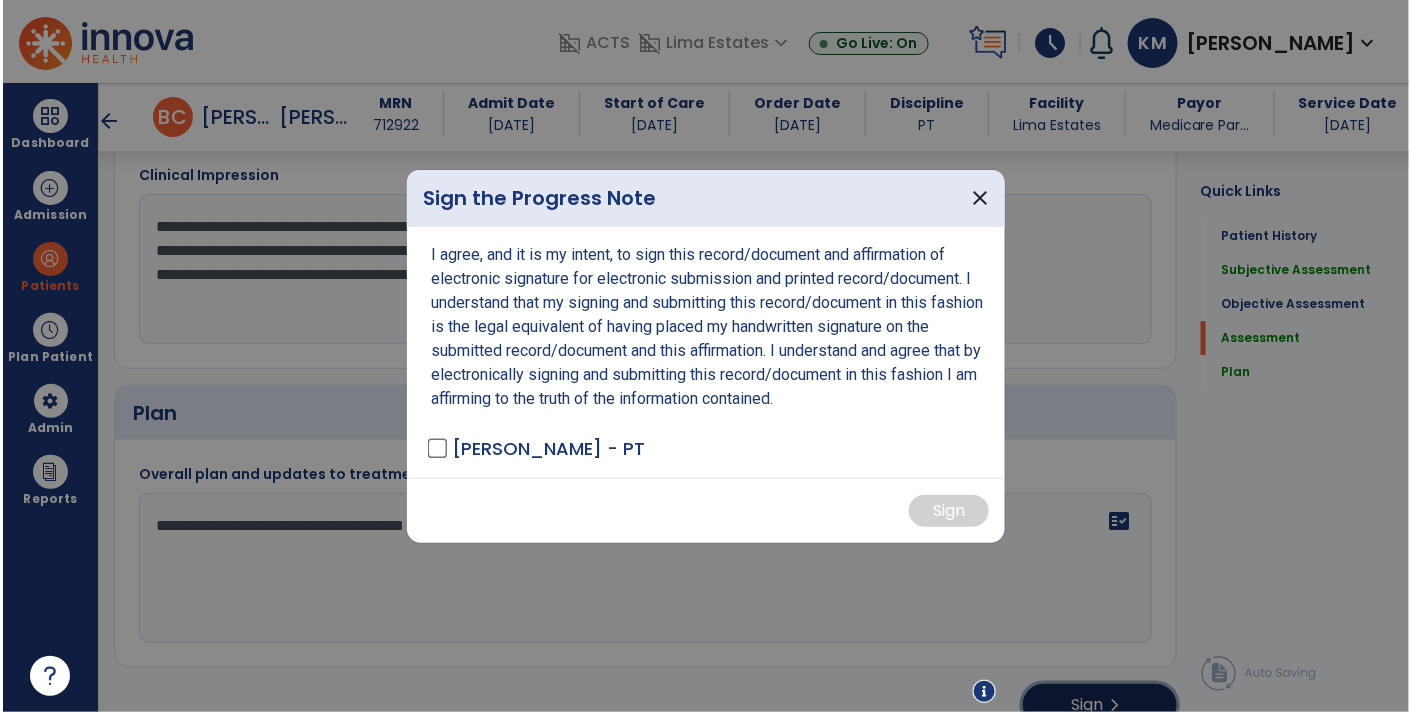 scroll, scrollTop: 1724, scrollLeft: 0, axis: vertical 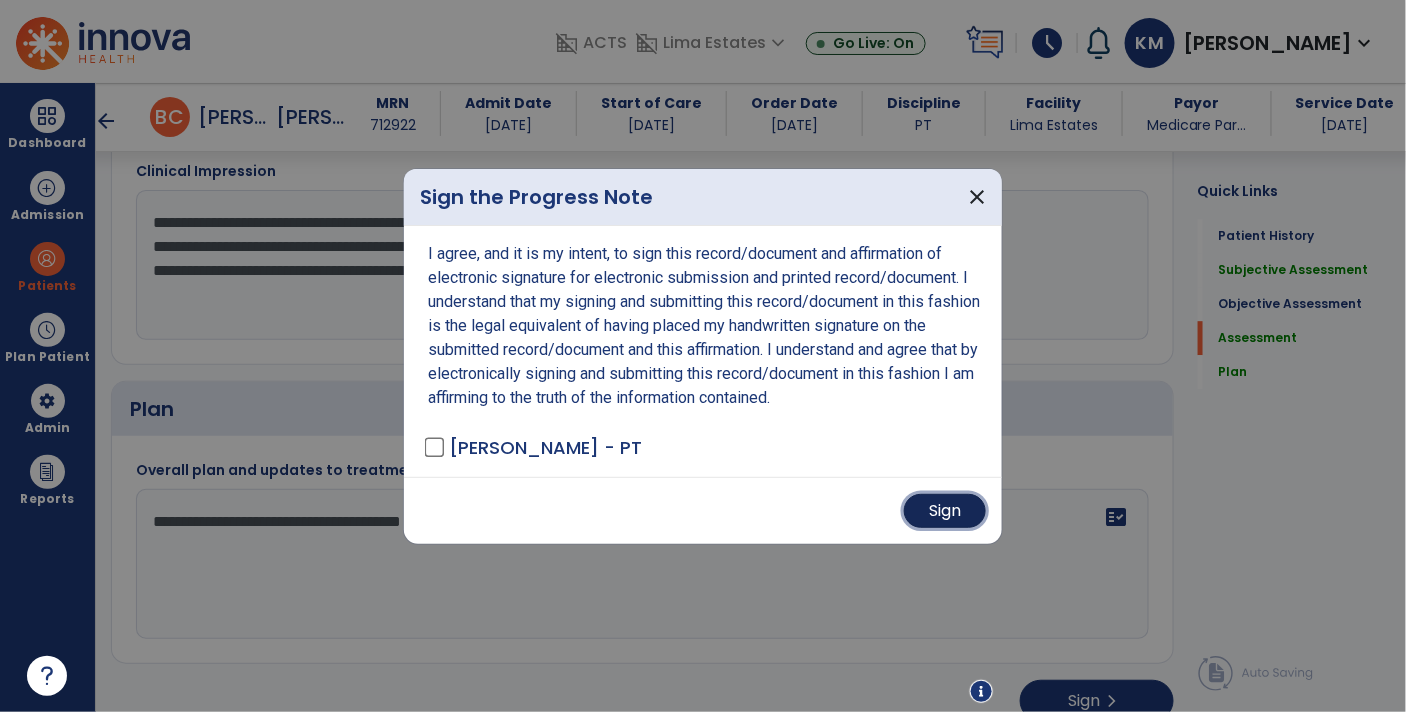click on "Sign" at bounding box center [945, 511] 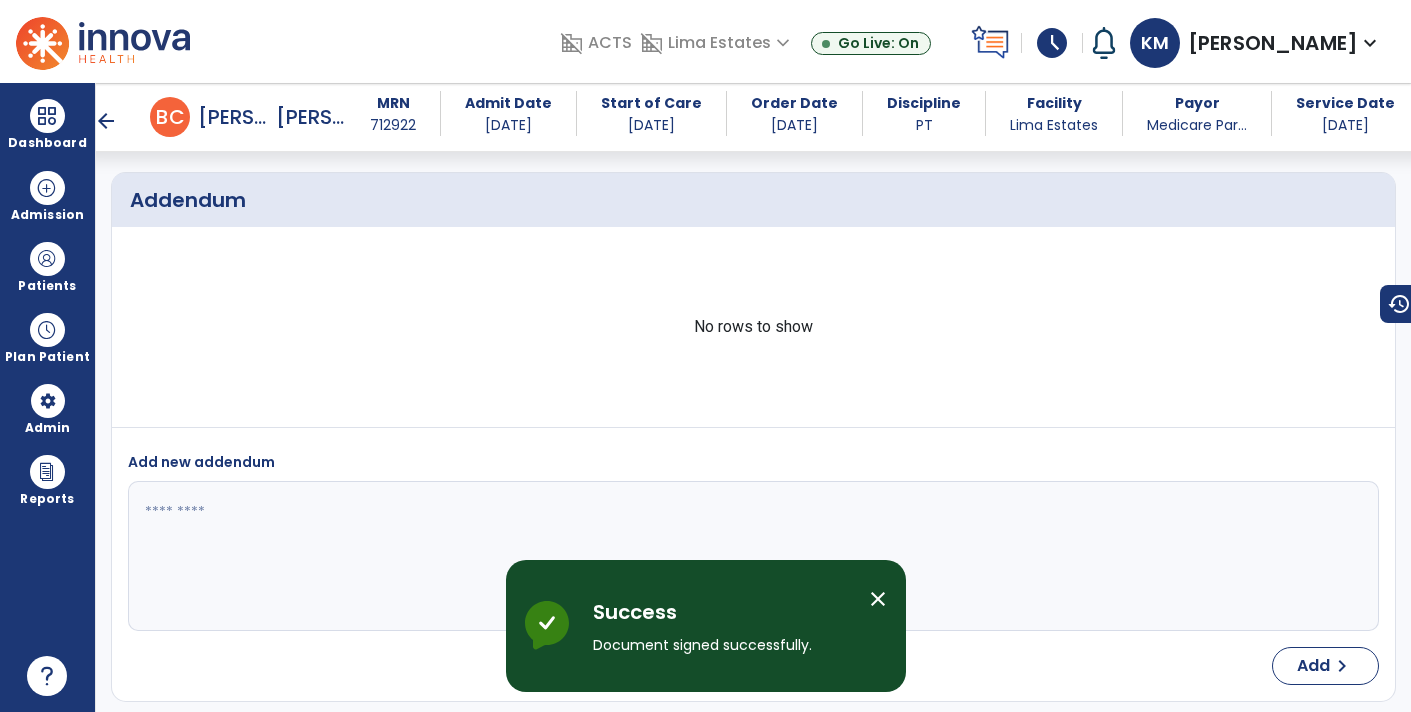 scroll, scrollTop: 2140, scrollLeft: 0, axis: vertical 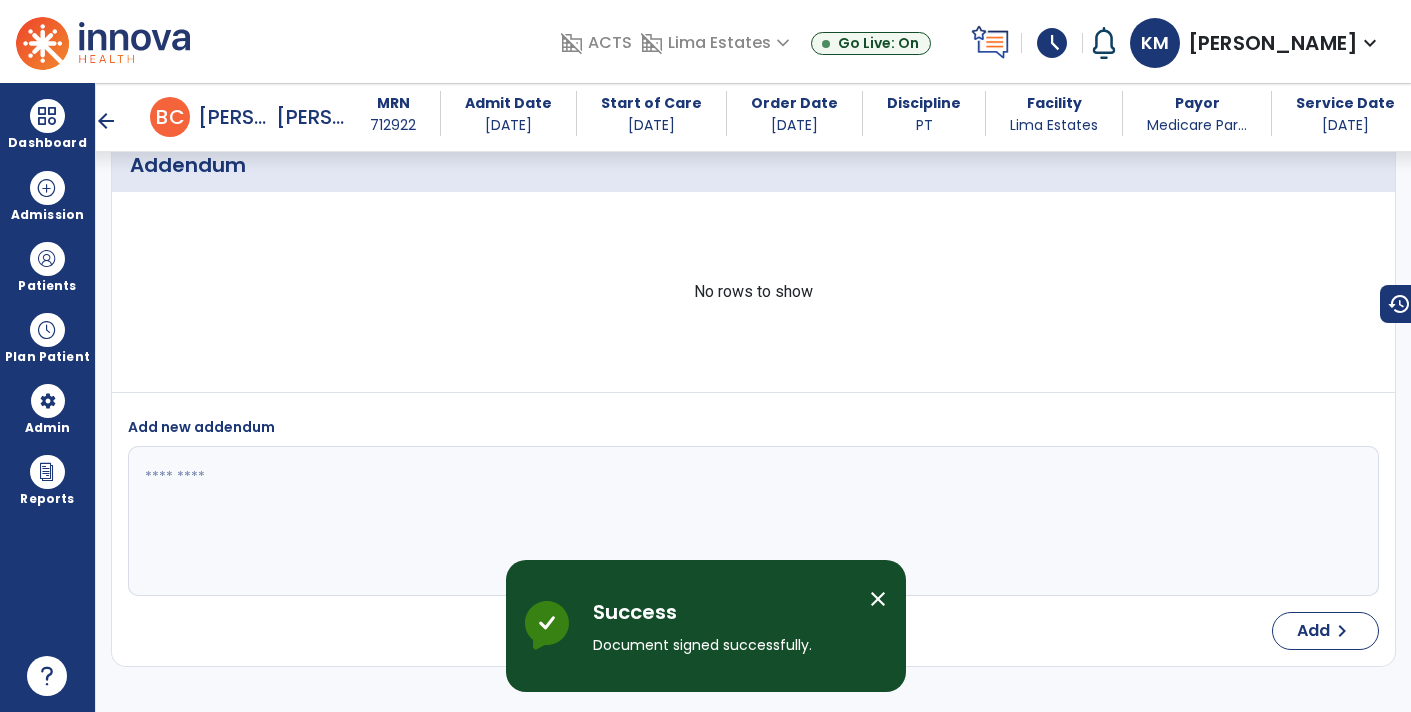 click on "arrow_back" at bounding box center [106, 121] 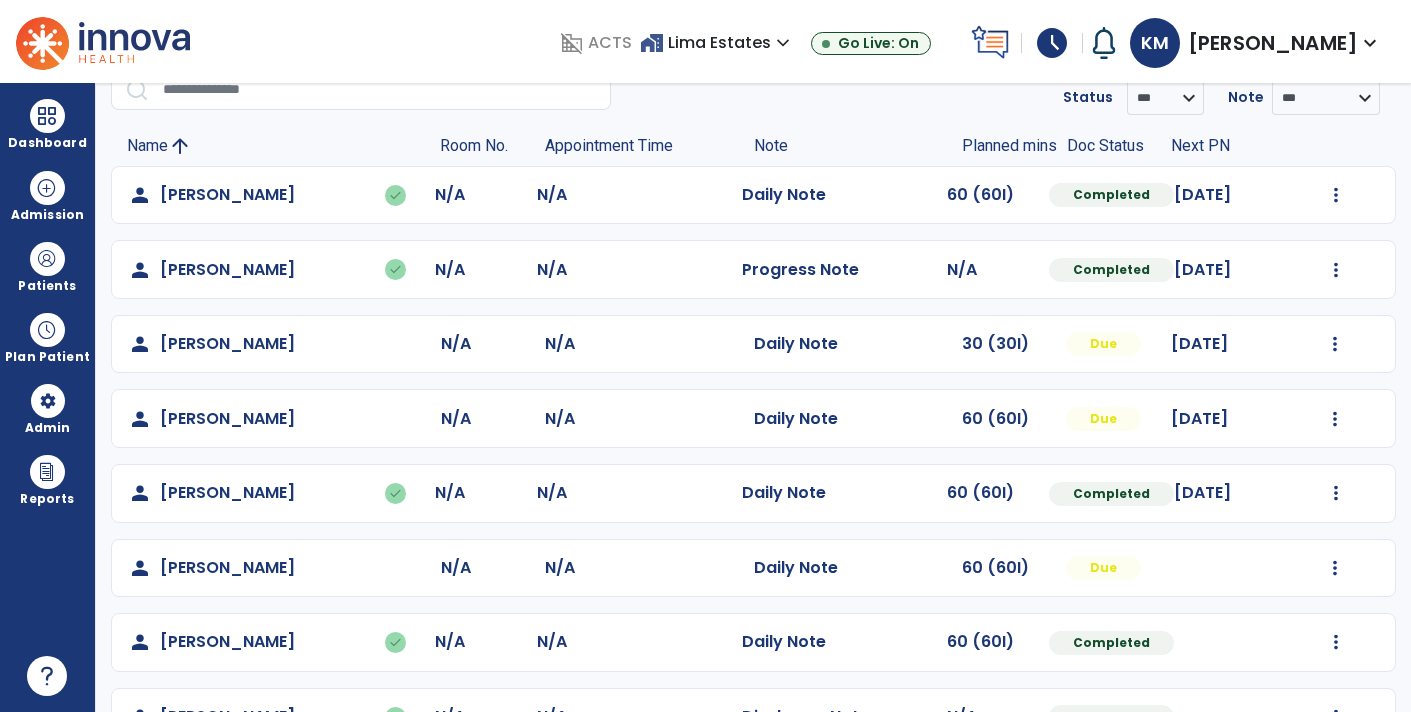 scroll, scrollTop: 146, scrollLeft: 0, axis: vertical 